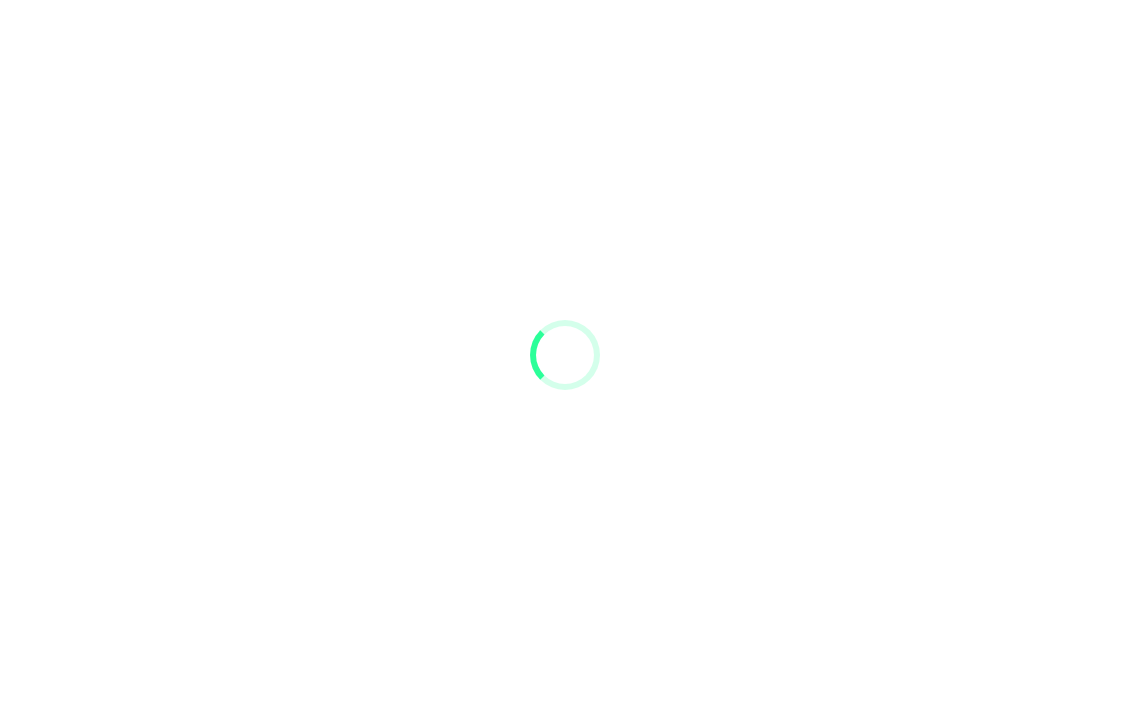 scroll, scrollTop: 0, scrollLeft: 0, axis: both 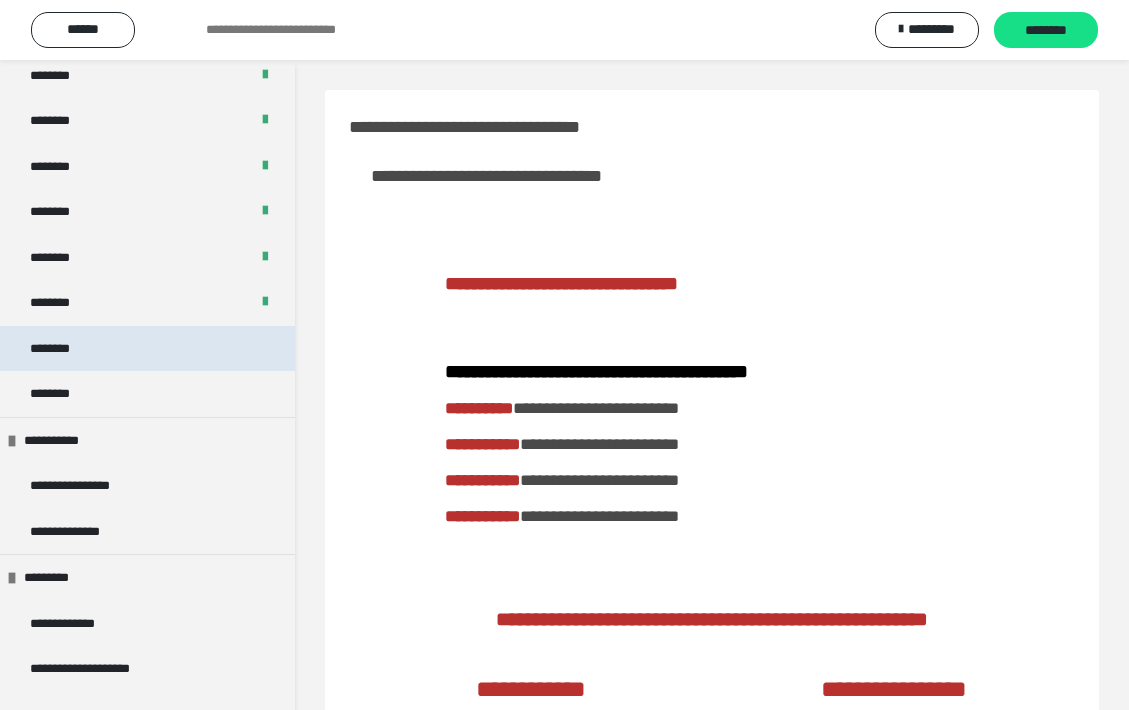 click on "********" at bounding box center [147, 349] 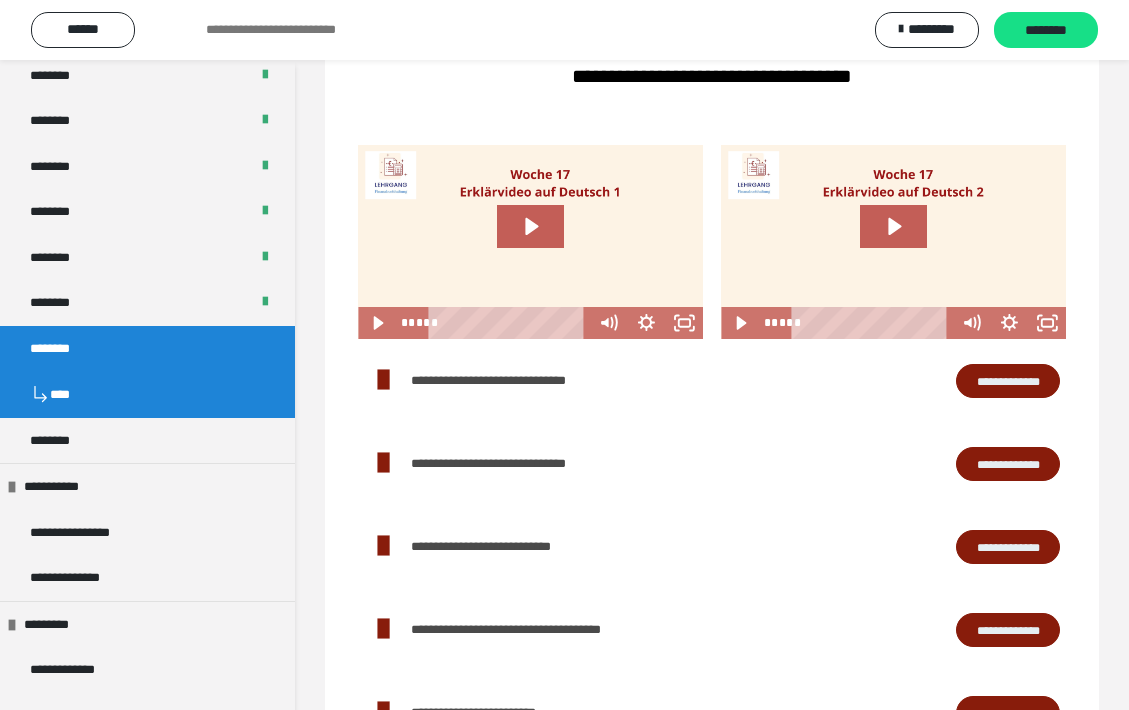 scroll, scrollTop: 1286, scrollLeft: 0, axis: vertical 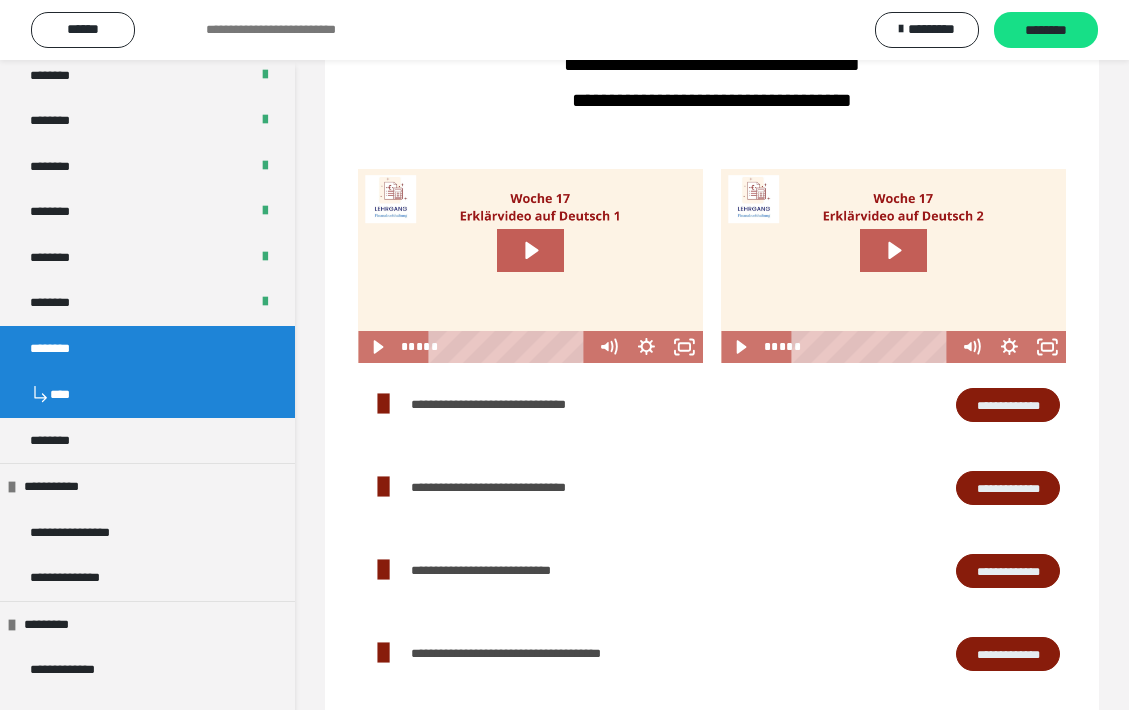 click at bounding box center (530, 266) 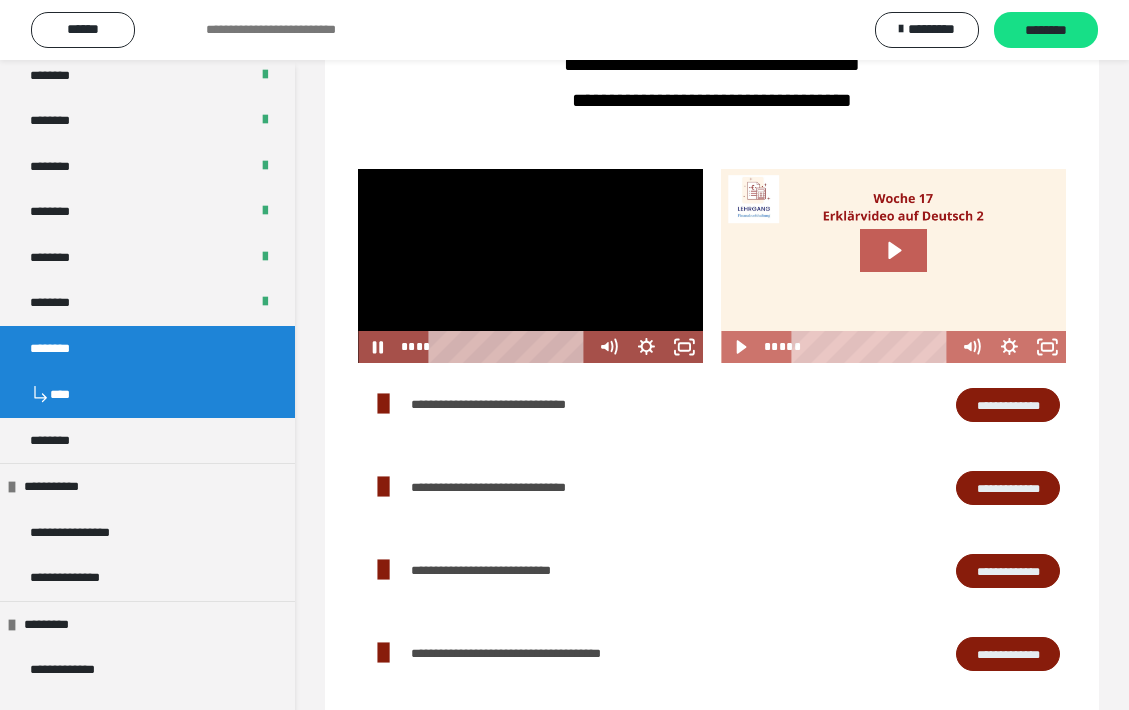 click at bounding box center (530, 266) 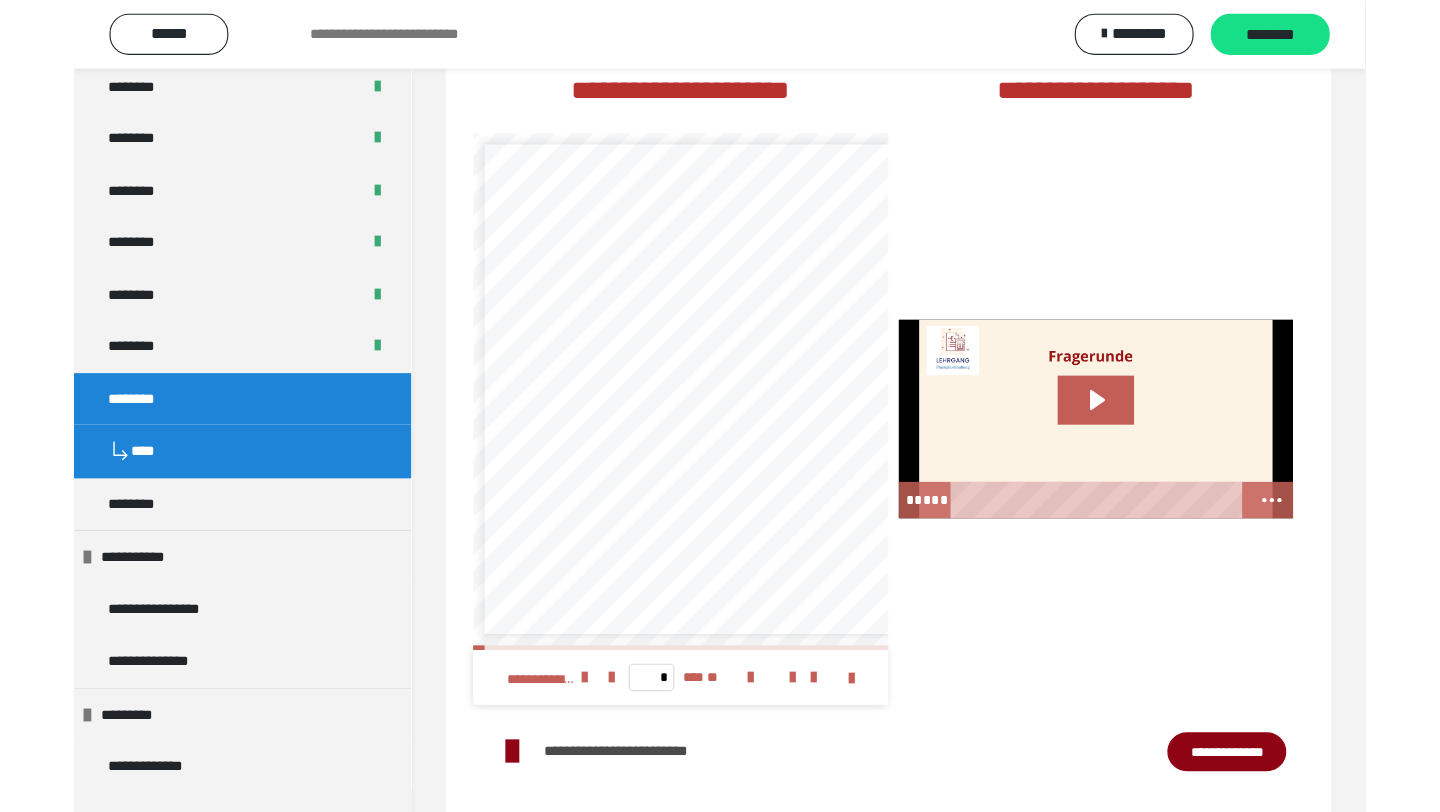 scroll, scrollTop: 2972, scrollLeft: 0, axis: vertical 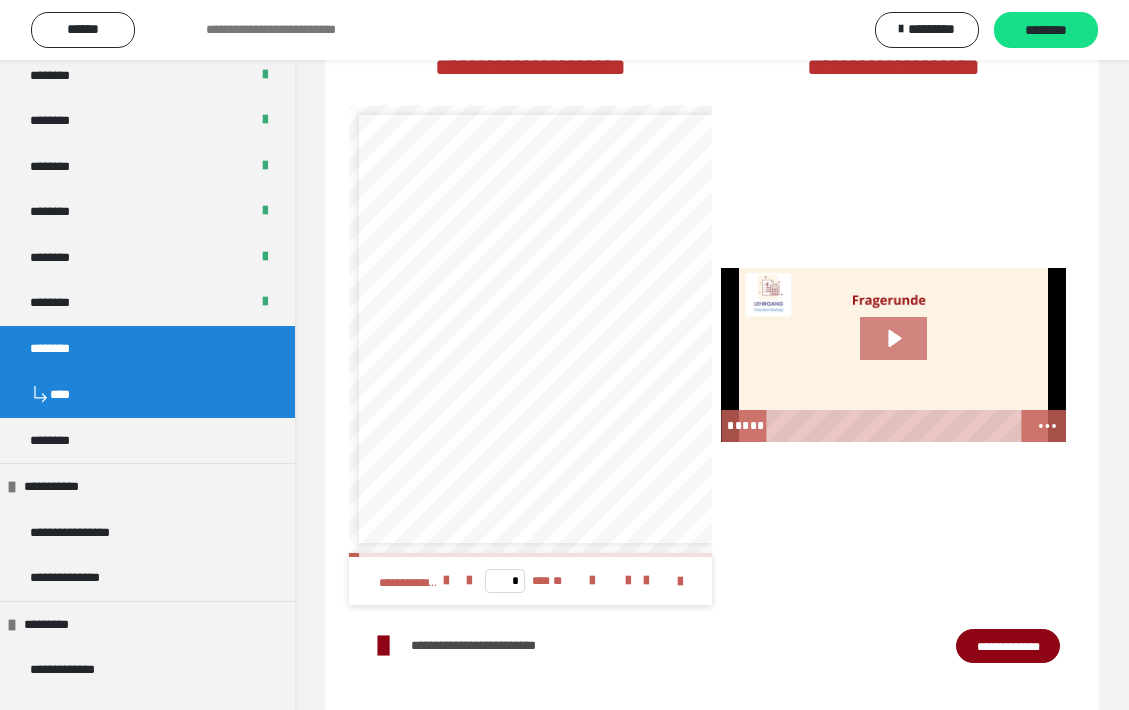 click 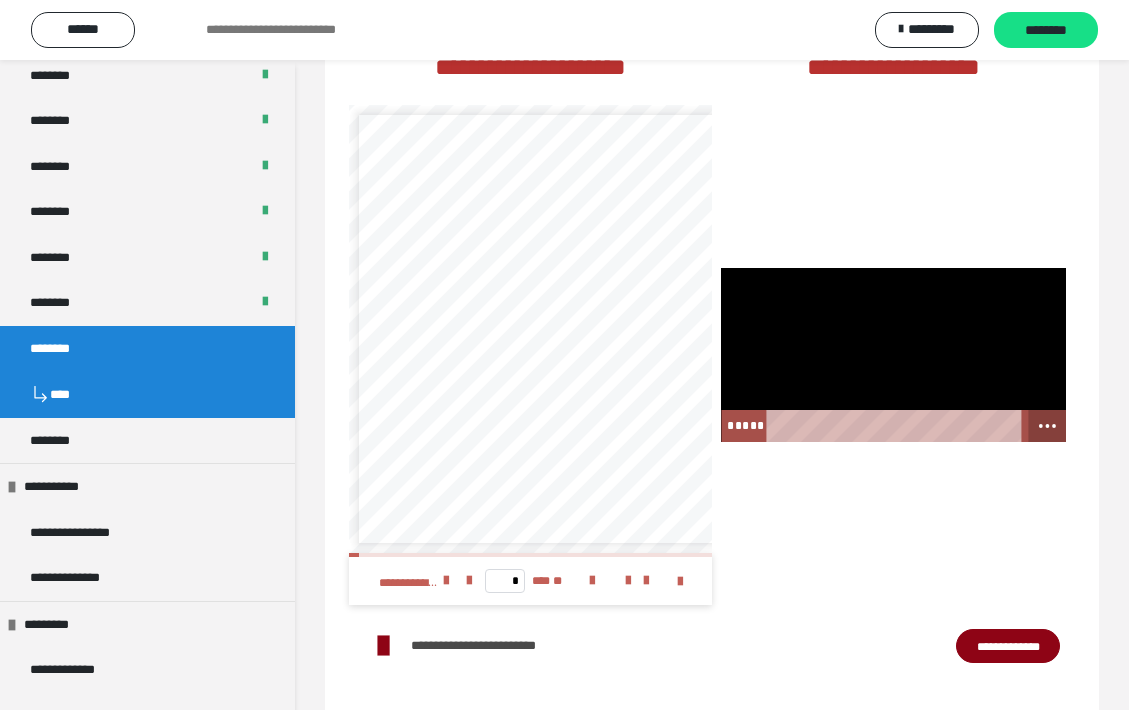 click 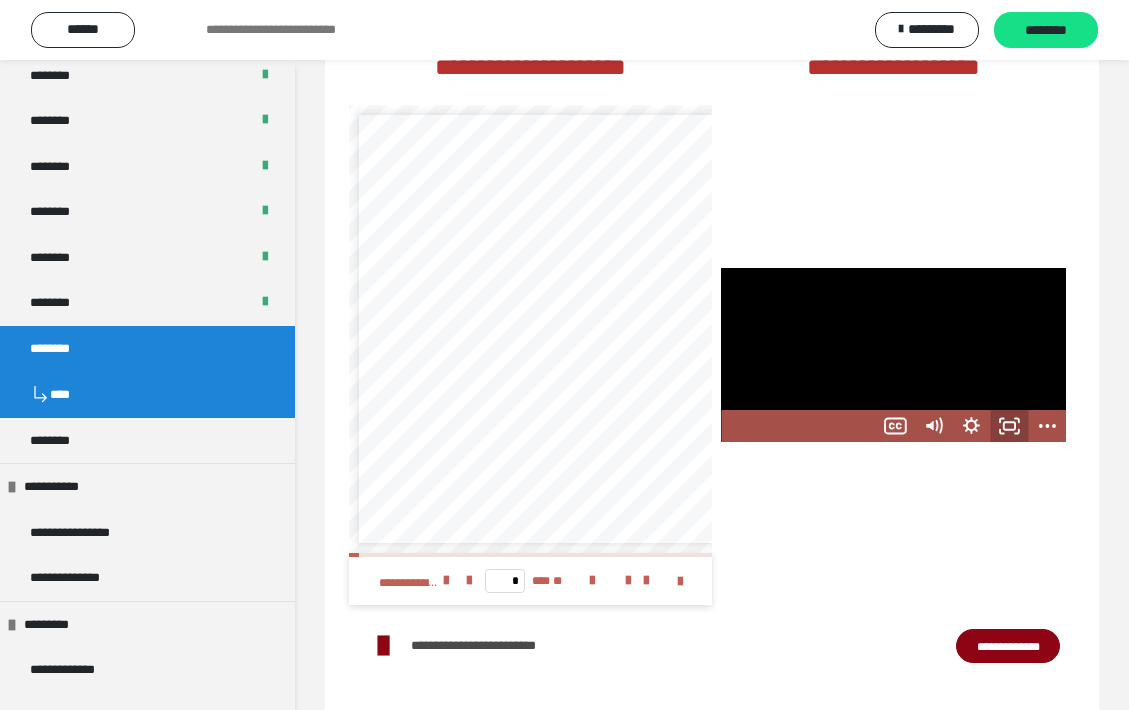 click 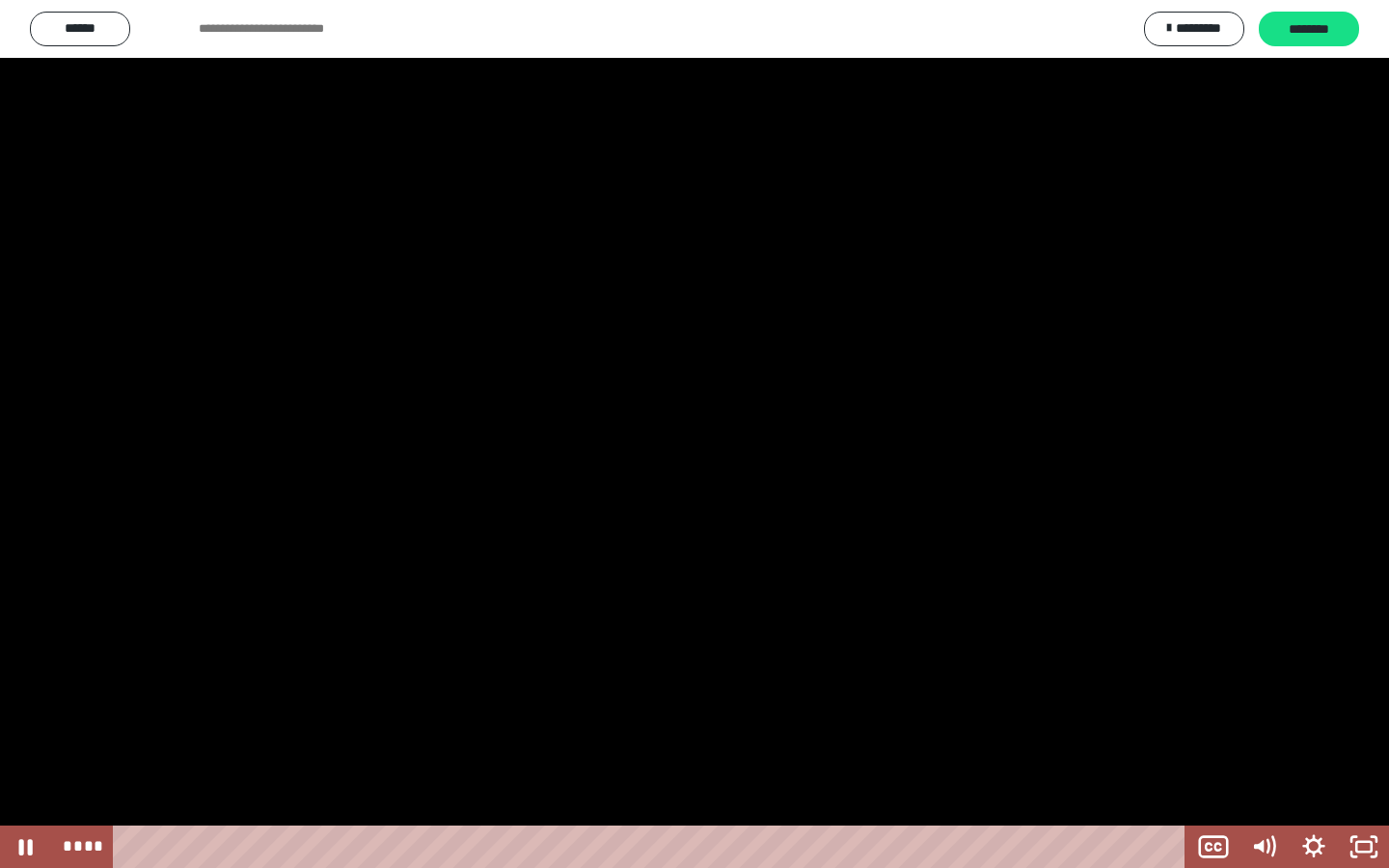 click at bounding box center (653, 847) 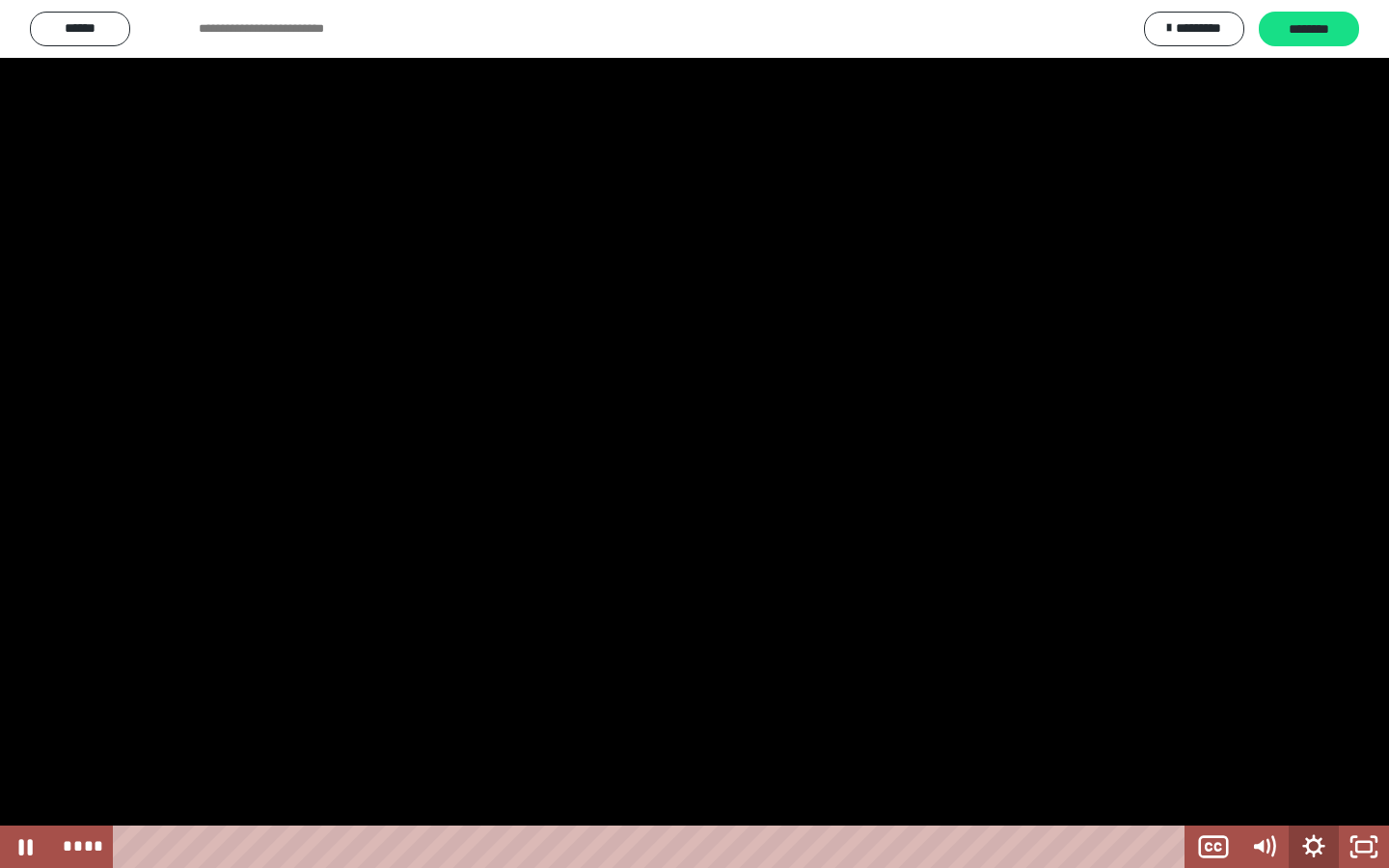 click 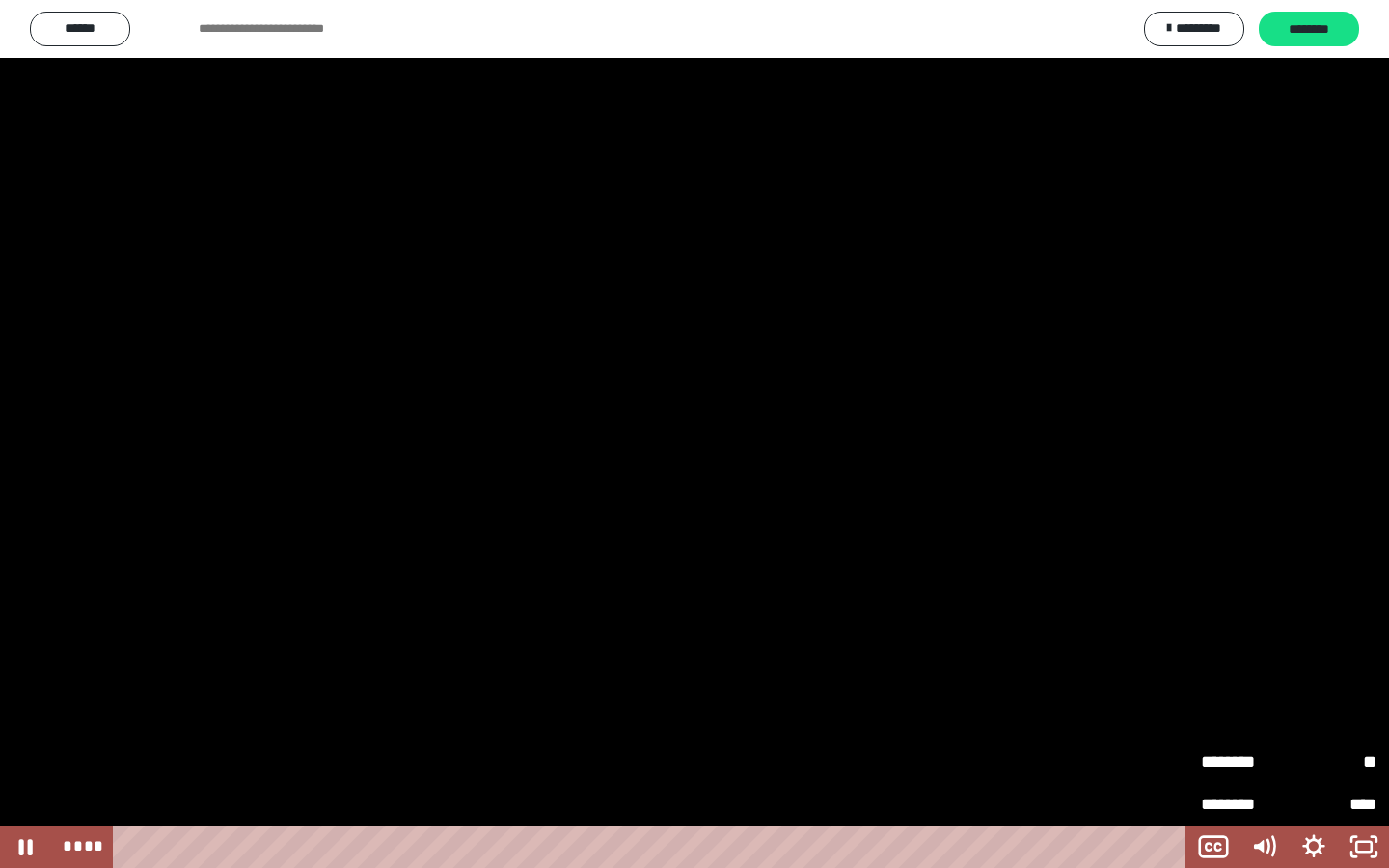 click on "**" at bounding box center [1332, 761] 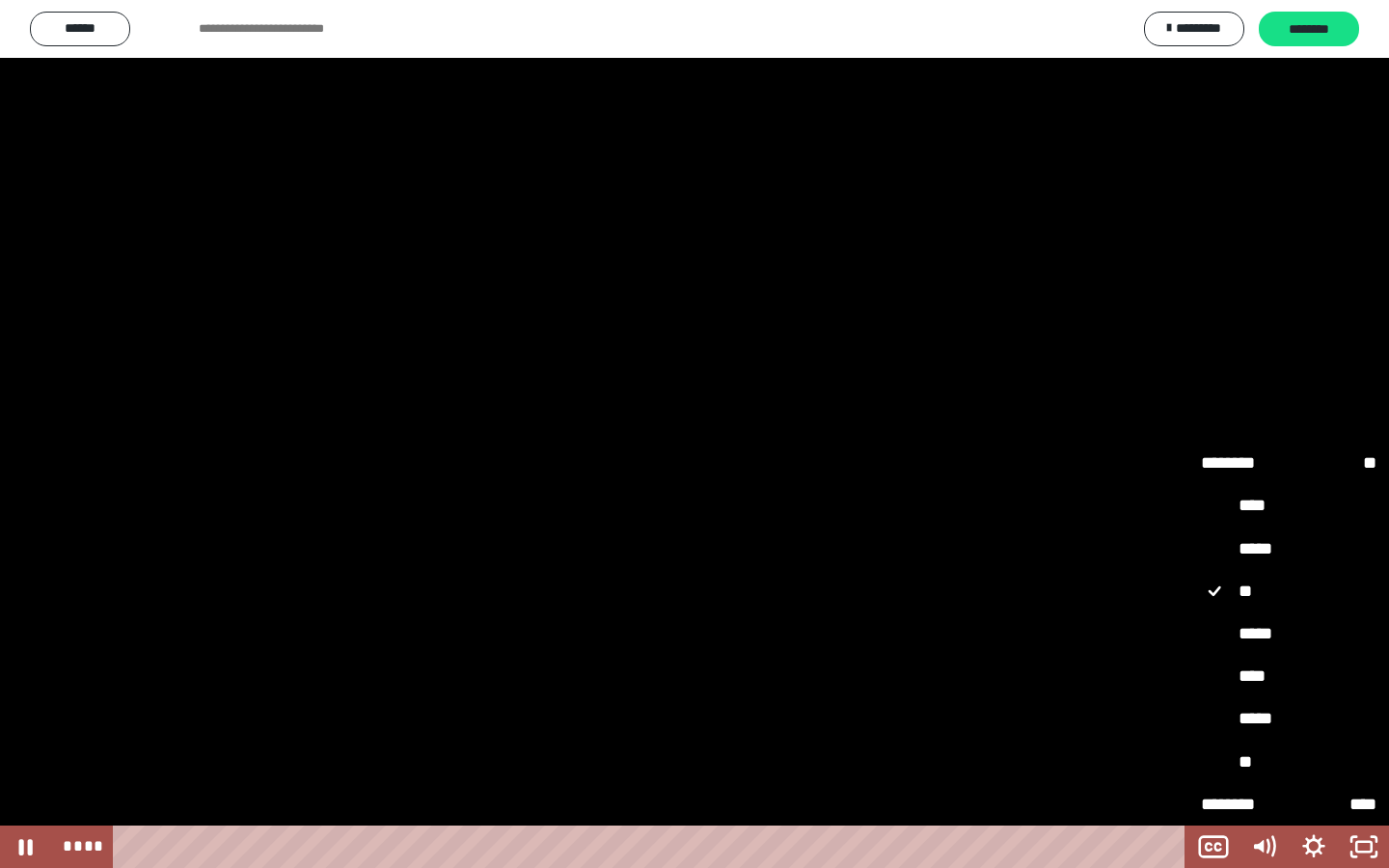 click on "****" at bounding box center (1289, 677) 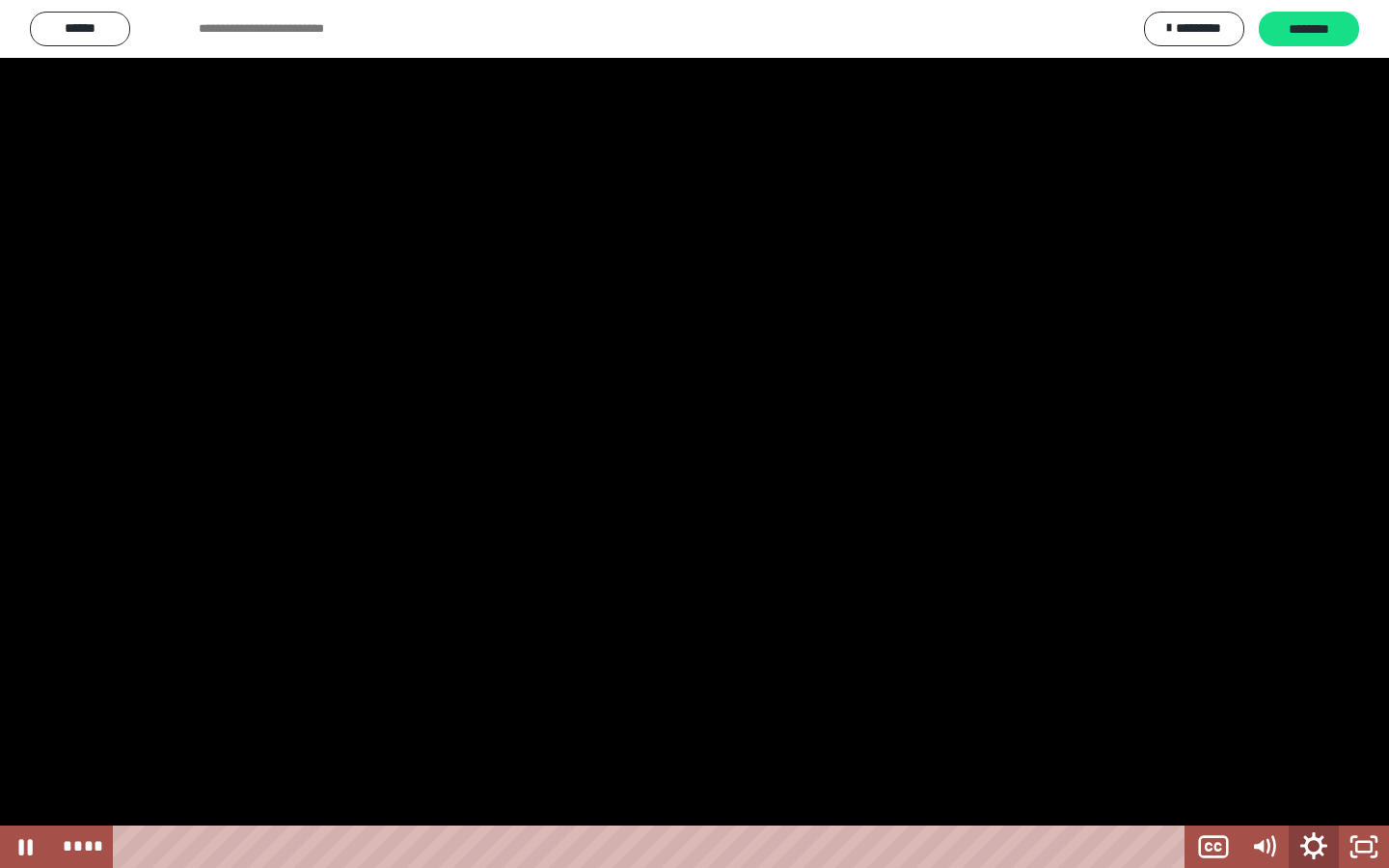 click 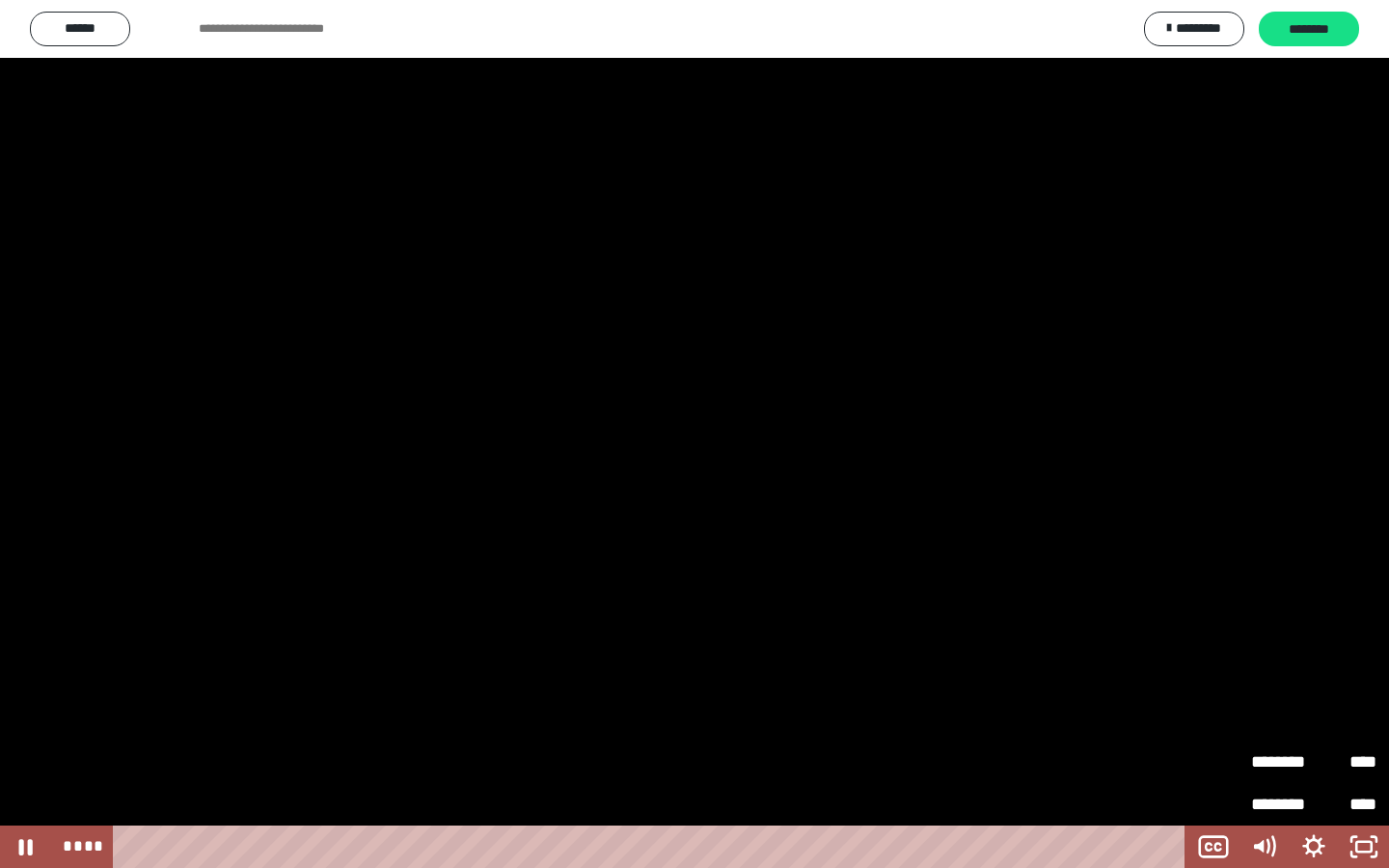 click on "****" at bounding box center [1345, 753] 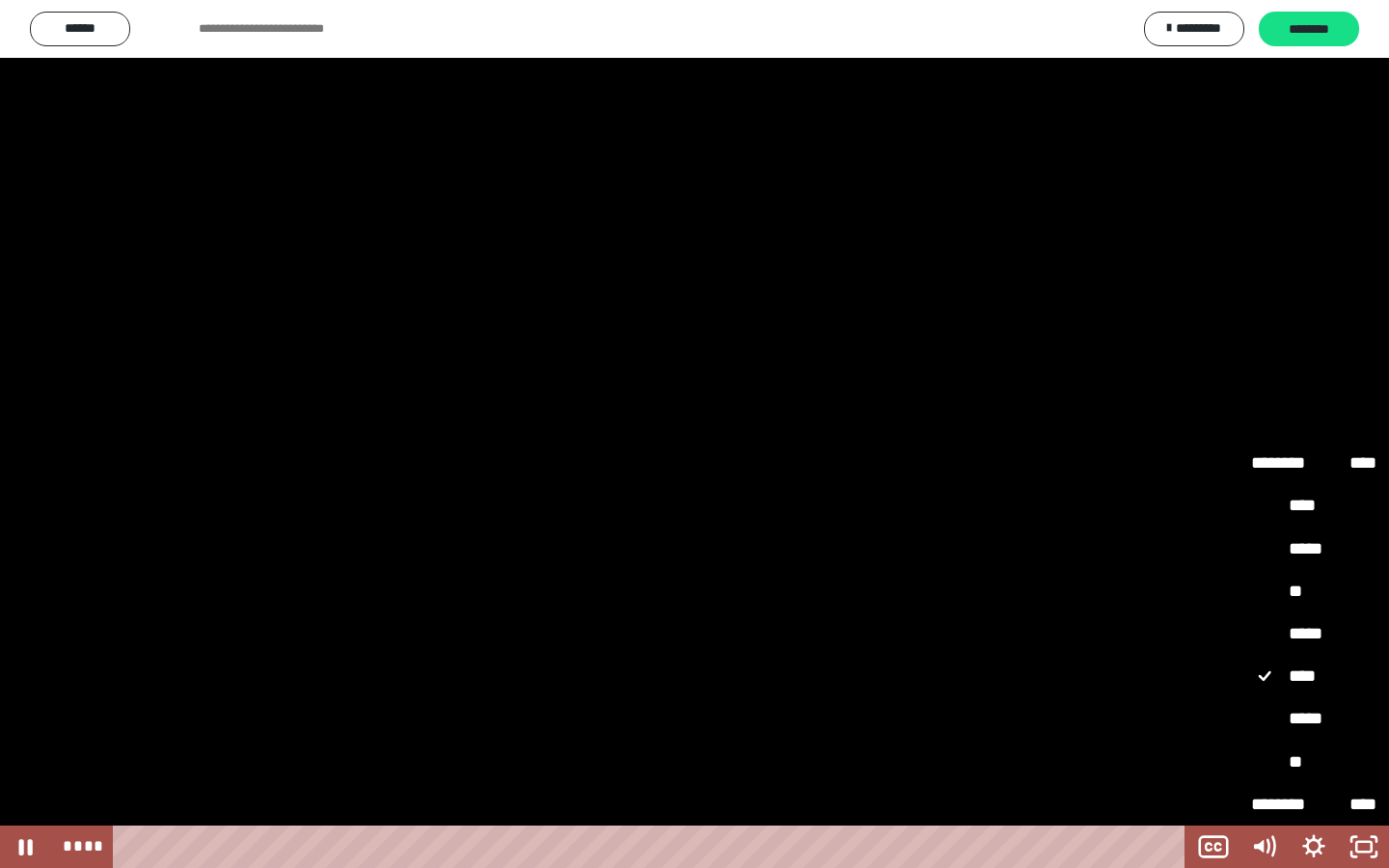 click on "*****" at bounding box center [1314, 635] 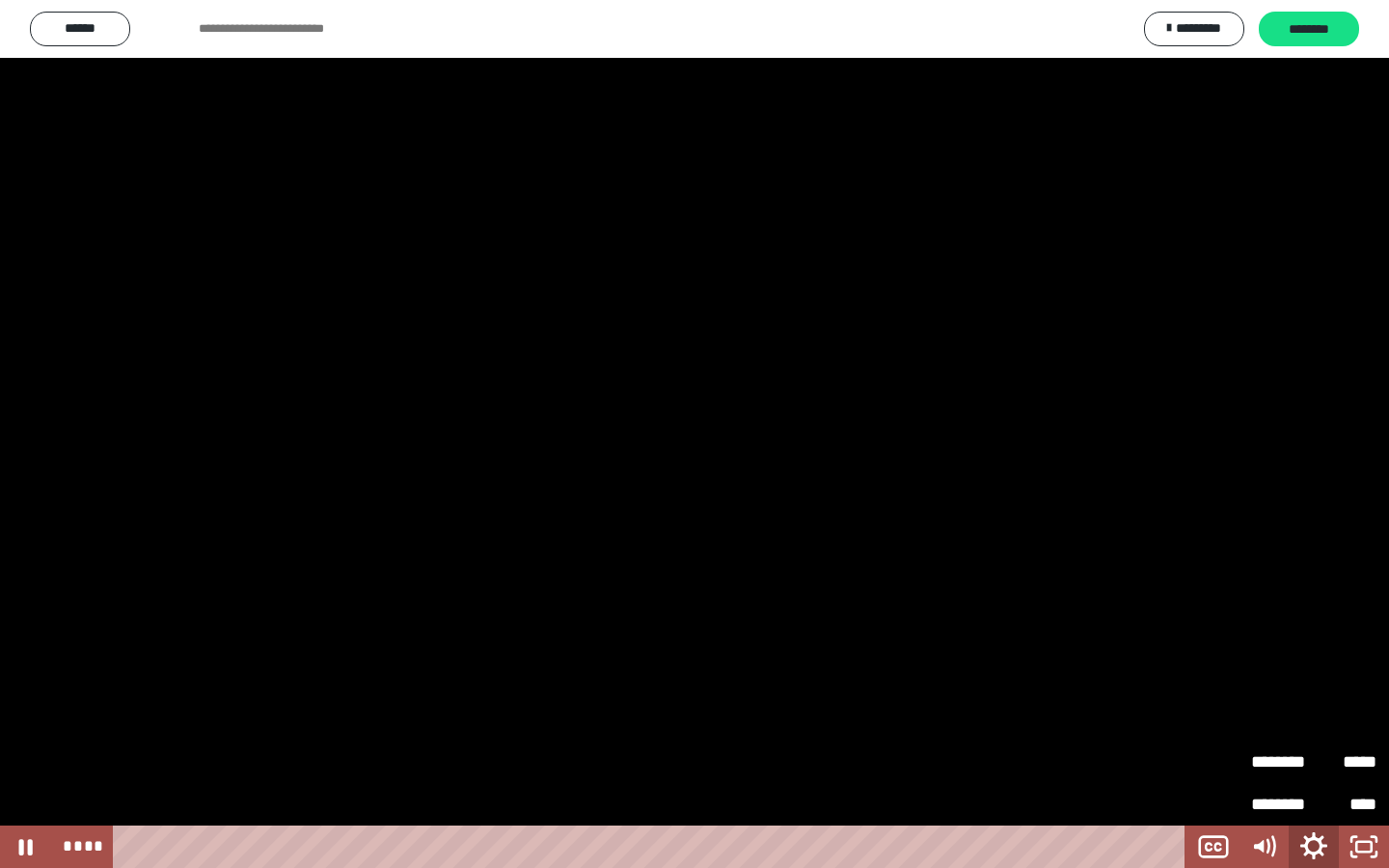 click 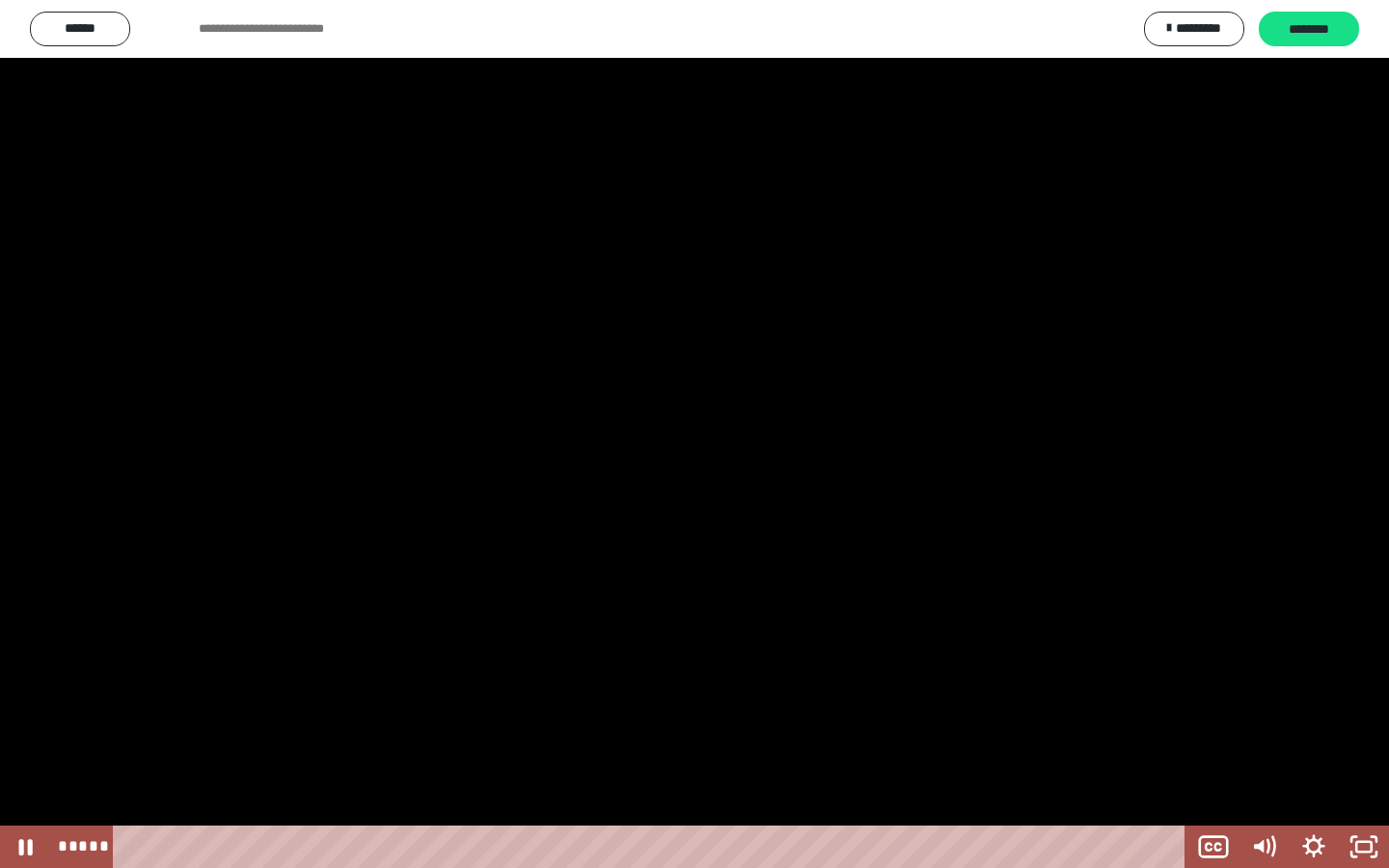click at bounding box center [694, 434] 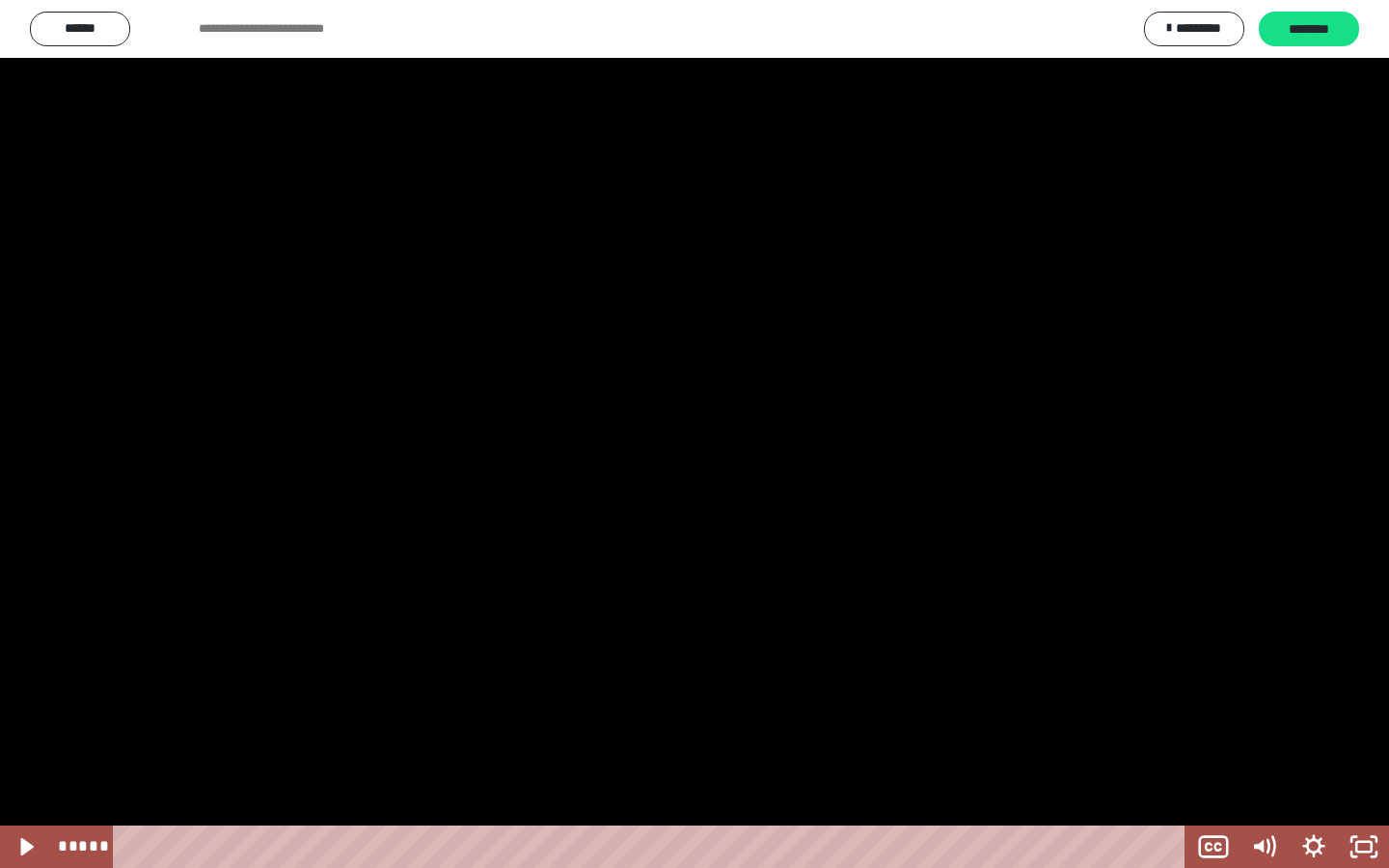 click at bounding box center [694, 434] 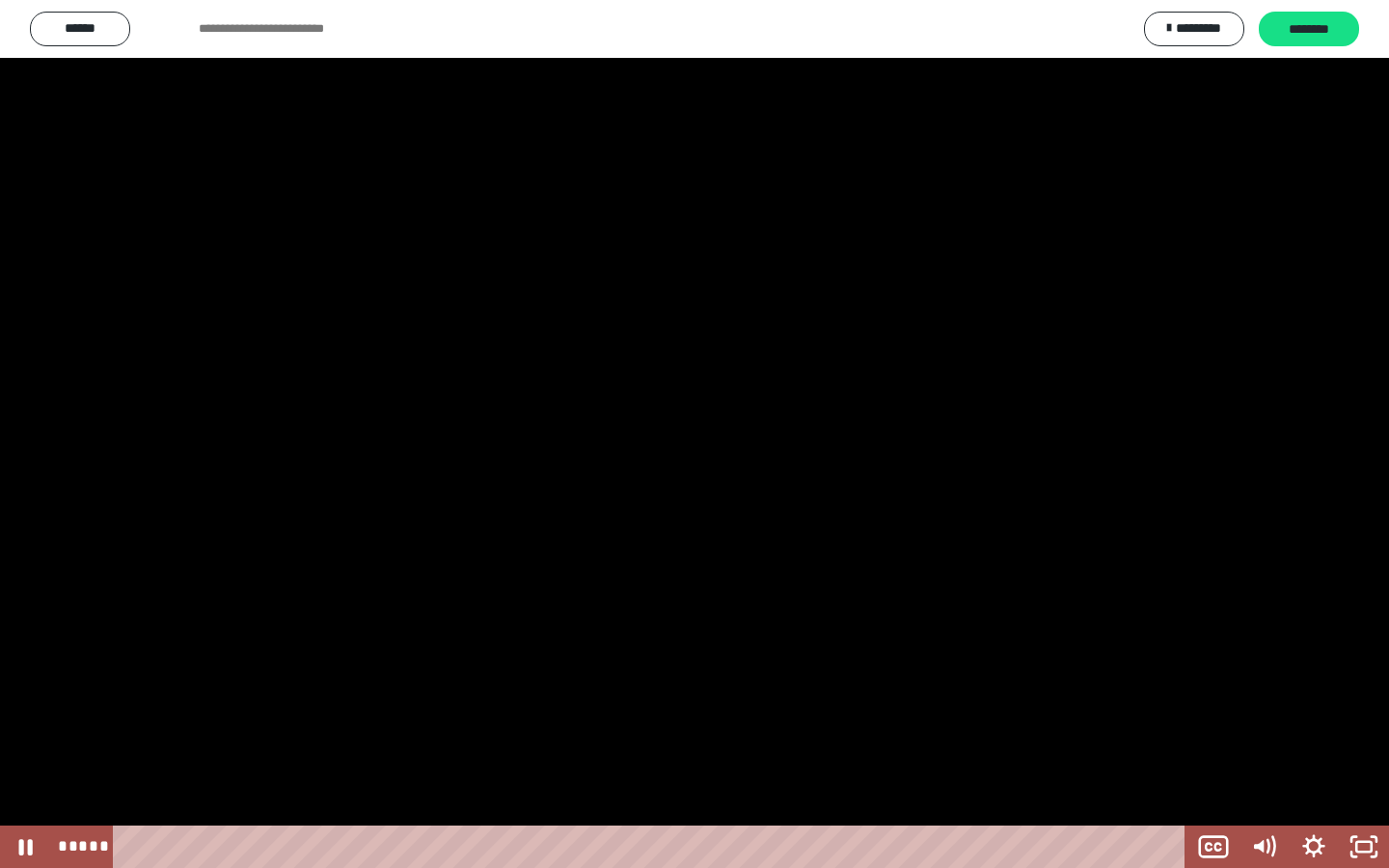 click at bounding box center [694, 434] 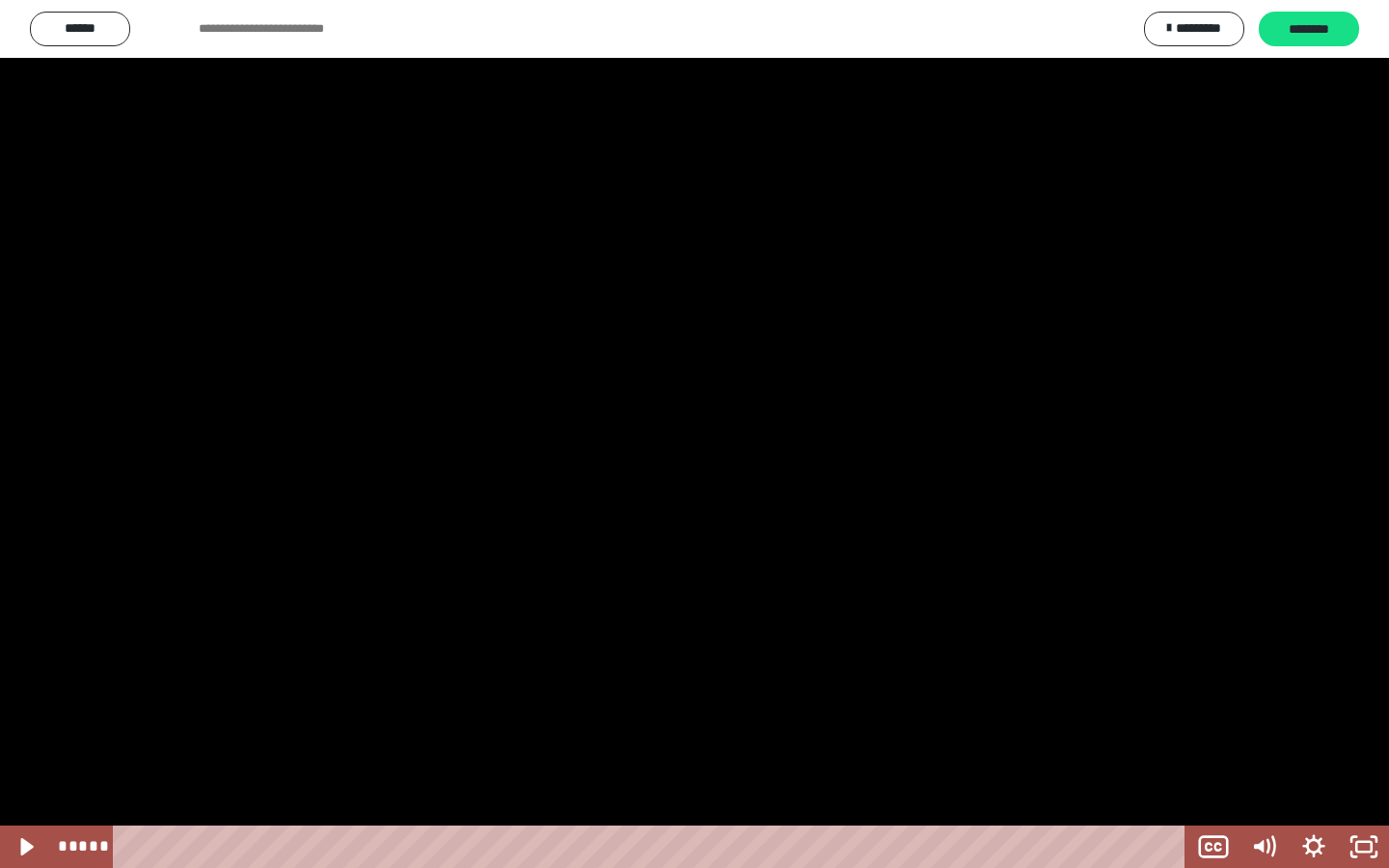click at bounding box center (694, 434) 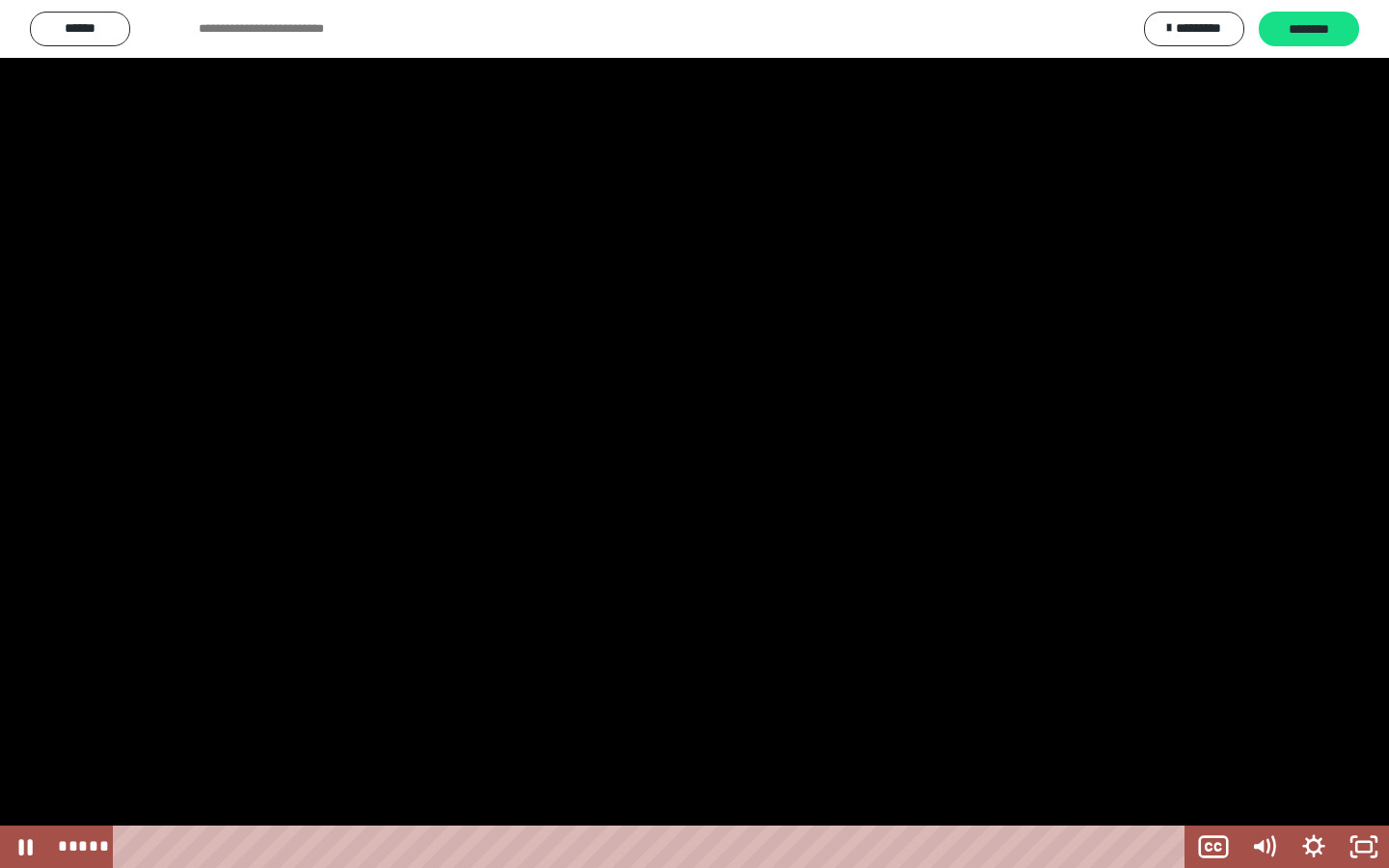 click at bounding box center [694, 434] 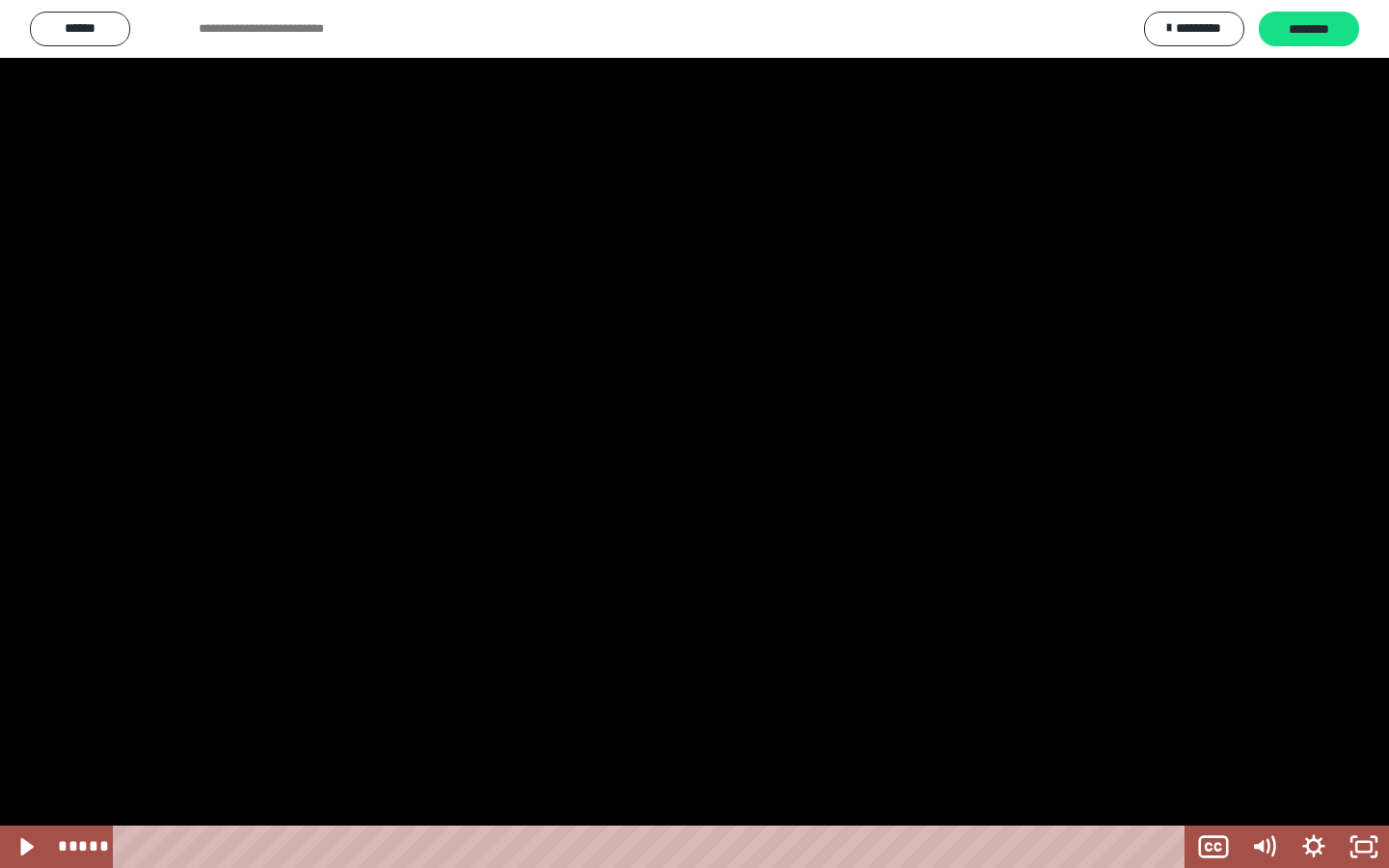 click at bounding box center [694, 434] 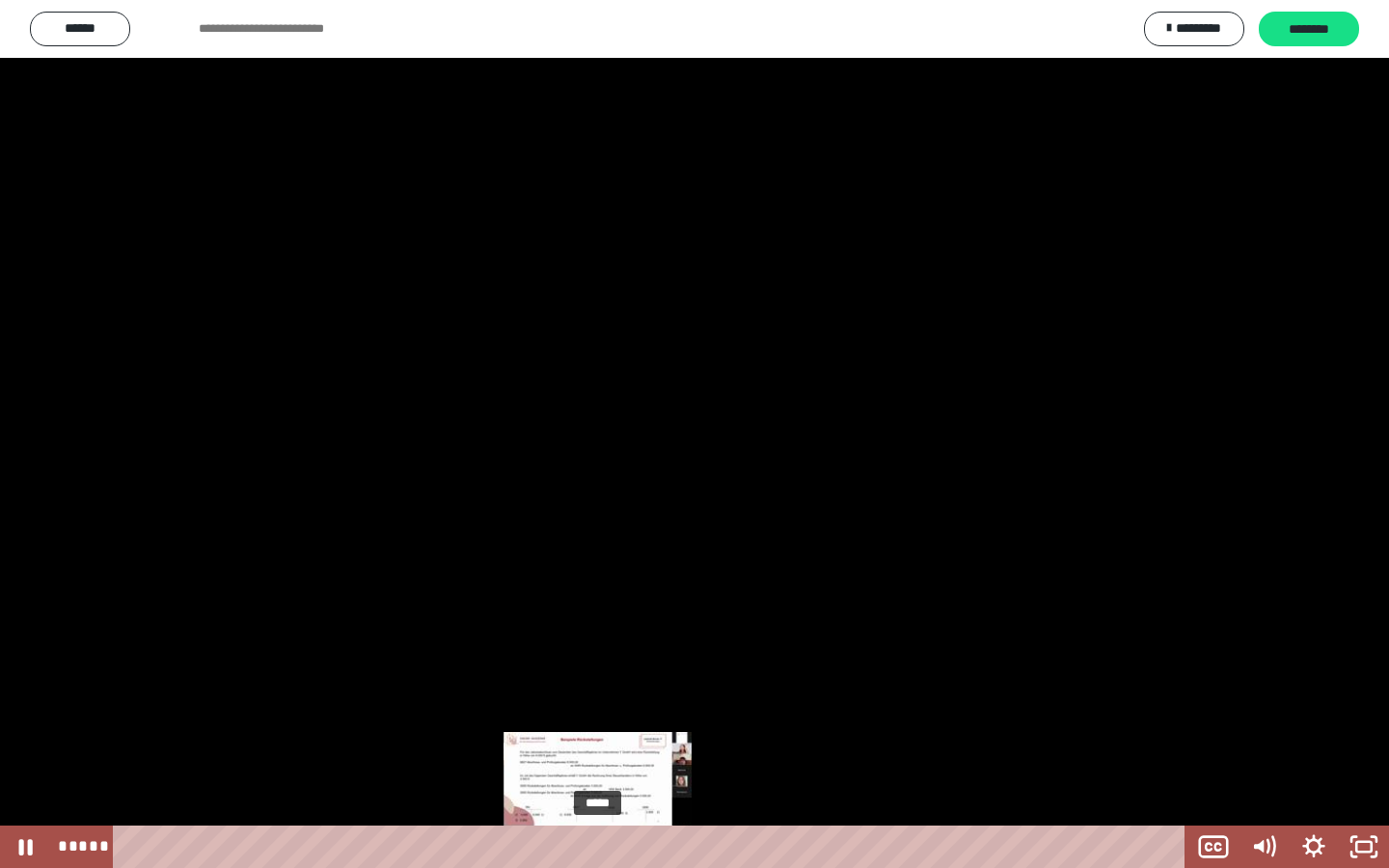 click on "*****" at bounding box center (653, 847) 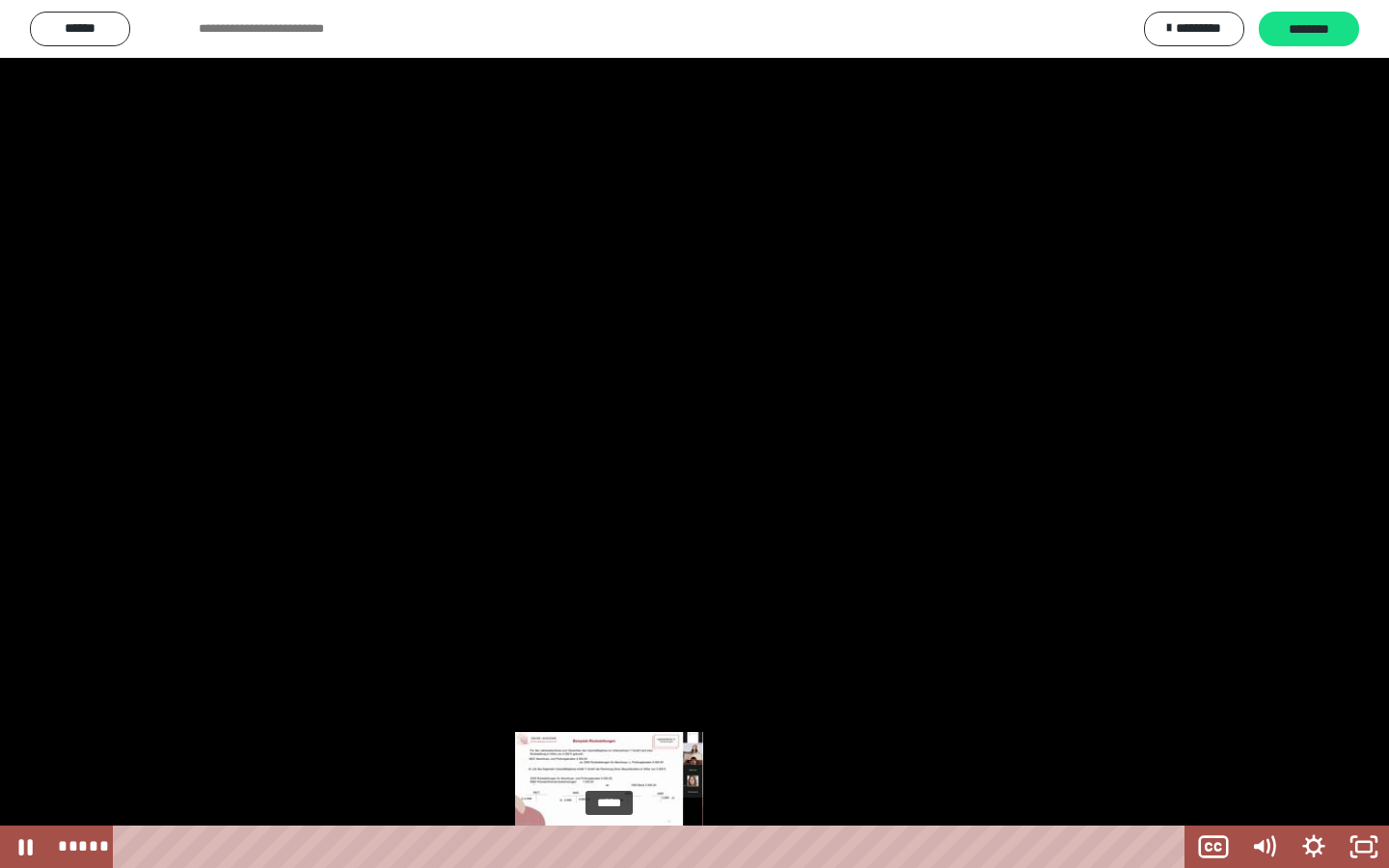 click on "*****" at bounding box center (653, 847) 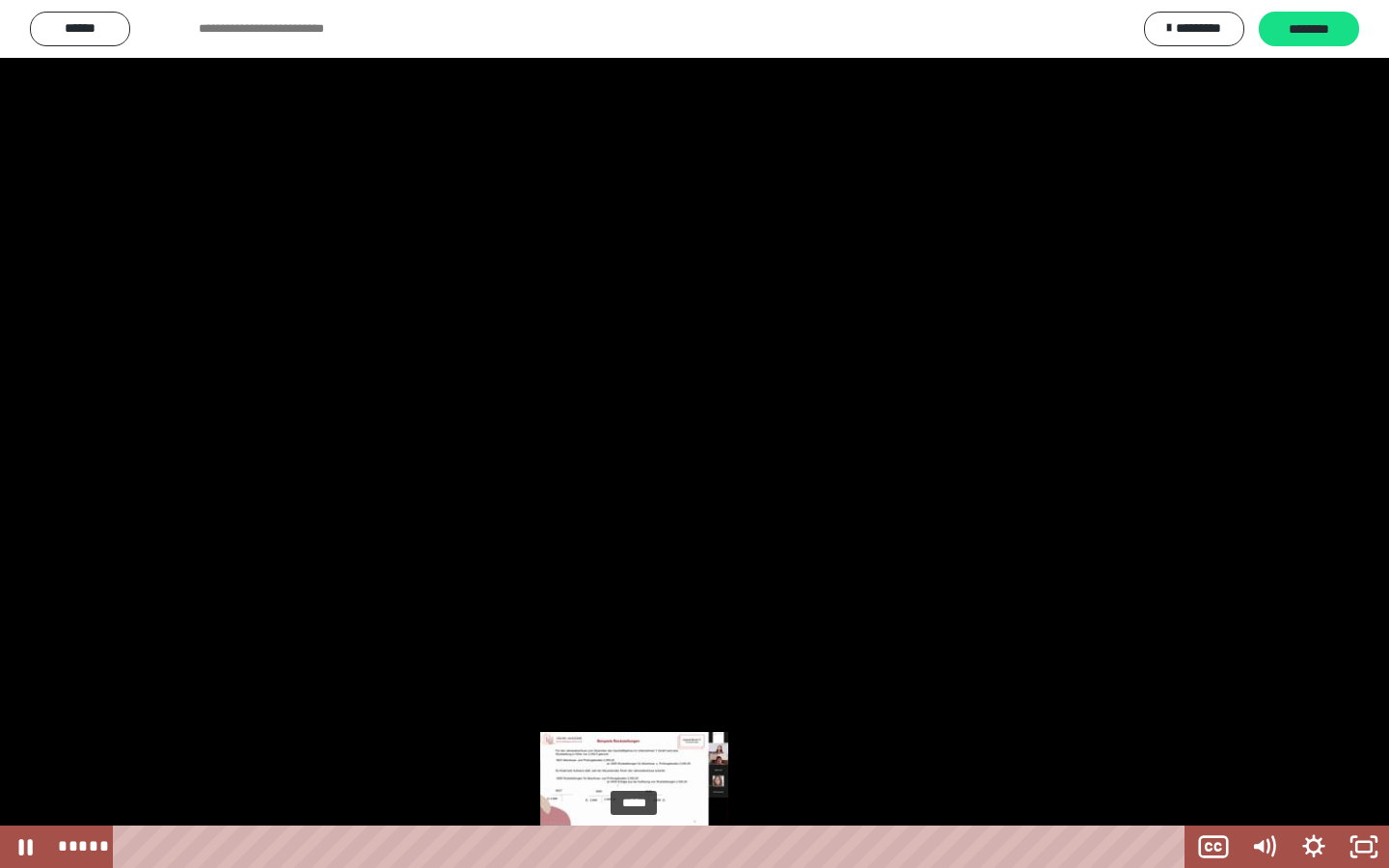 click on "*****" at bounding box center (653, 847) 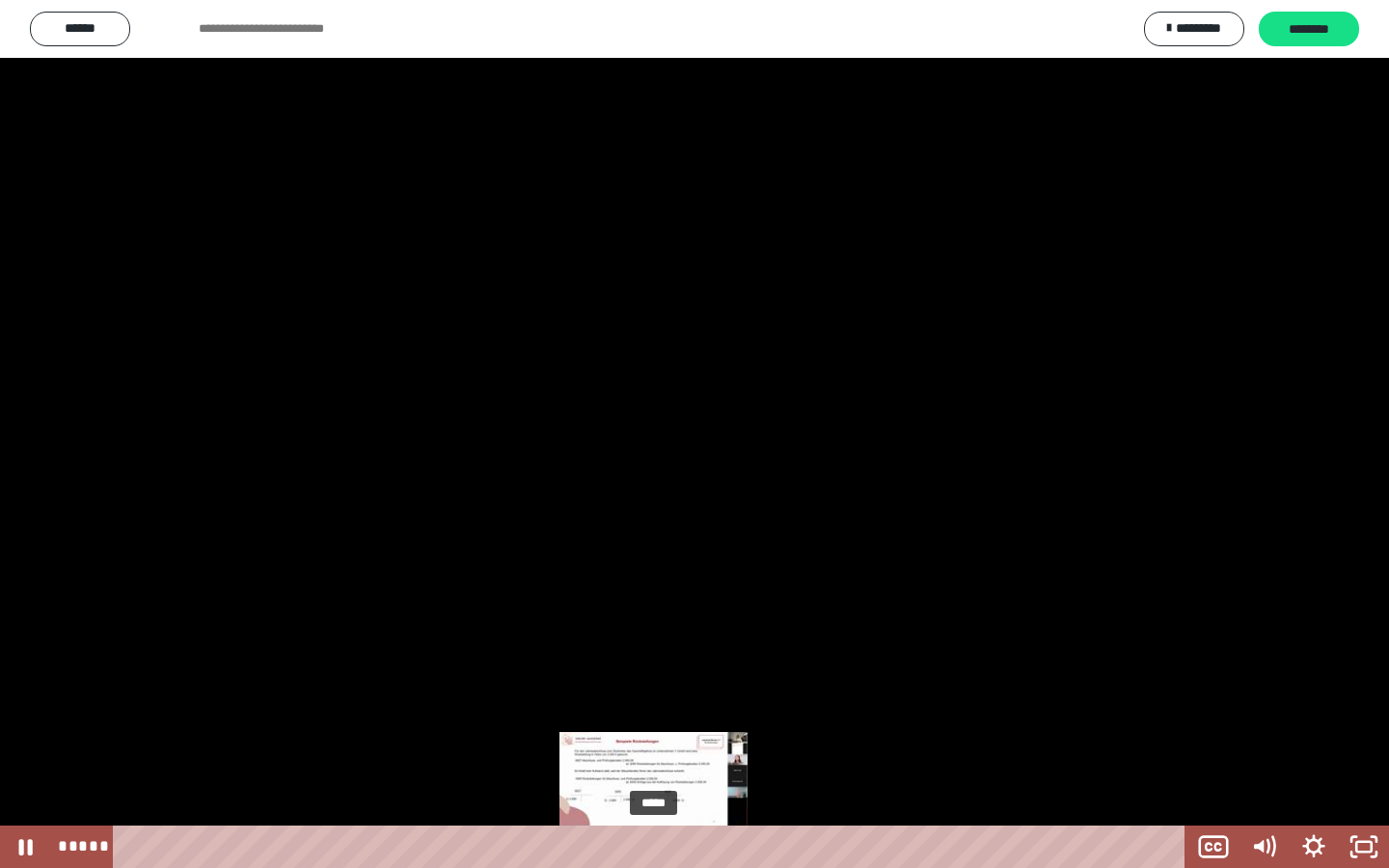 click on "*****" at bounding box center [653, 847] 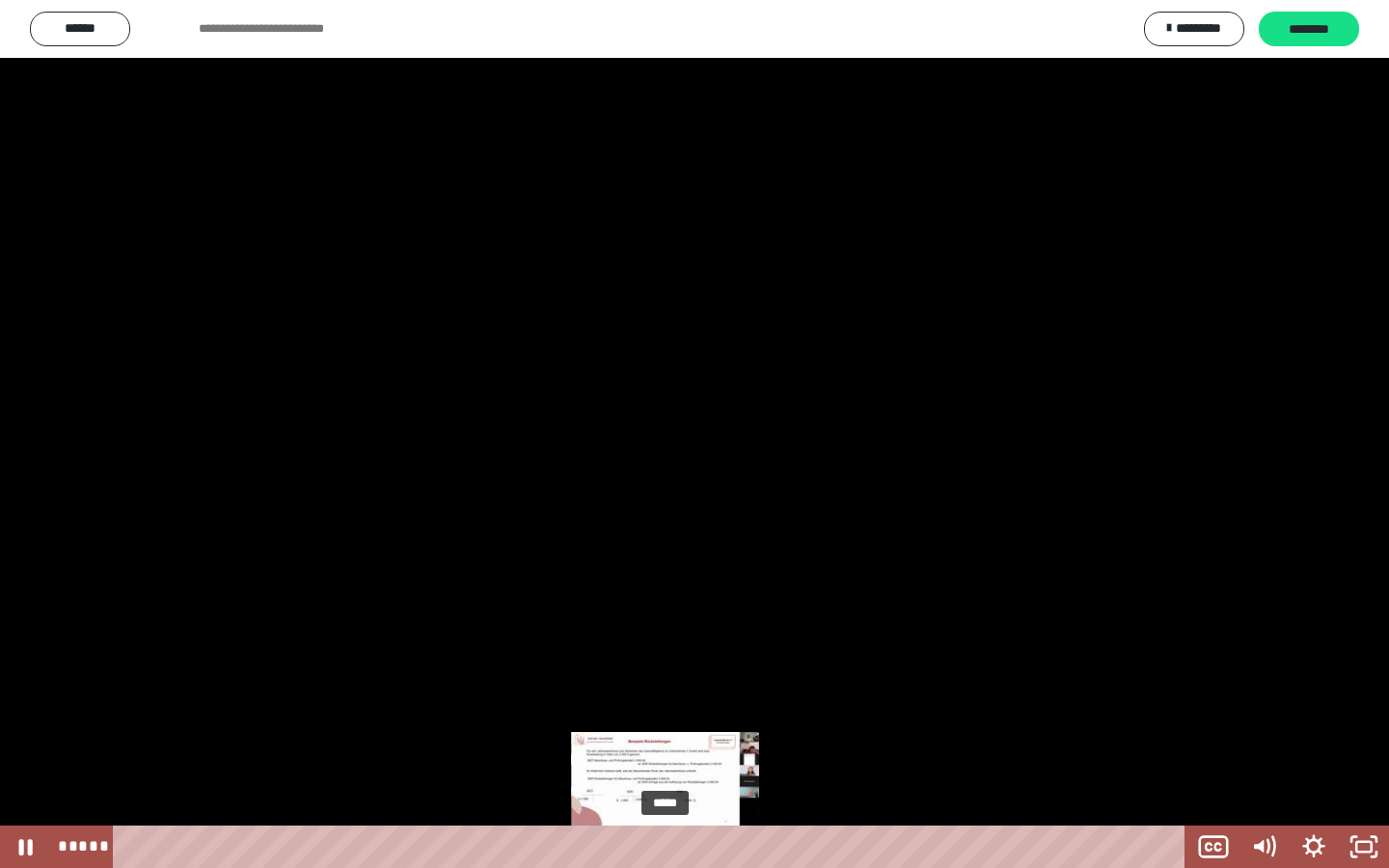 click on "*****" at bounding box center [653, 847] 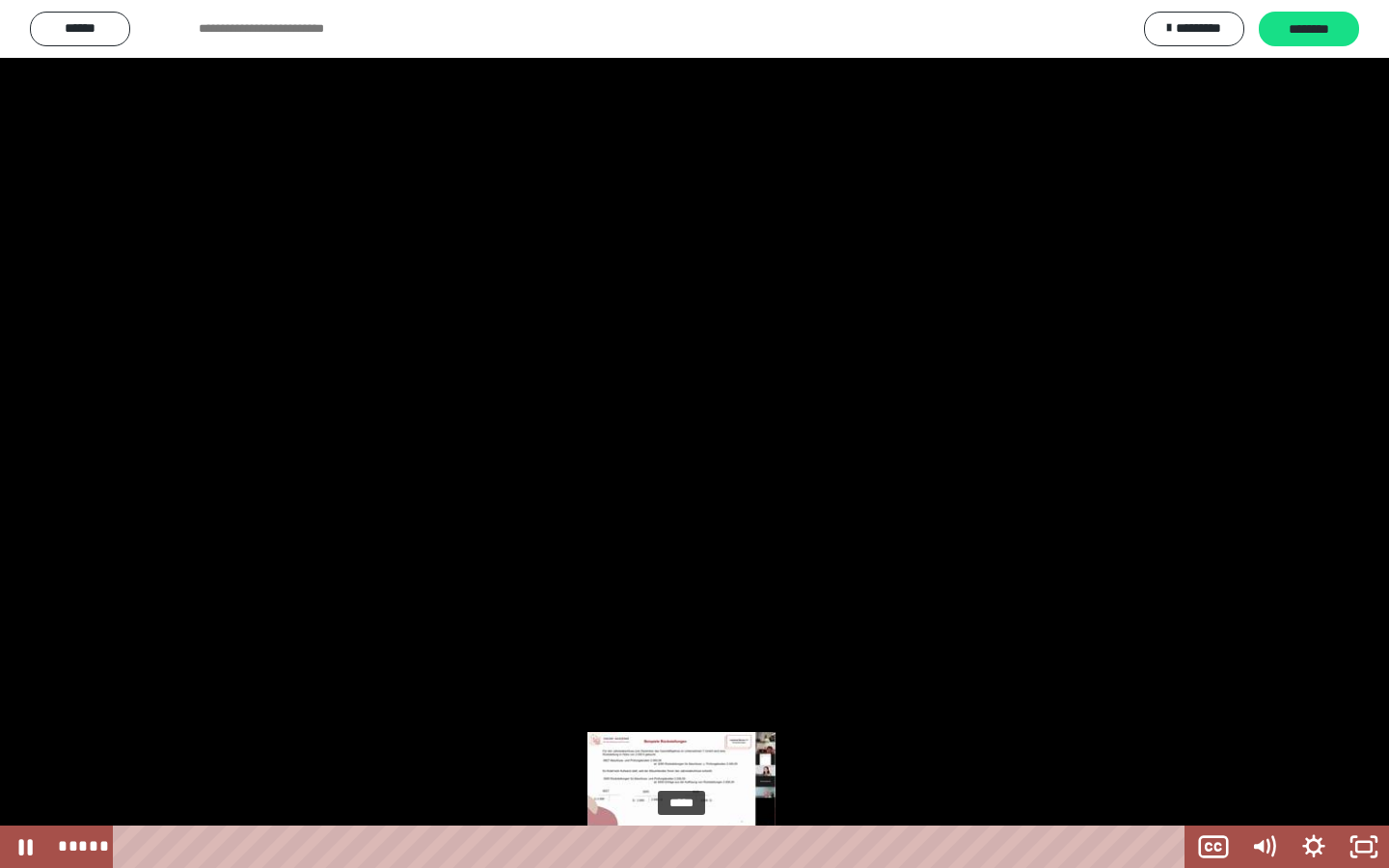click on "*****" at bounding box center [653, 847] 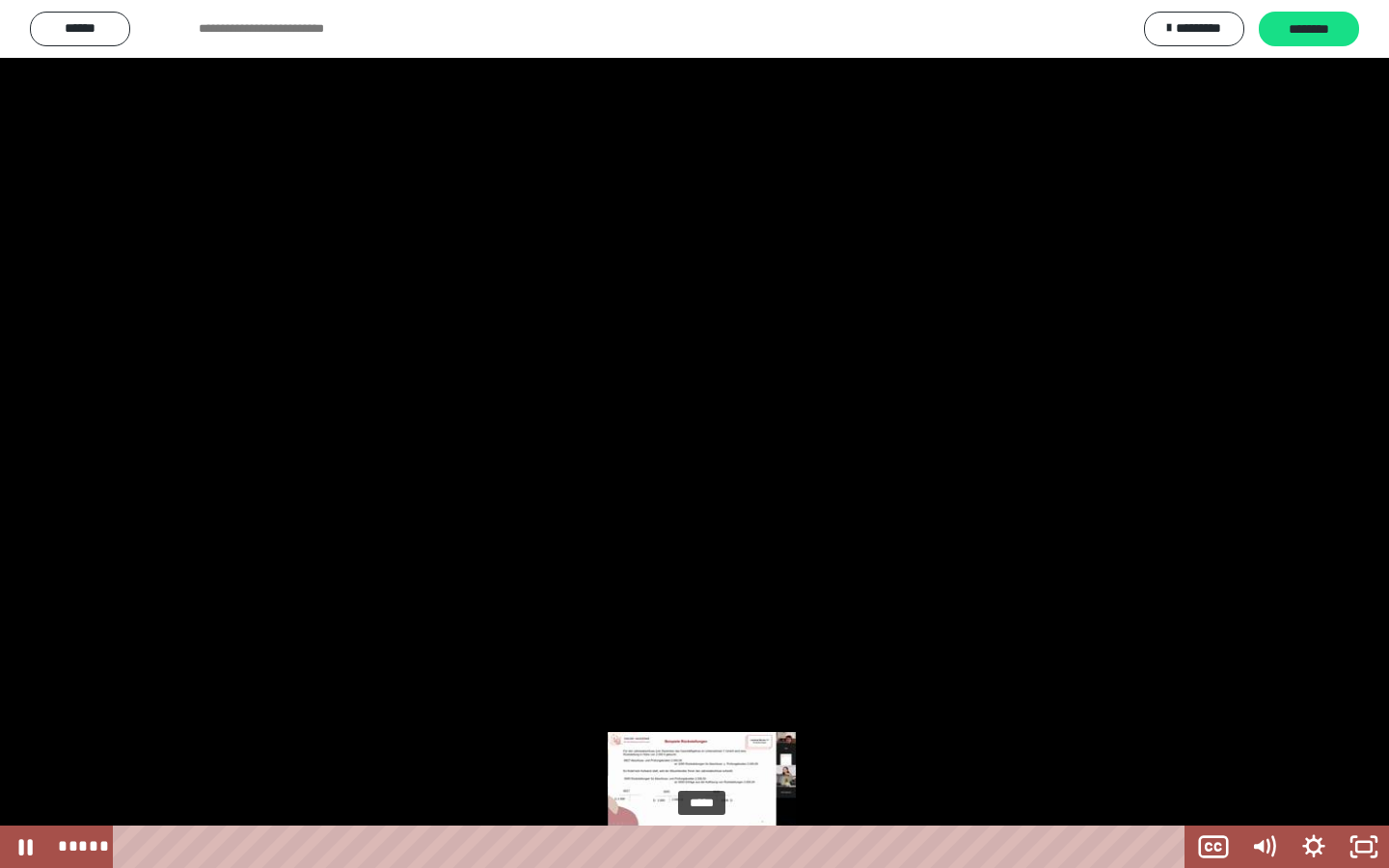 click on "*****" at bounding box center (653, 847) 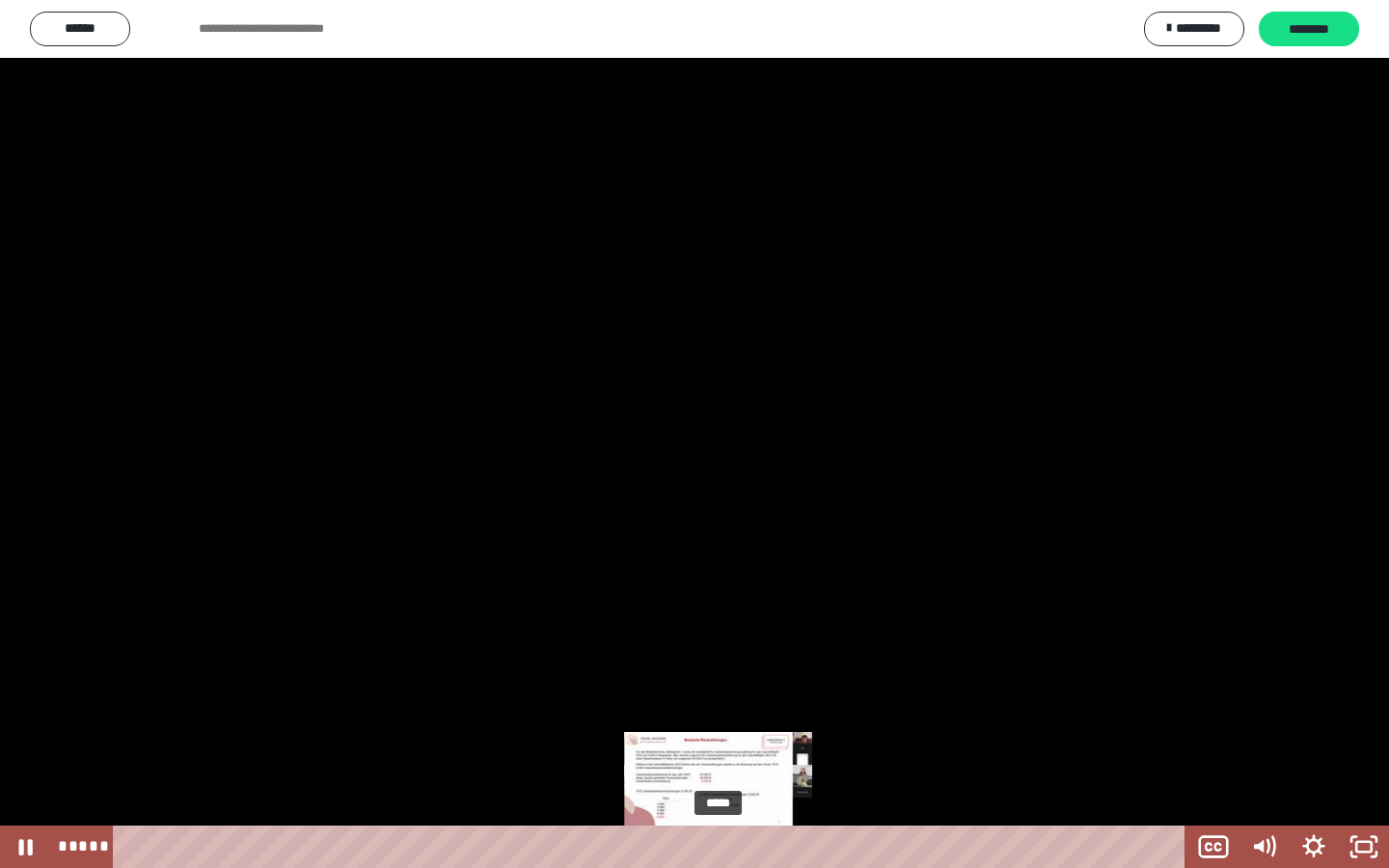 click on "*****" at bounding box center [653, 847] 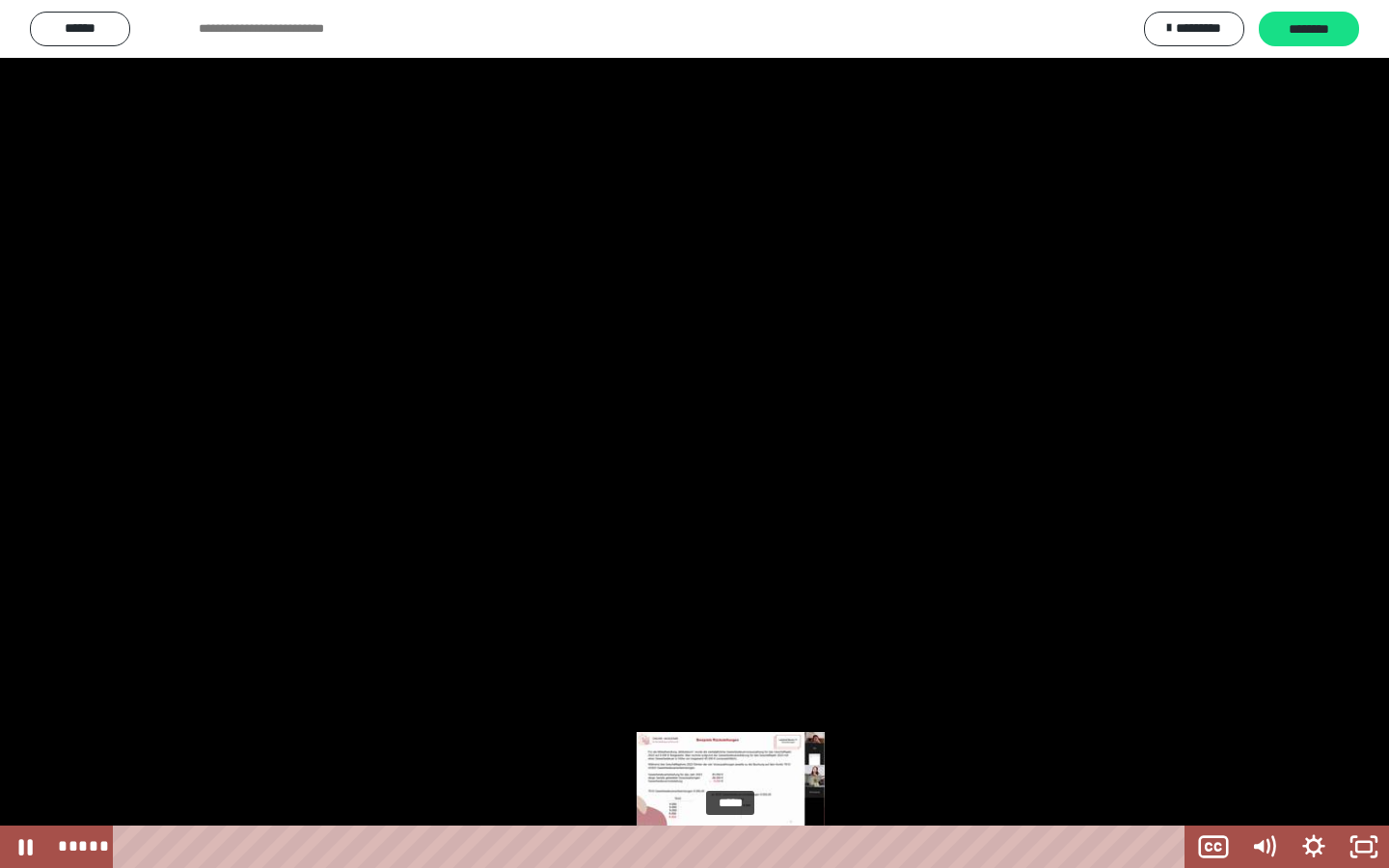 click on "*****" at bounding box center (653, 847) 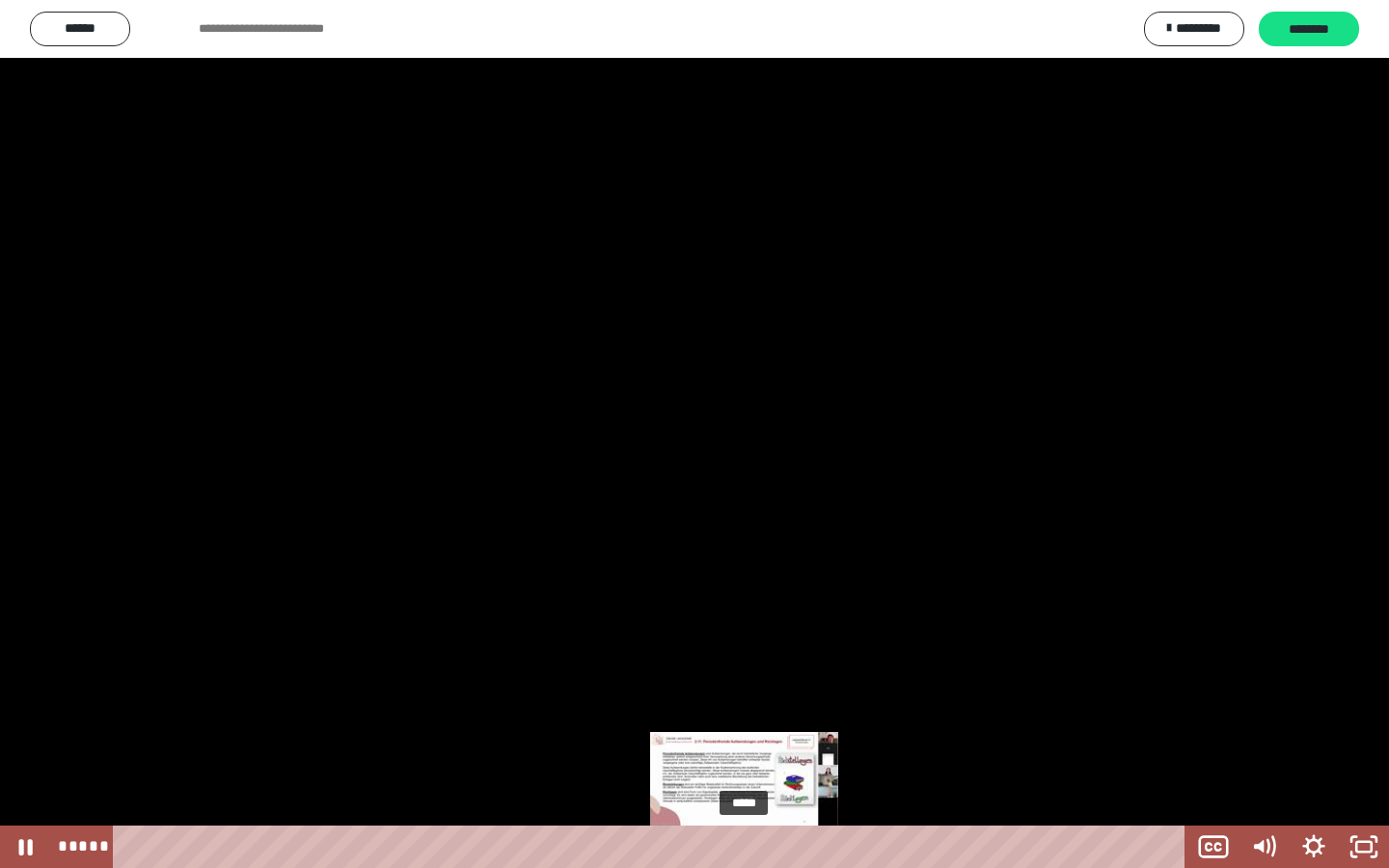 click on "*****" at bounding box center [653, 847] 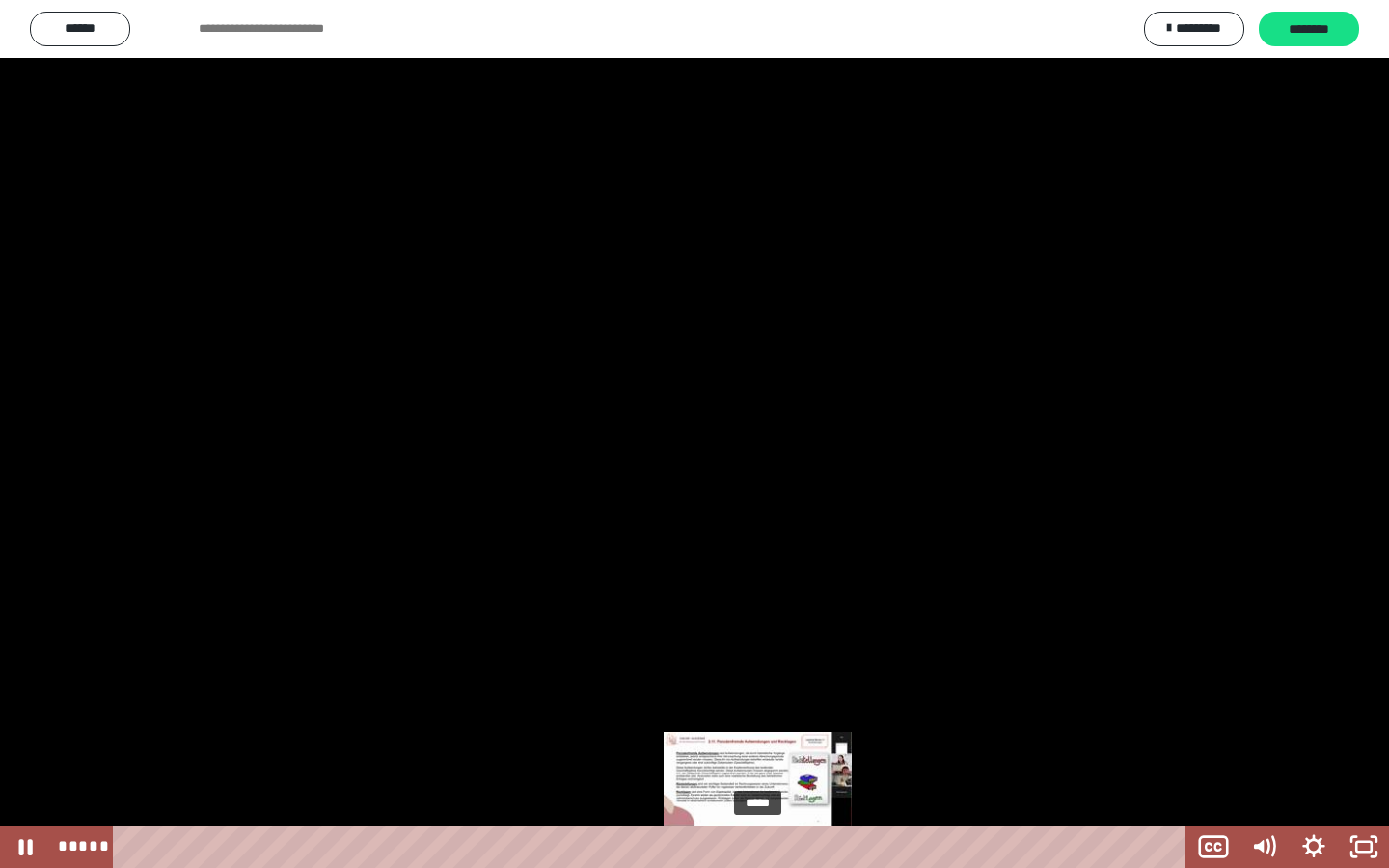 click on "*****" at bounding box center (653, 847) 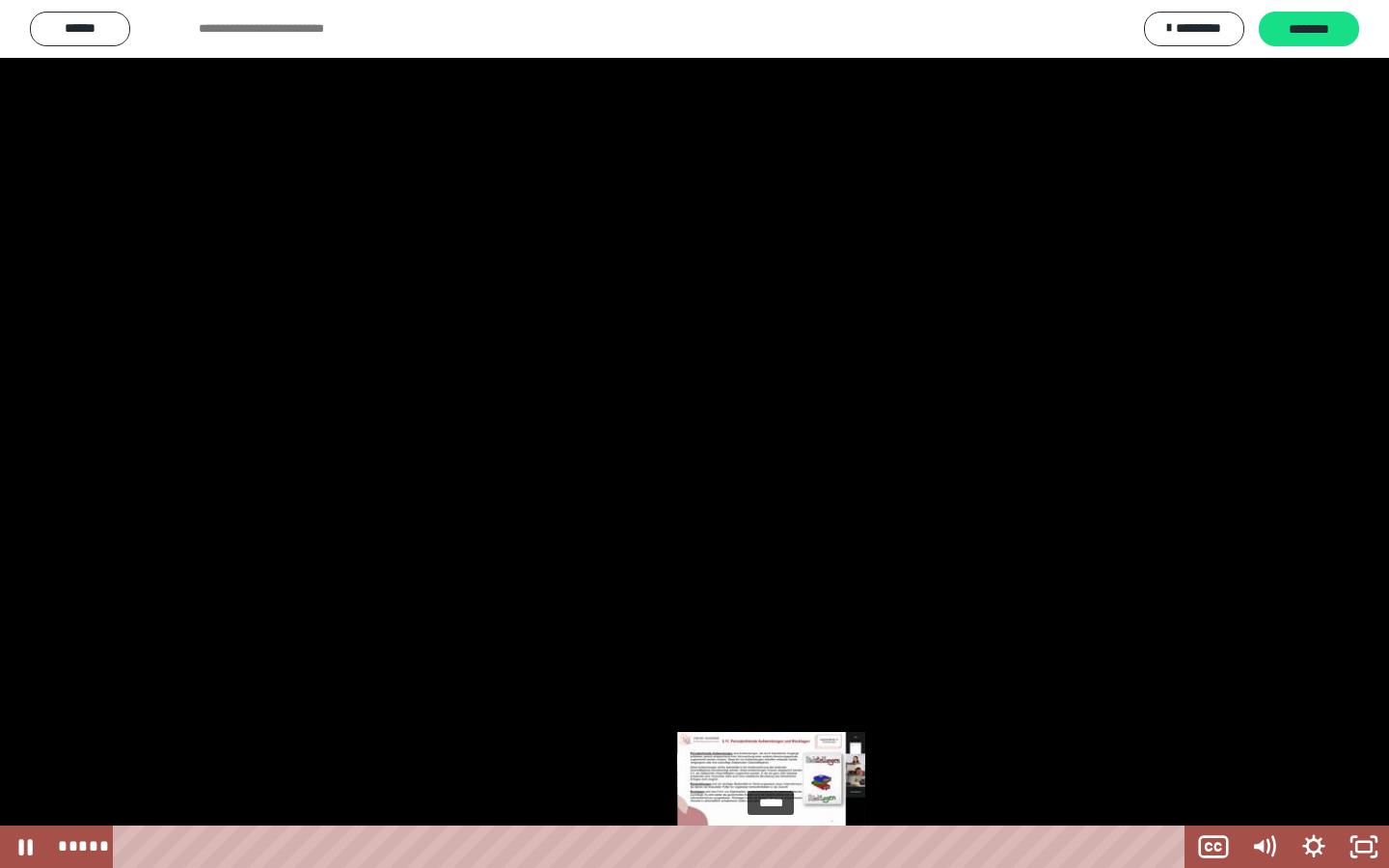 click on "*****" at bounding box center [653, 847] 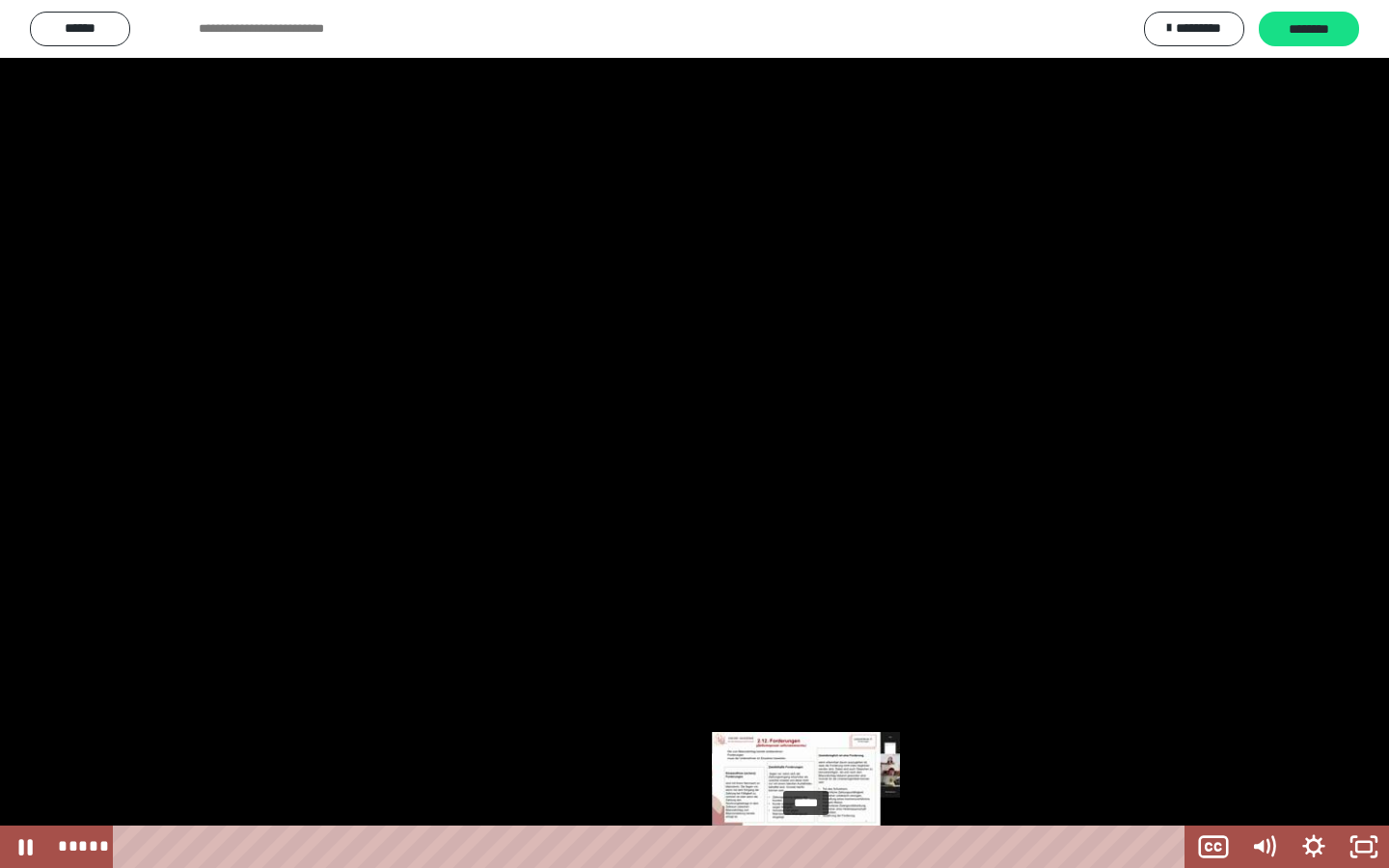 click on "*****" at bounding box center [653, 847] 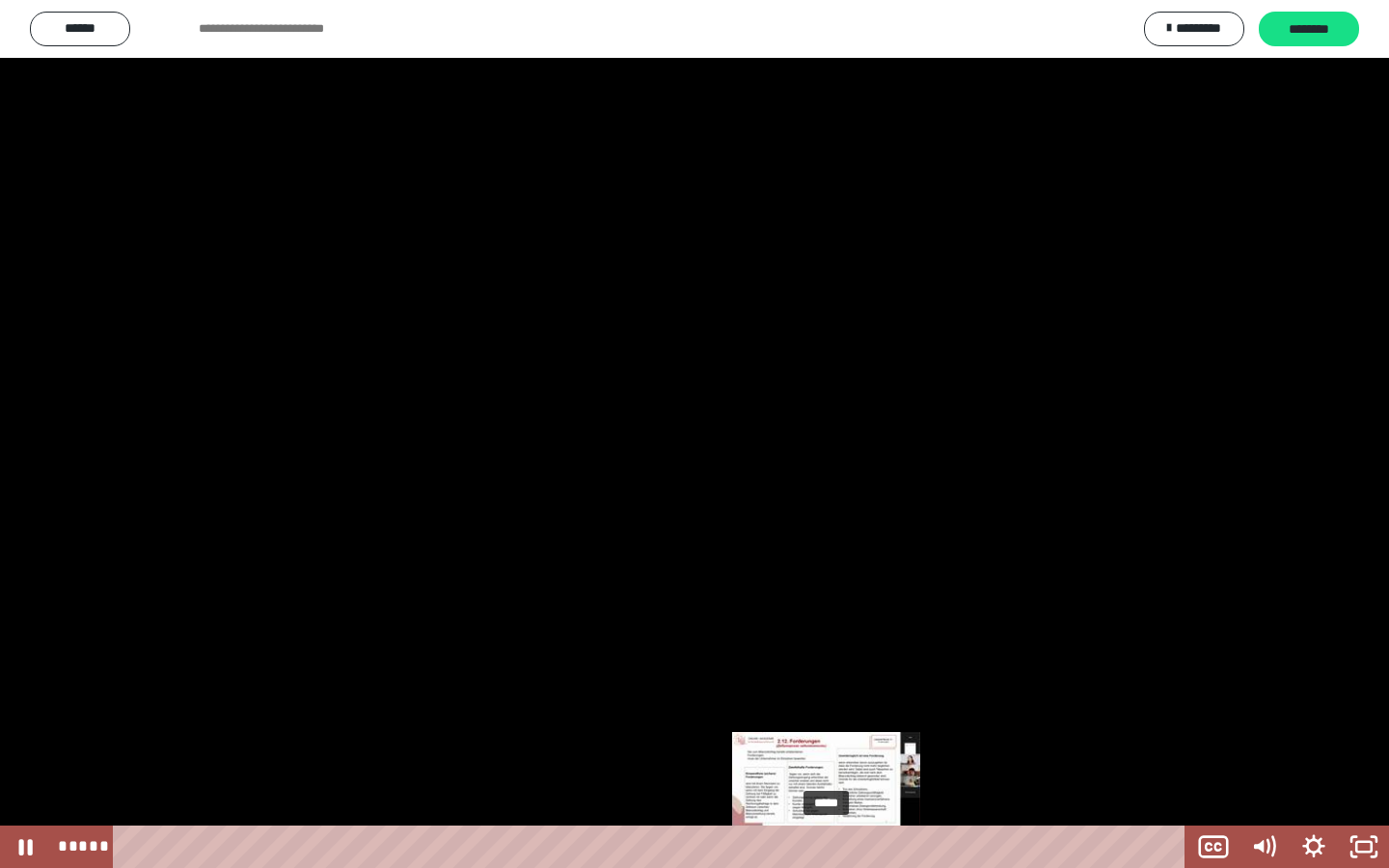 click on "*****" at bounding box center (653, 847) 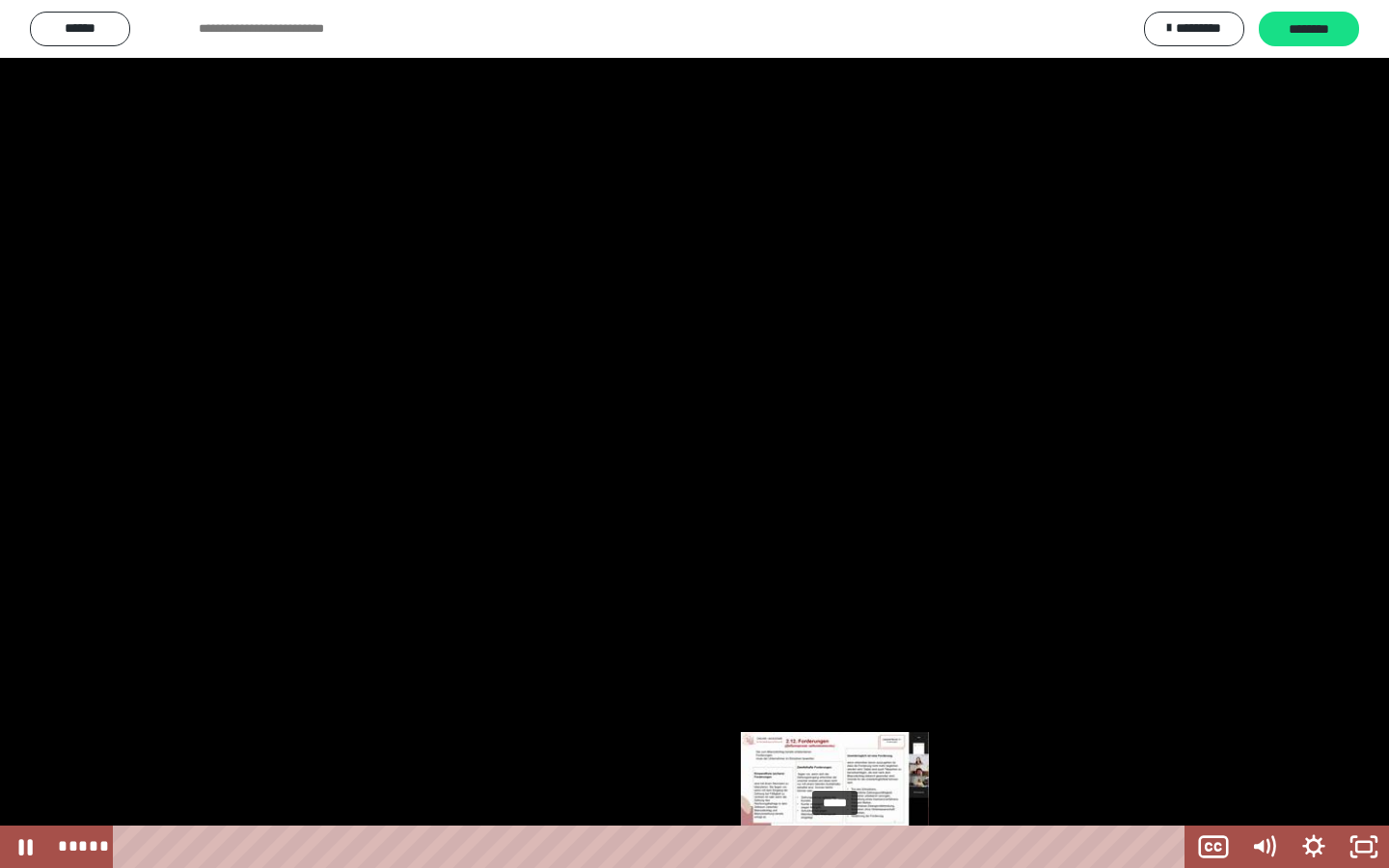 click on "*****" at bounding box center [653, 847] 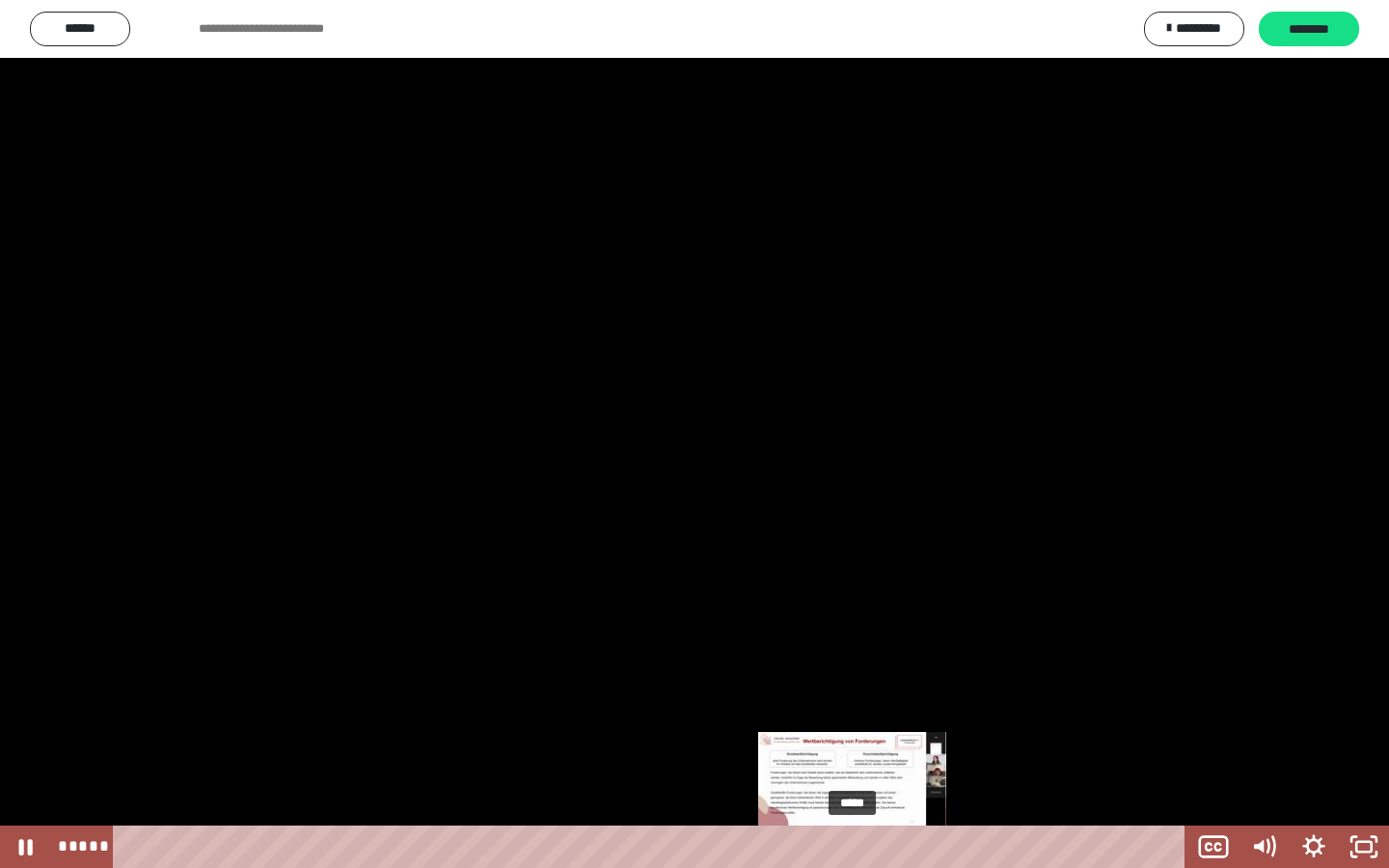 click on "*****" at bounding box center [653, 847] 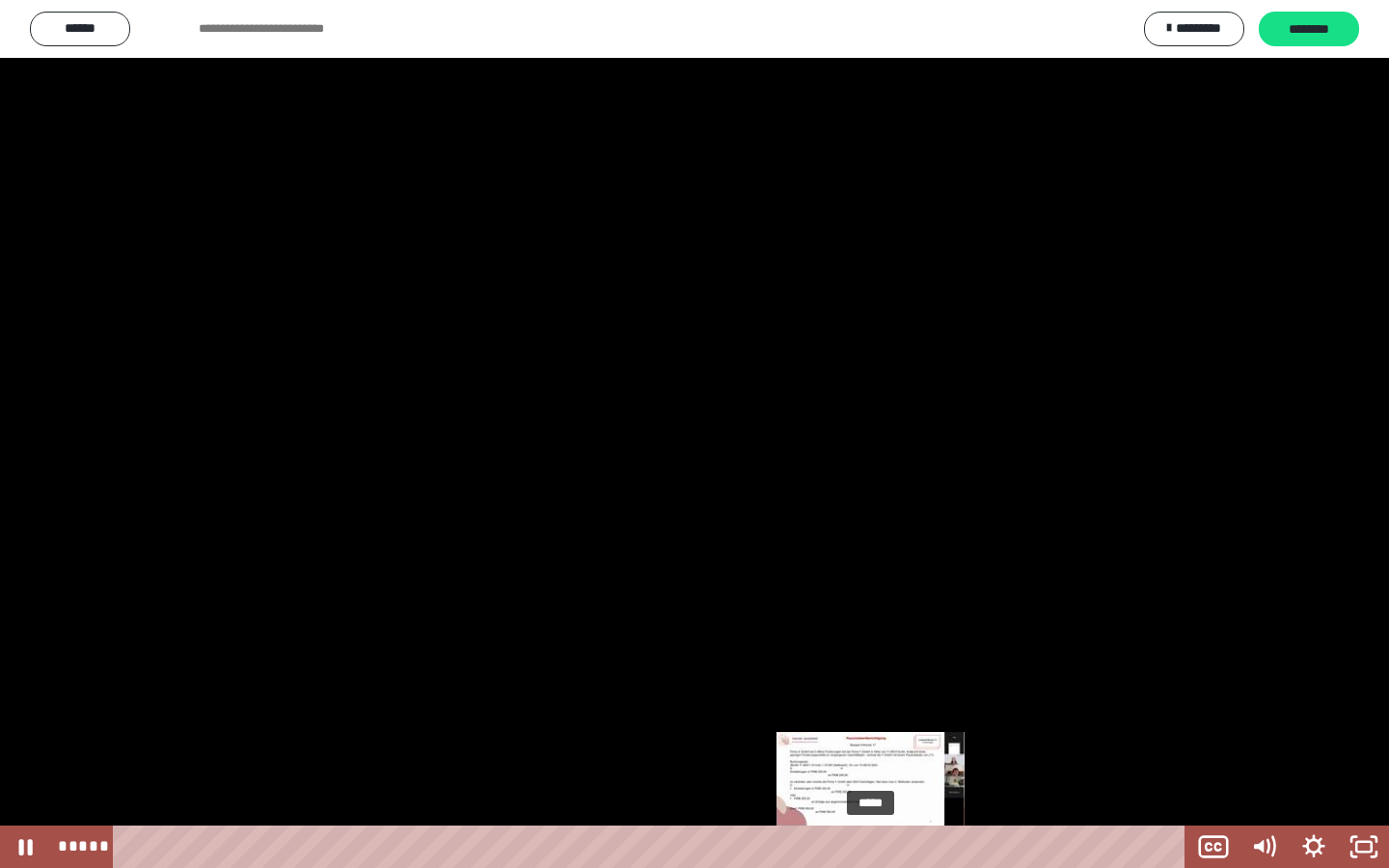 click on "*****" at bounding box center [653, 847] 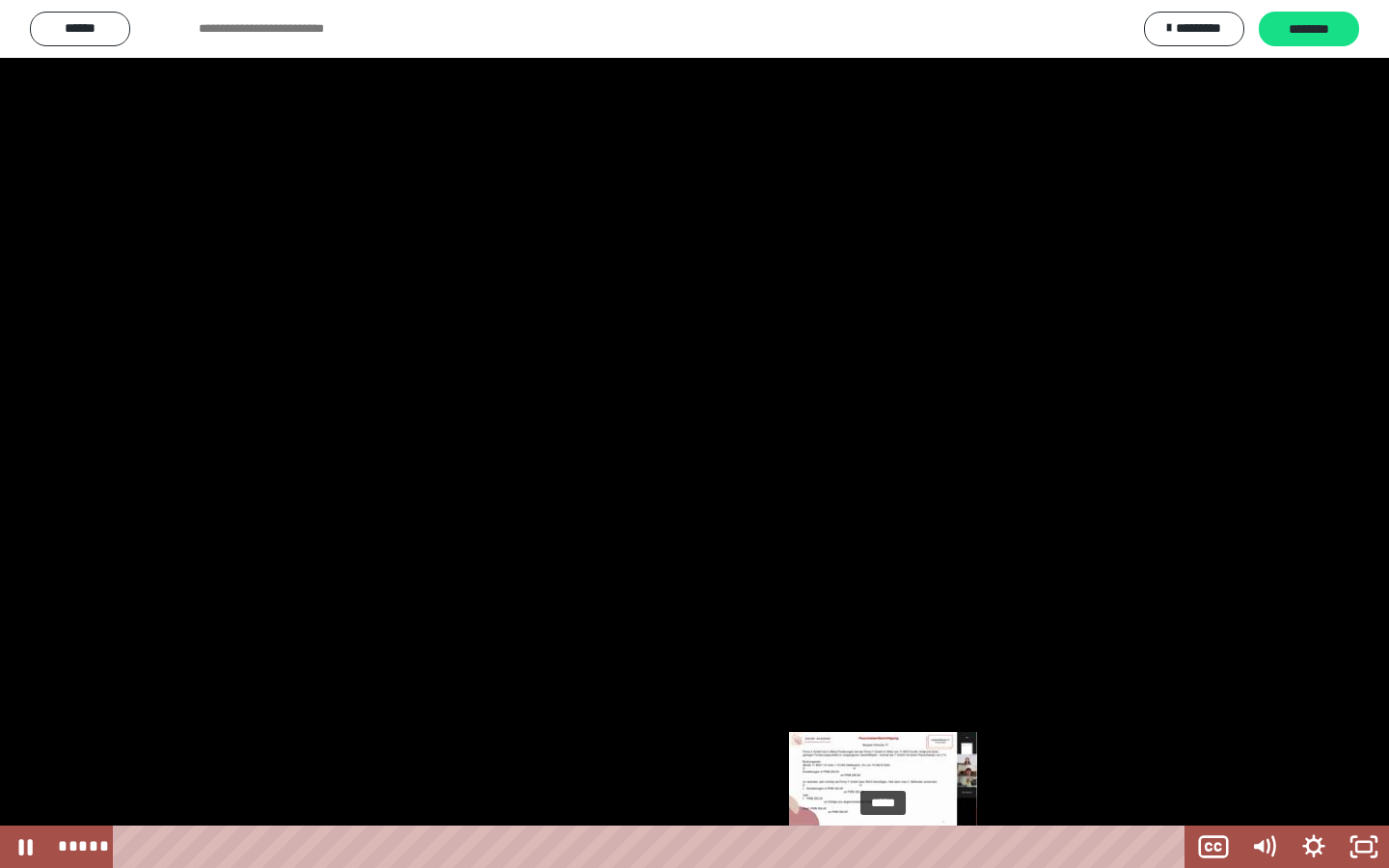 click on "*****" at bounding box center [653, 847] 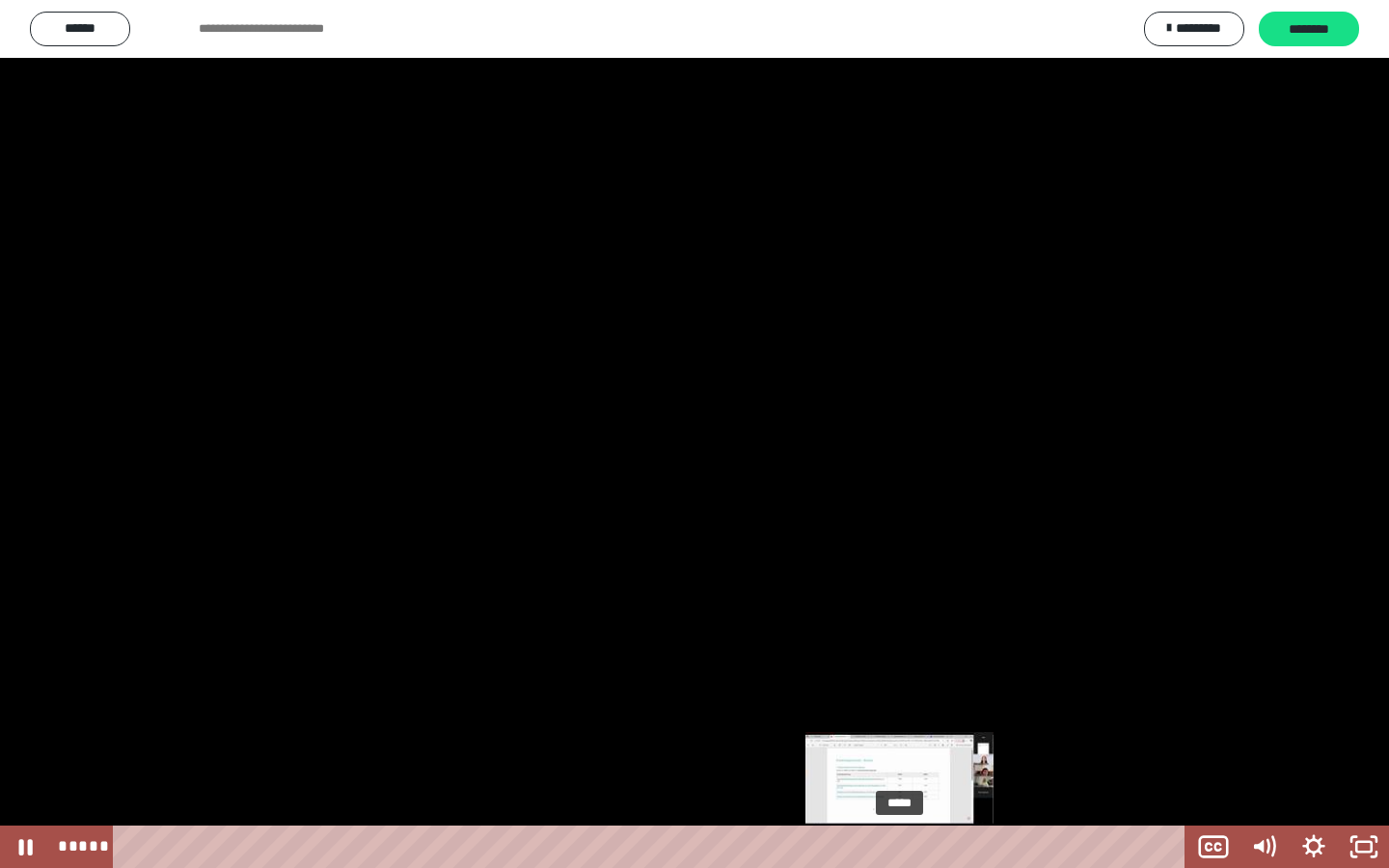 click on "*****" at bounding box center [653, 847] 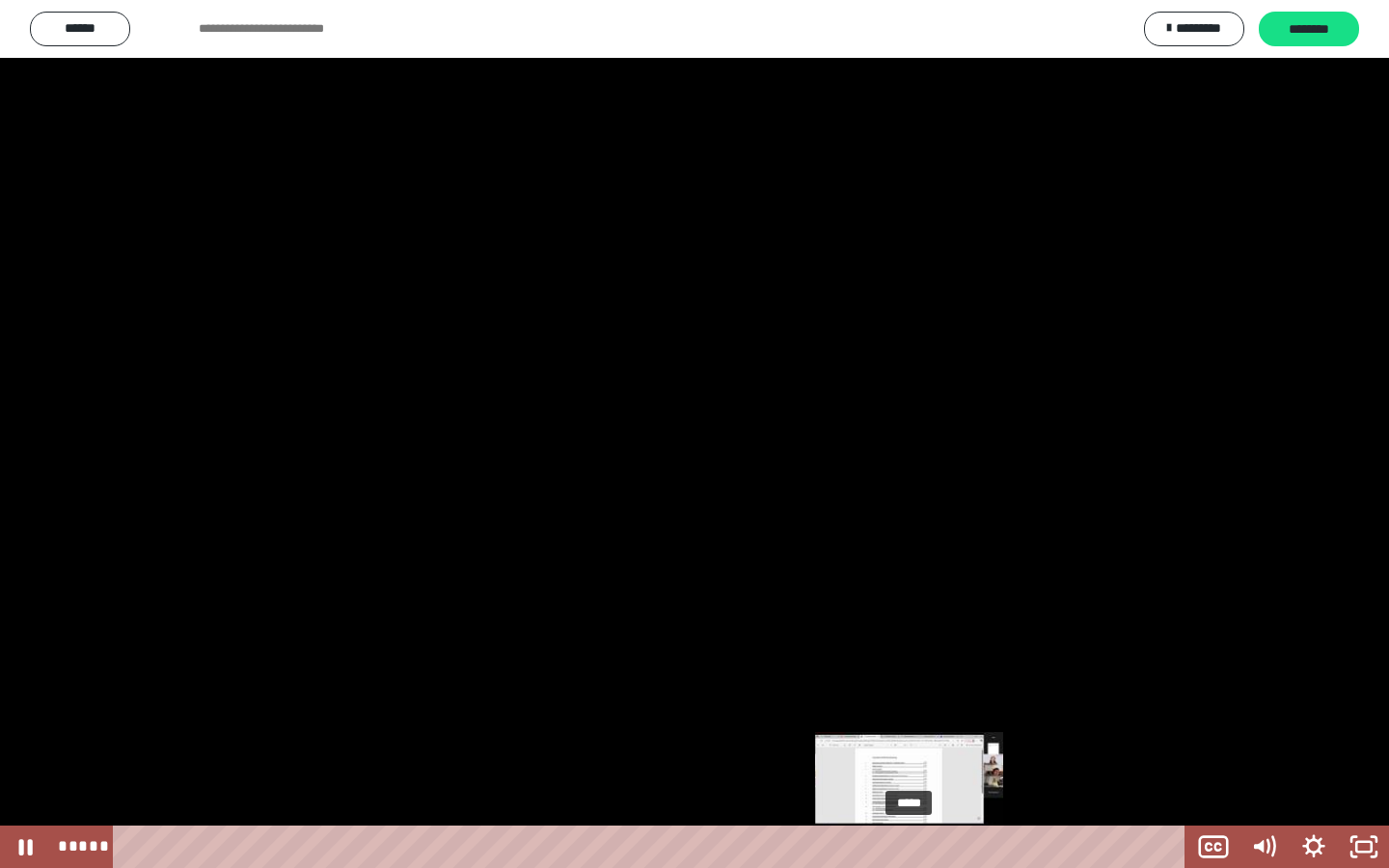 click on "*****" at bounding box center [653, 847] 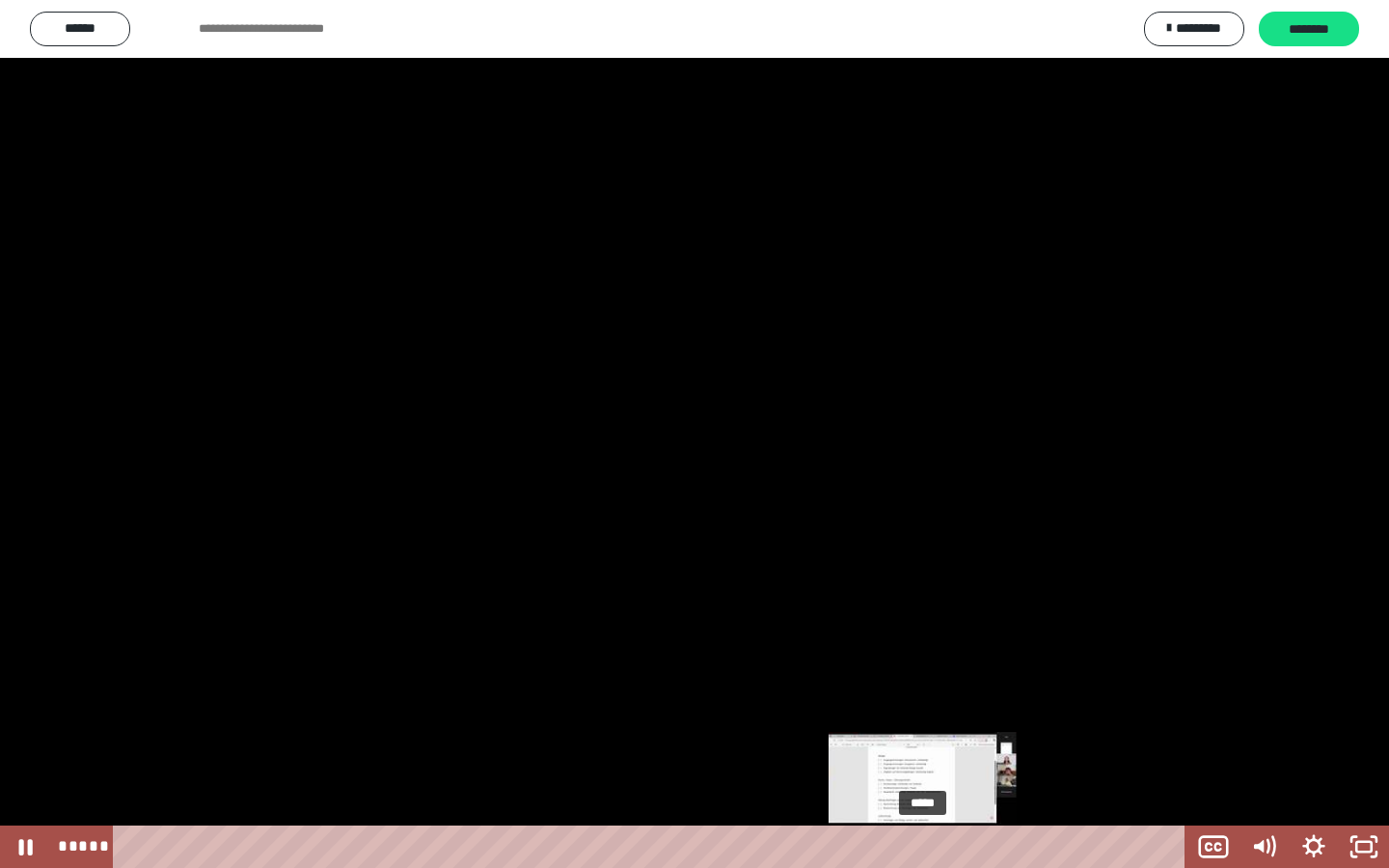 click on "*****" at bounding box center [653, 847] 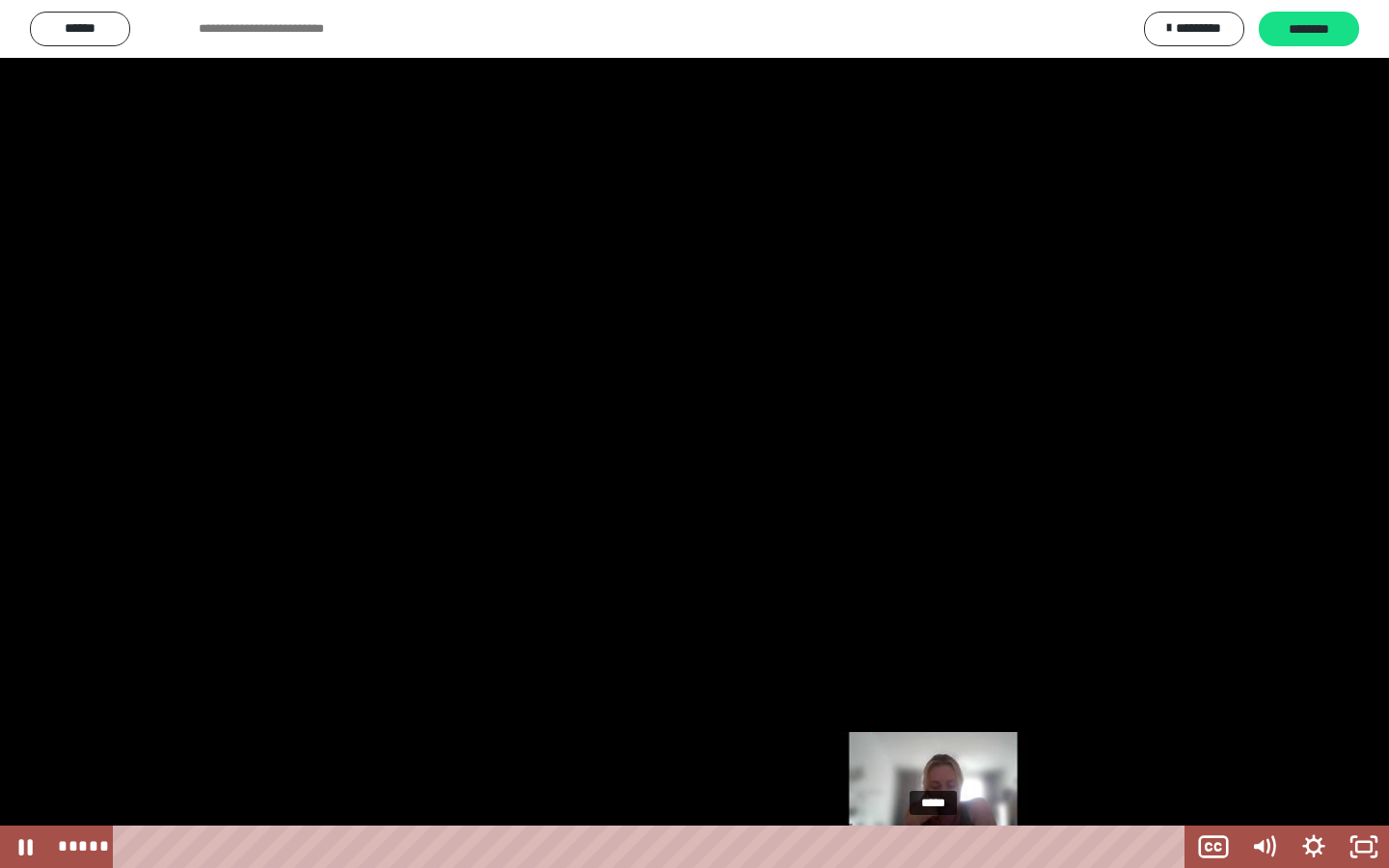 click on "*****" at bounding box center [653, 847] 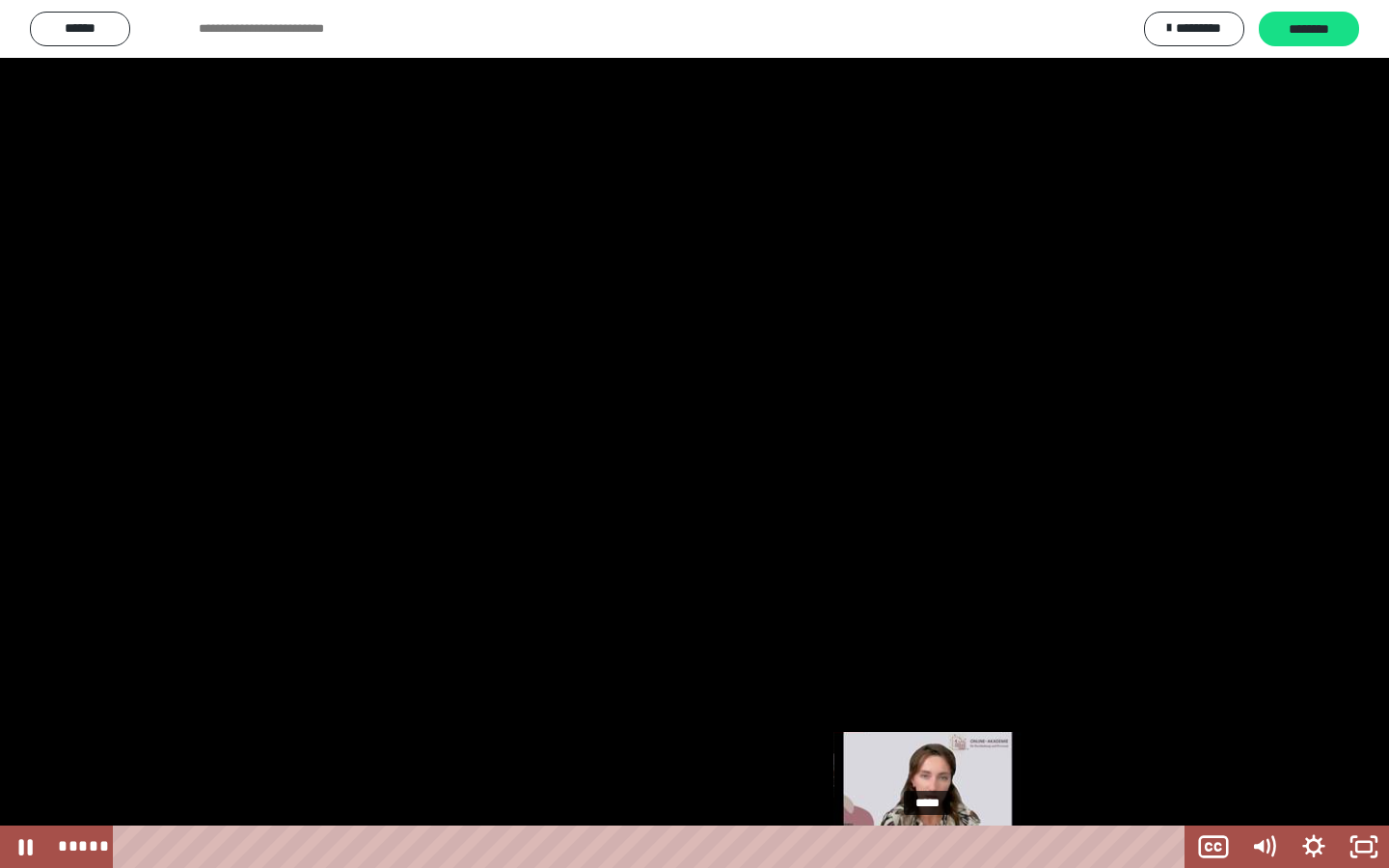 click at bounding box center (927, 847) 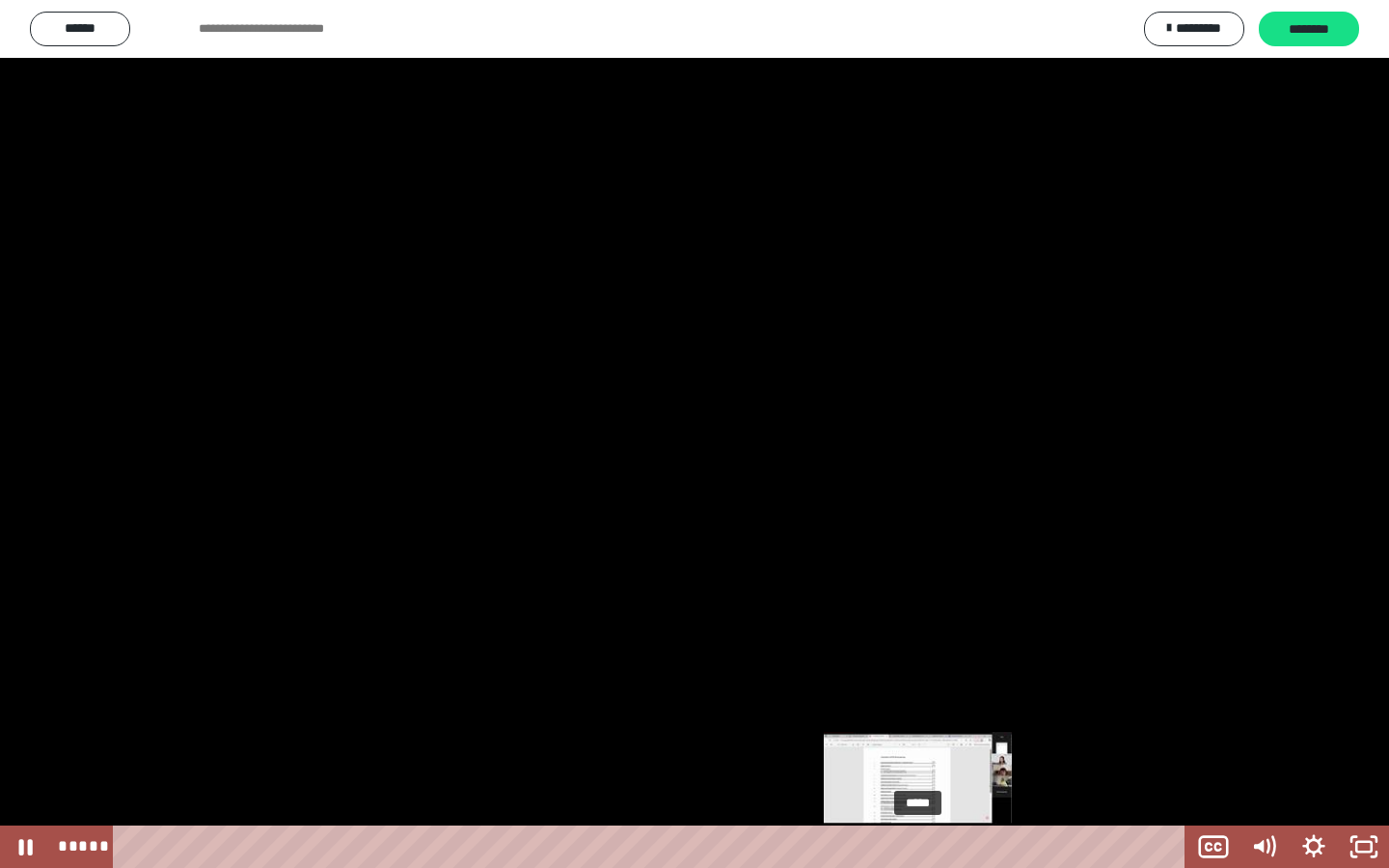 click at bounding box center (917, 847) 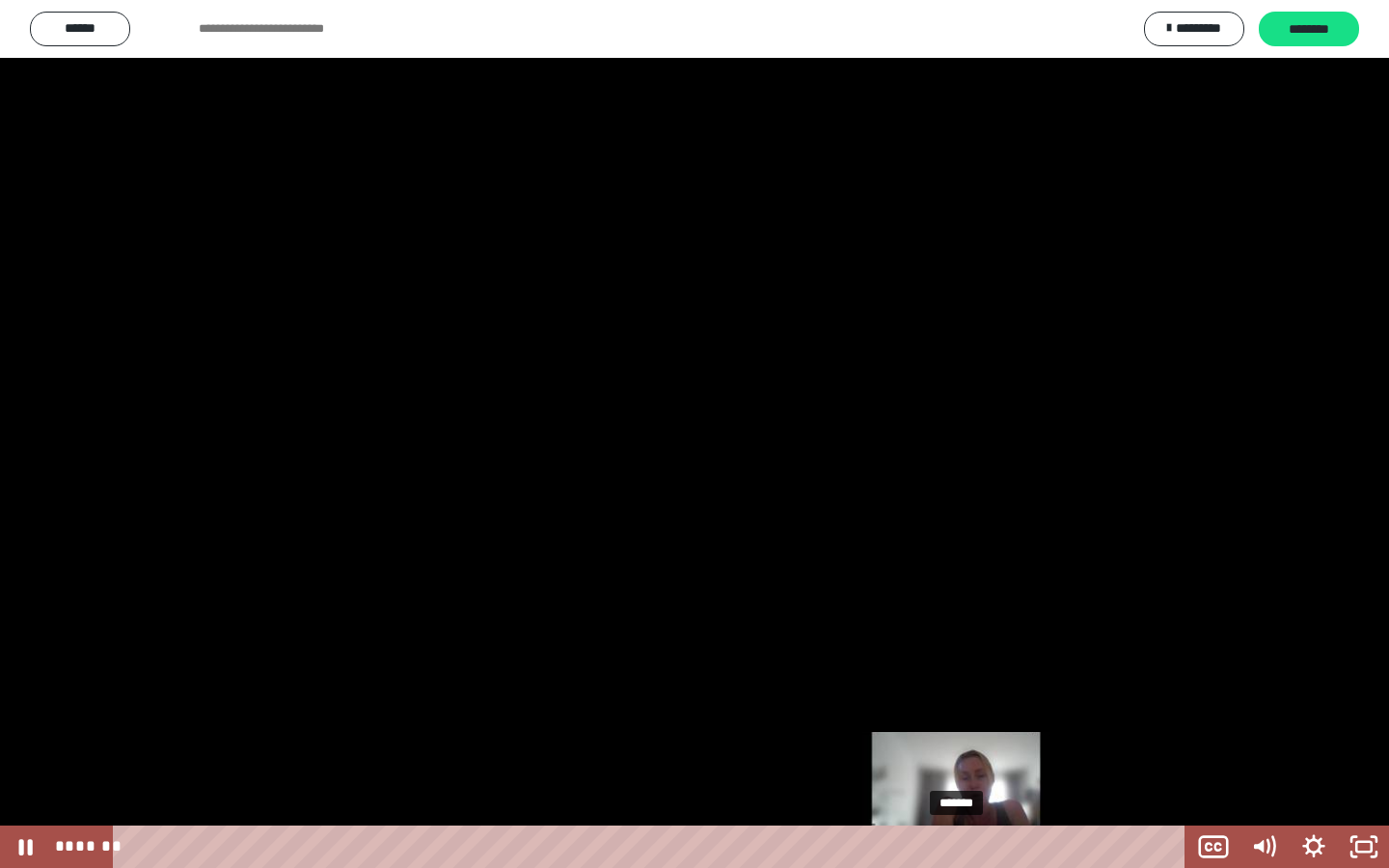 click on "*******" at bounding box center (653, 847) 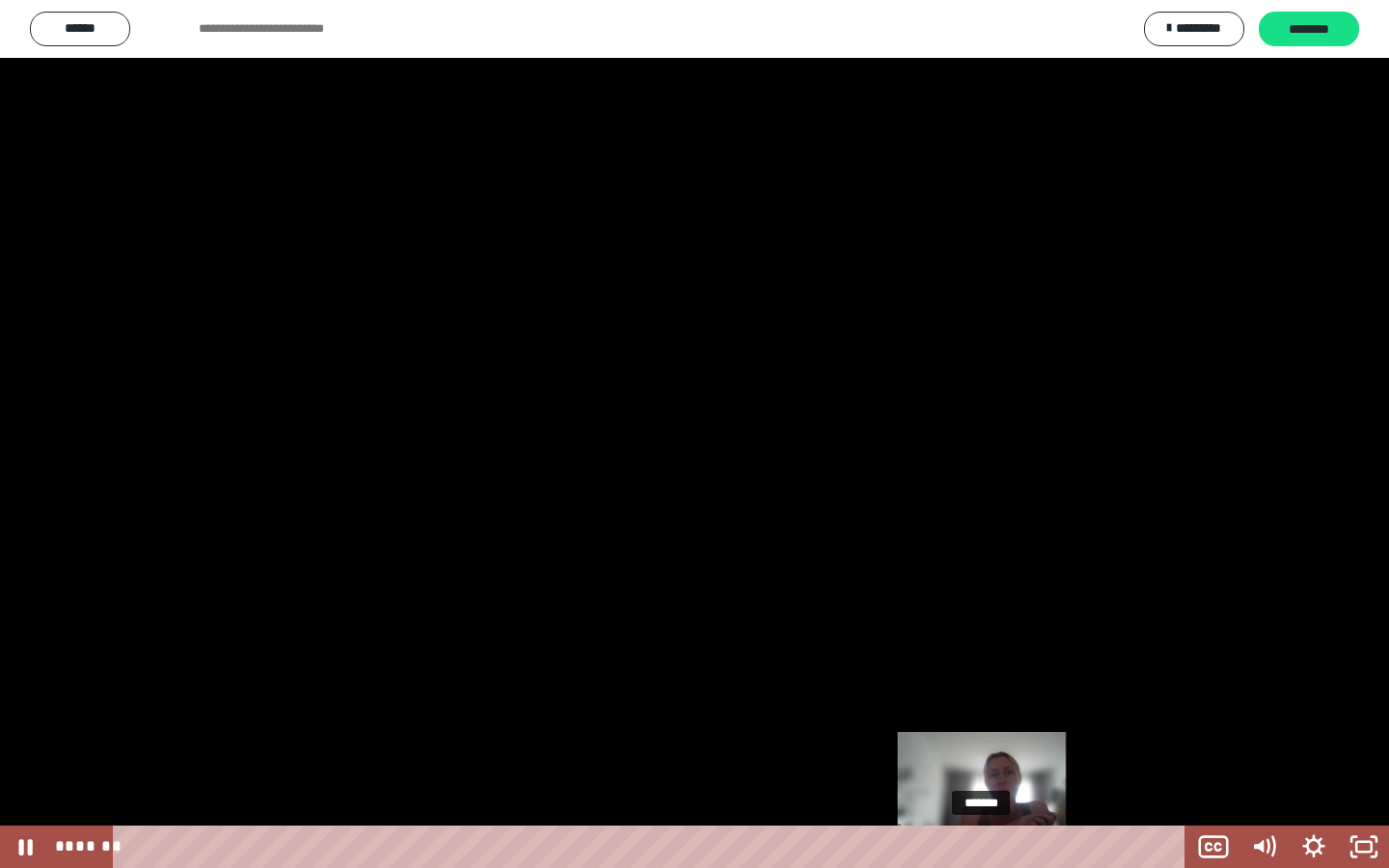 click on "*******" at bounding box center [653, 847] 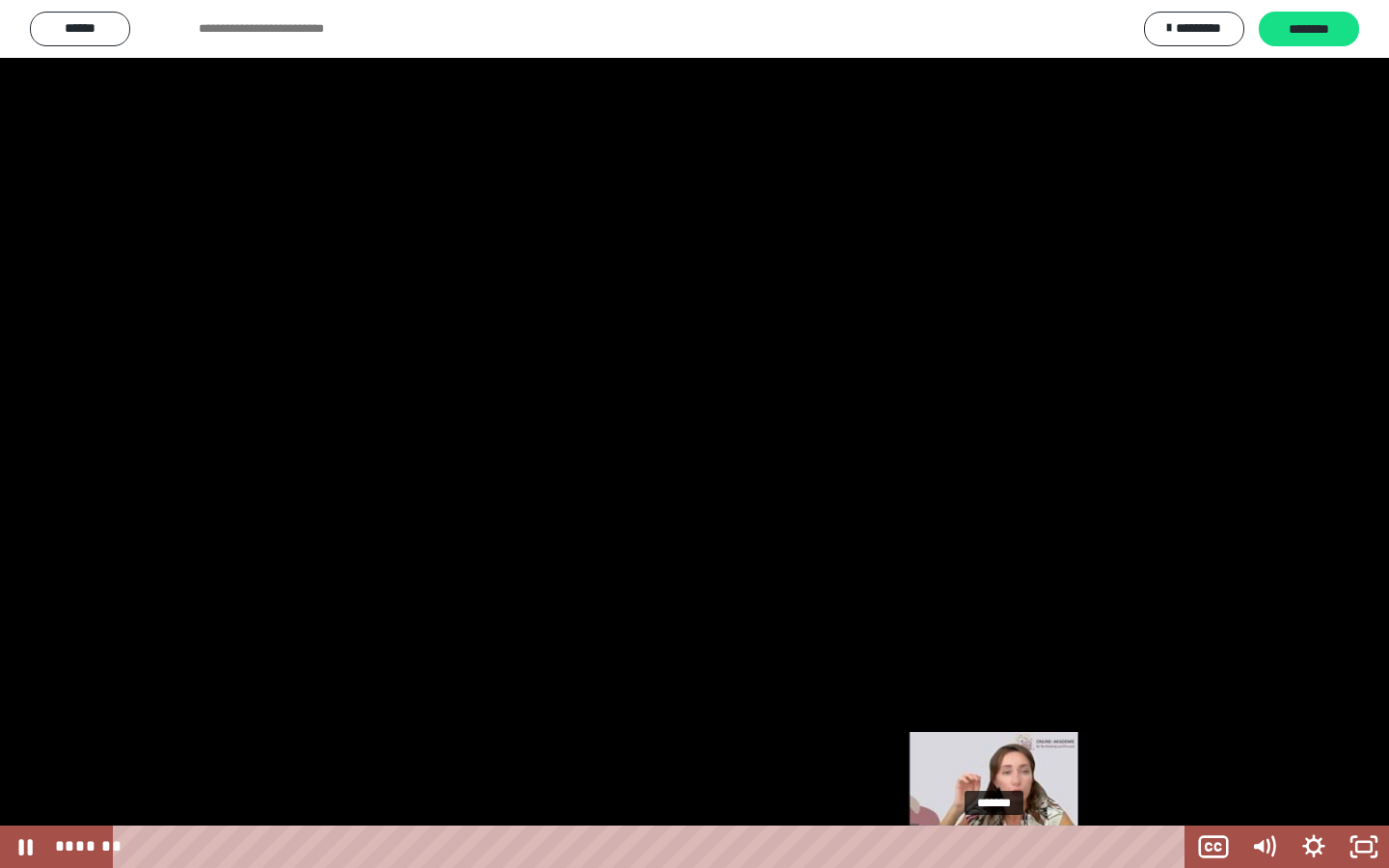 click on "*******" at bounding box center (653, 847) 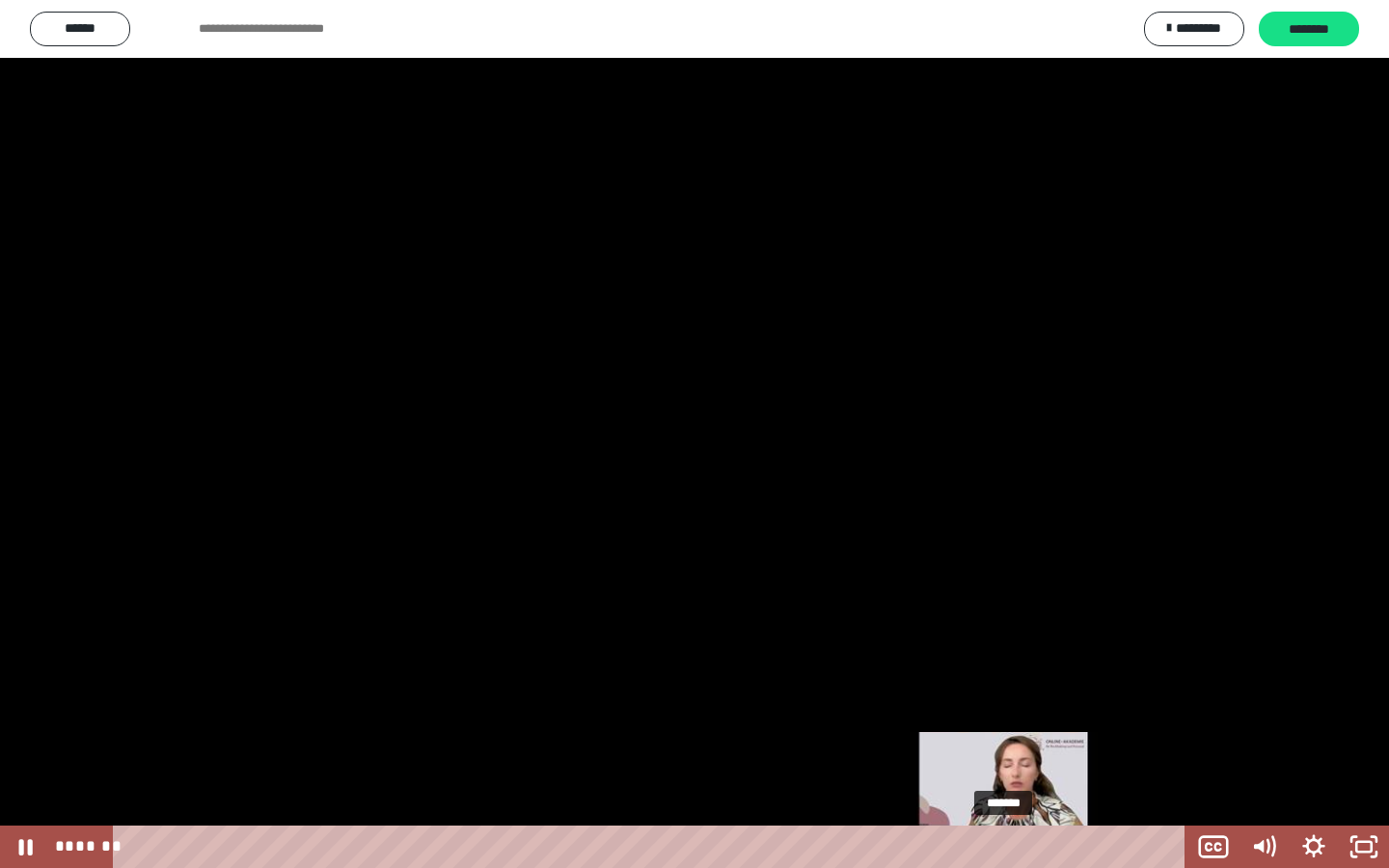 click on "*******" at bounding box center (653, 847) 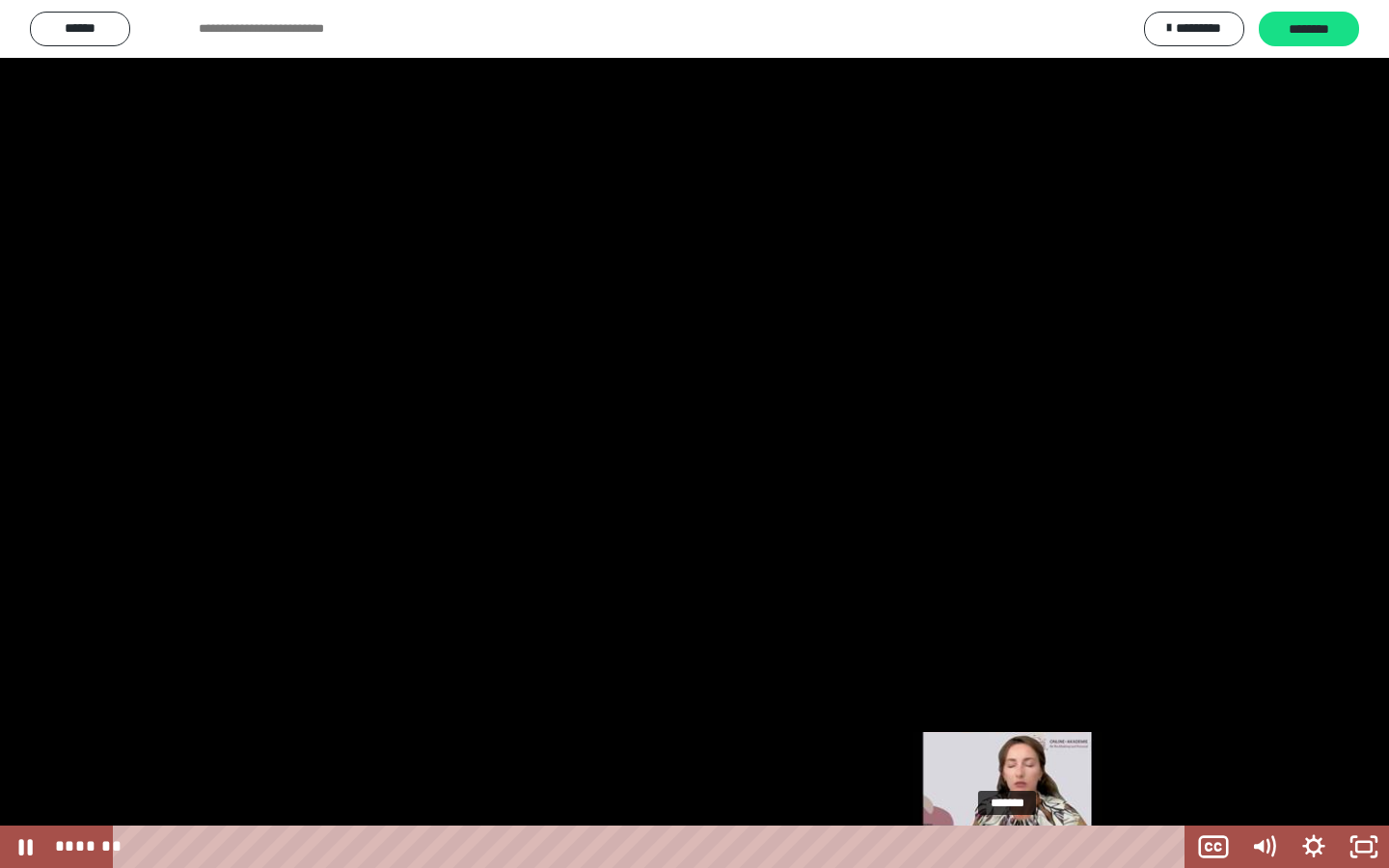 click at bounding box center [1003, 847] 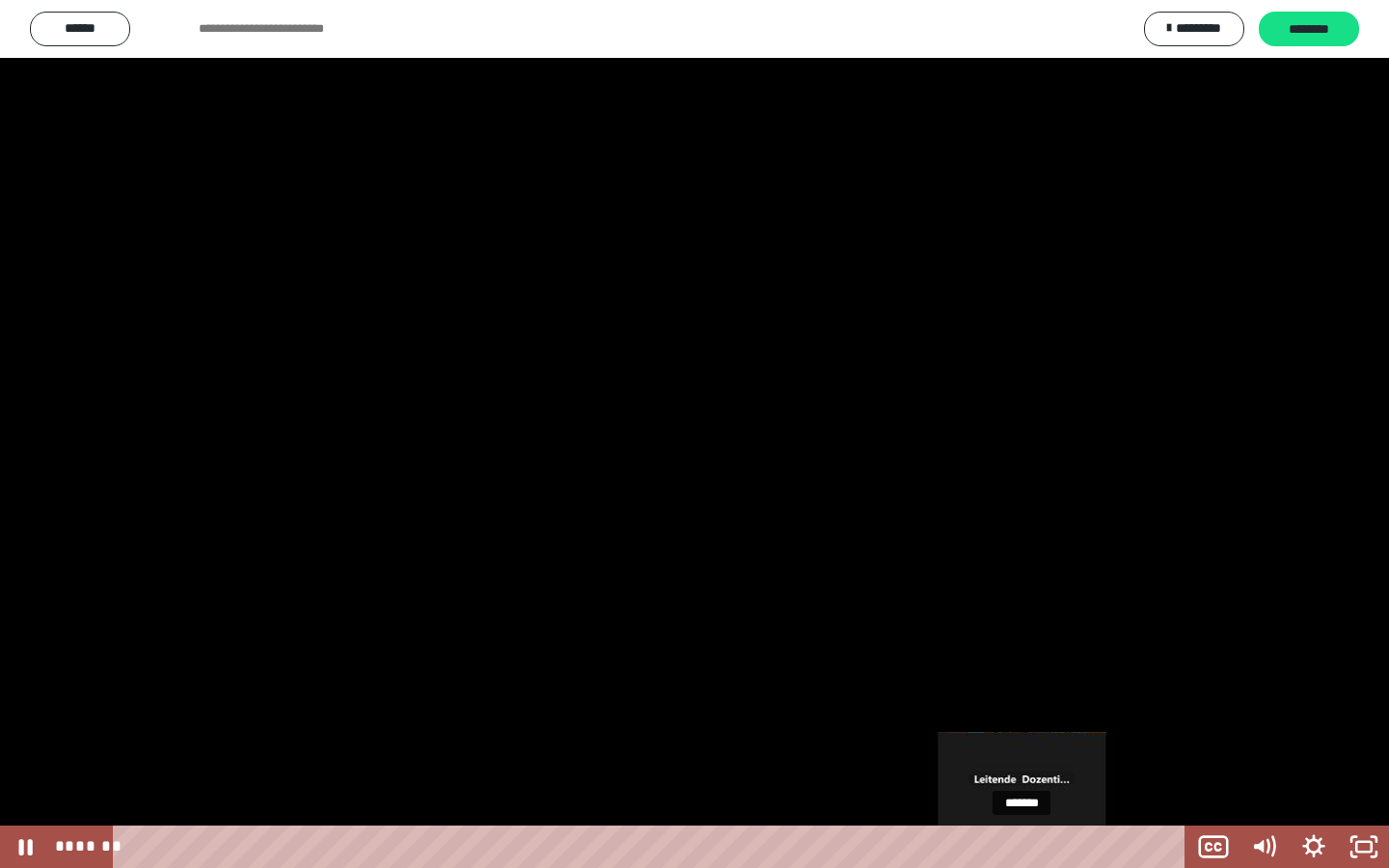 click on "*******" at bounding box center [653, 847] 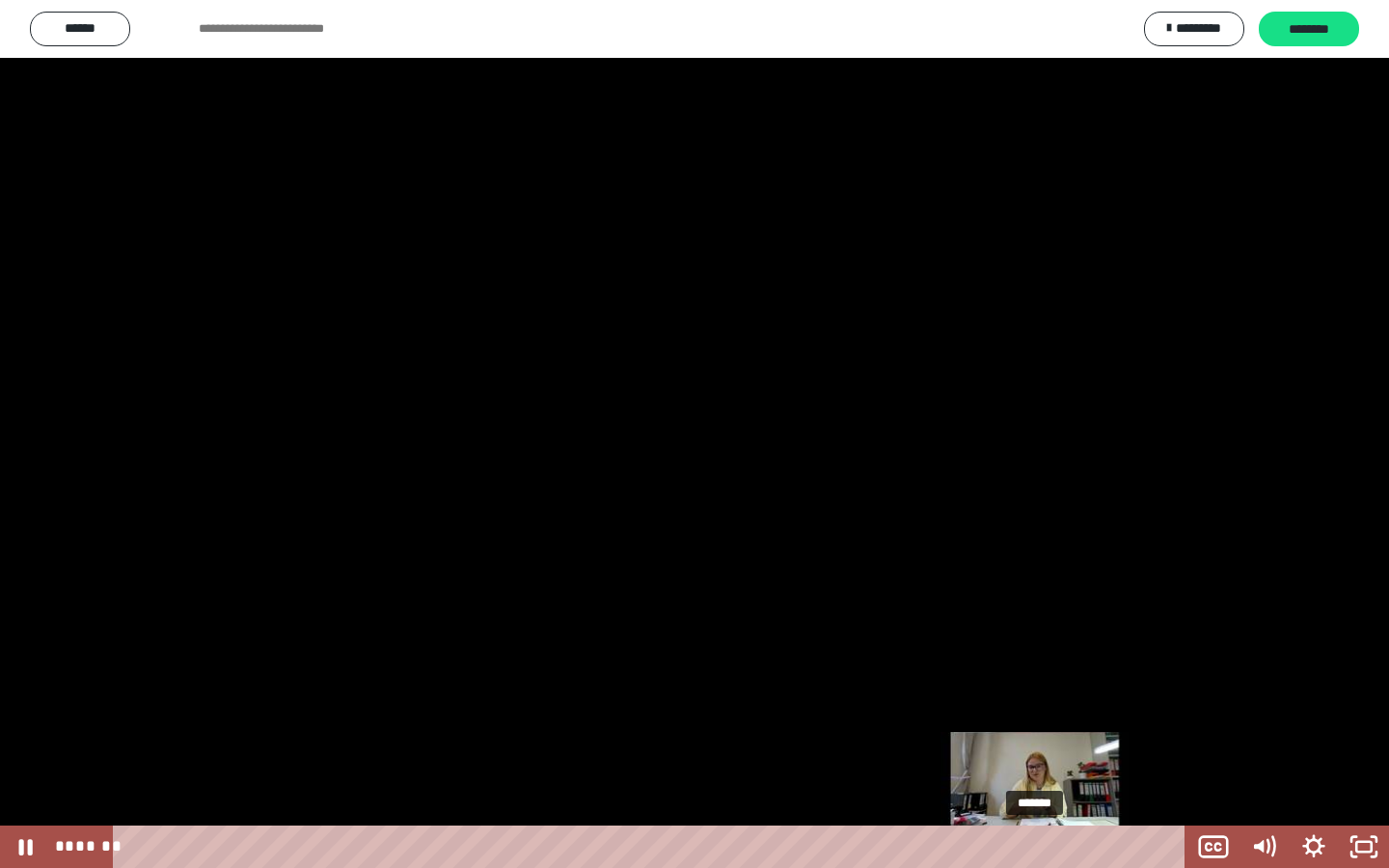 click on "*******" at bounding box center [653, 847] 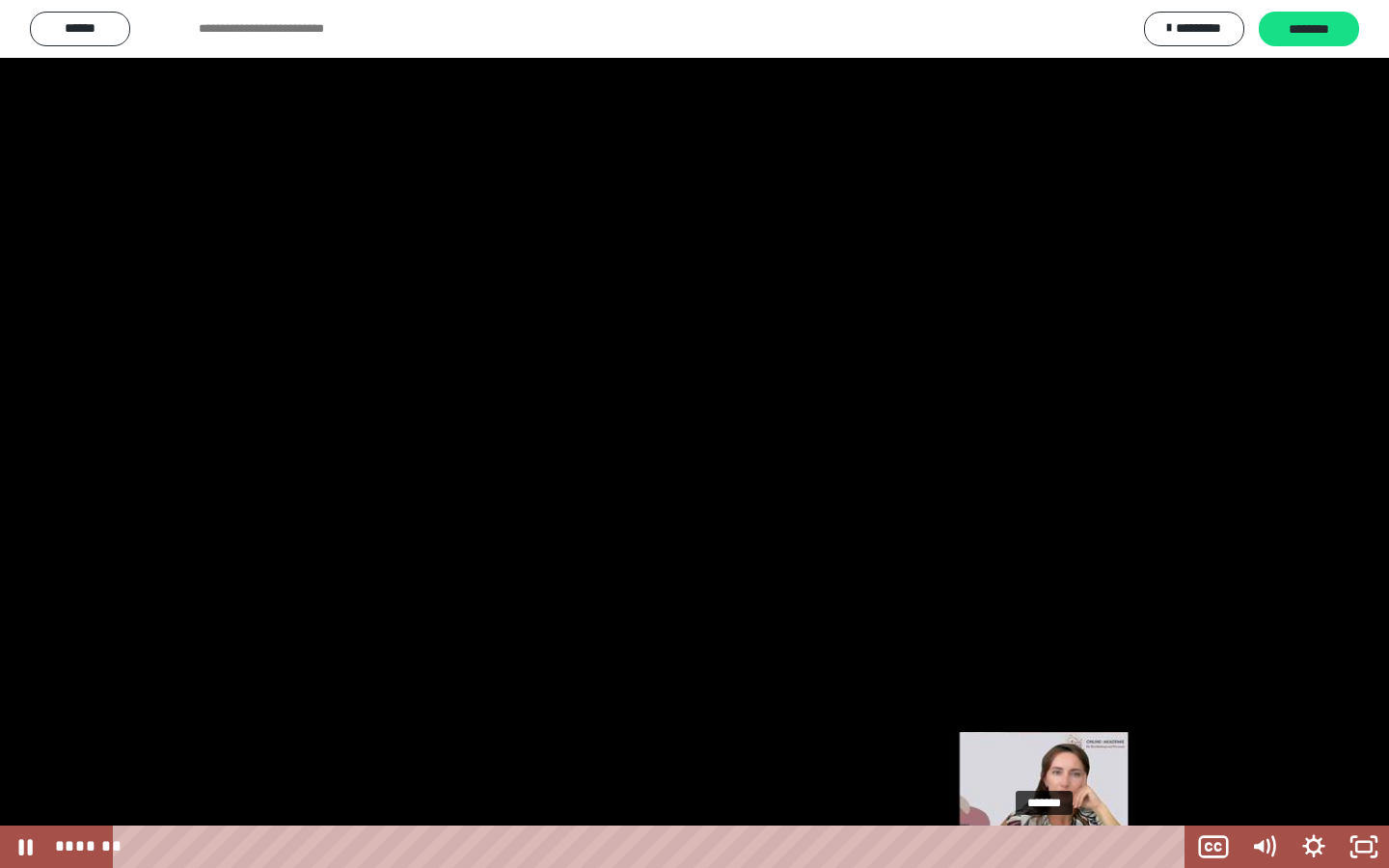 click on "*******" at bounding box center [653, 847] 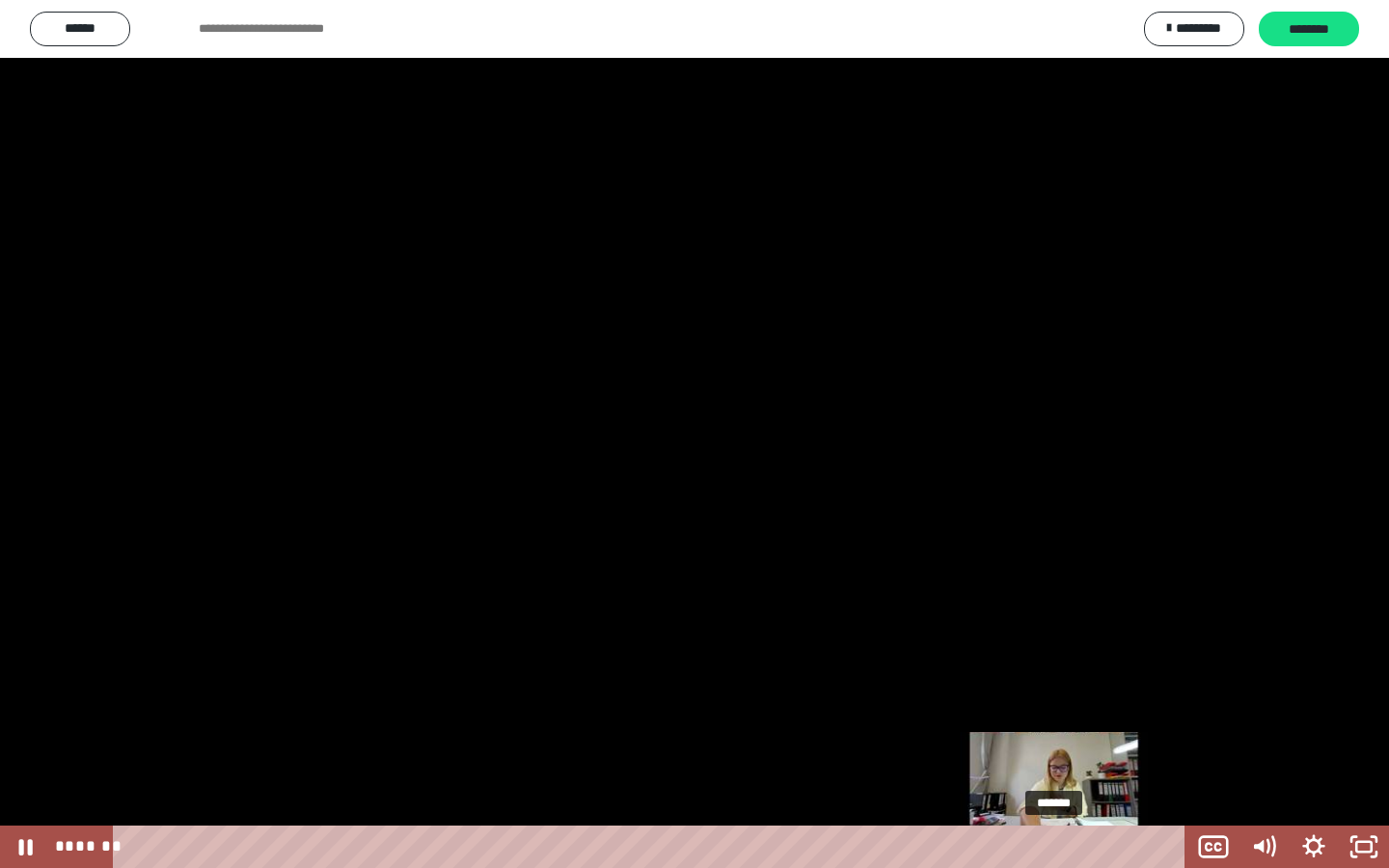 click on "*******" at bounding box center (653, 847) 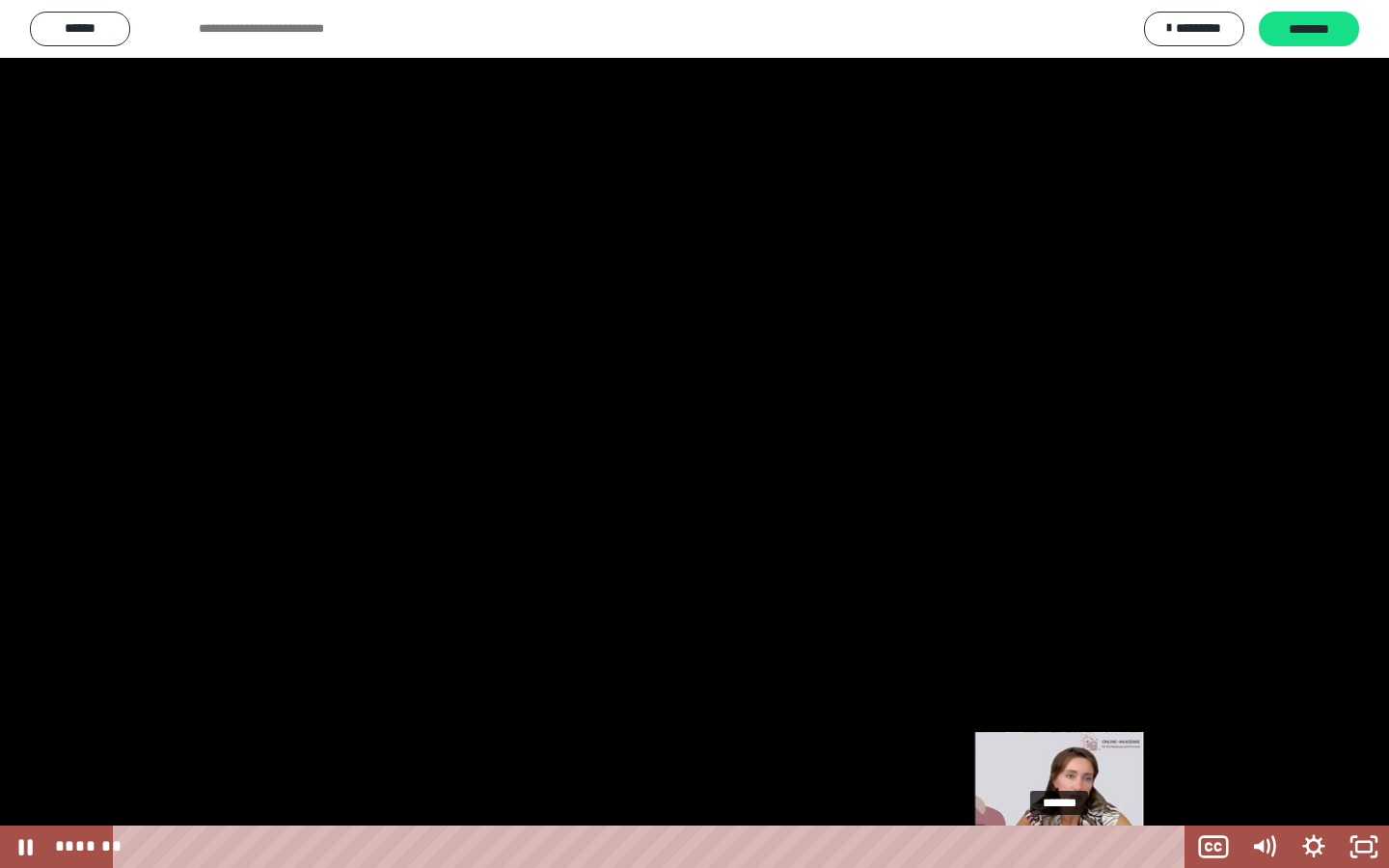click on "*******" at bounding box center (653, 847) 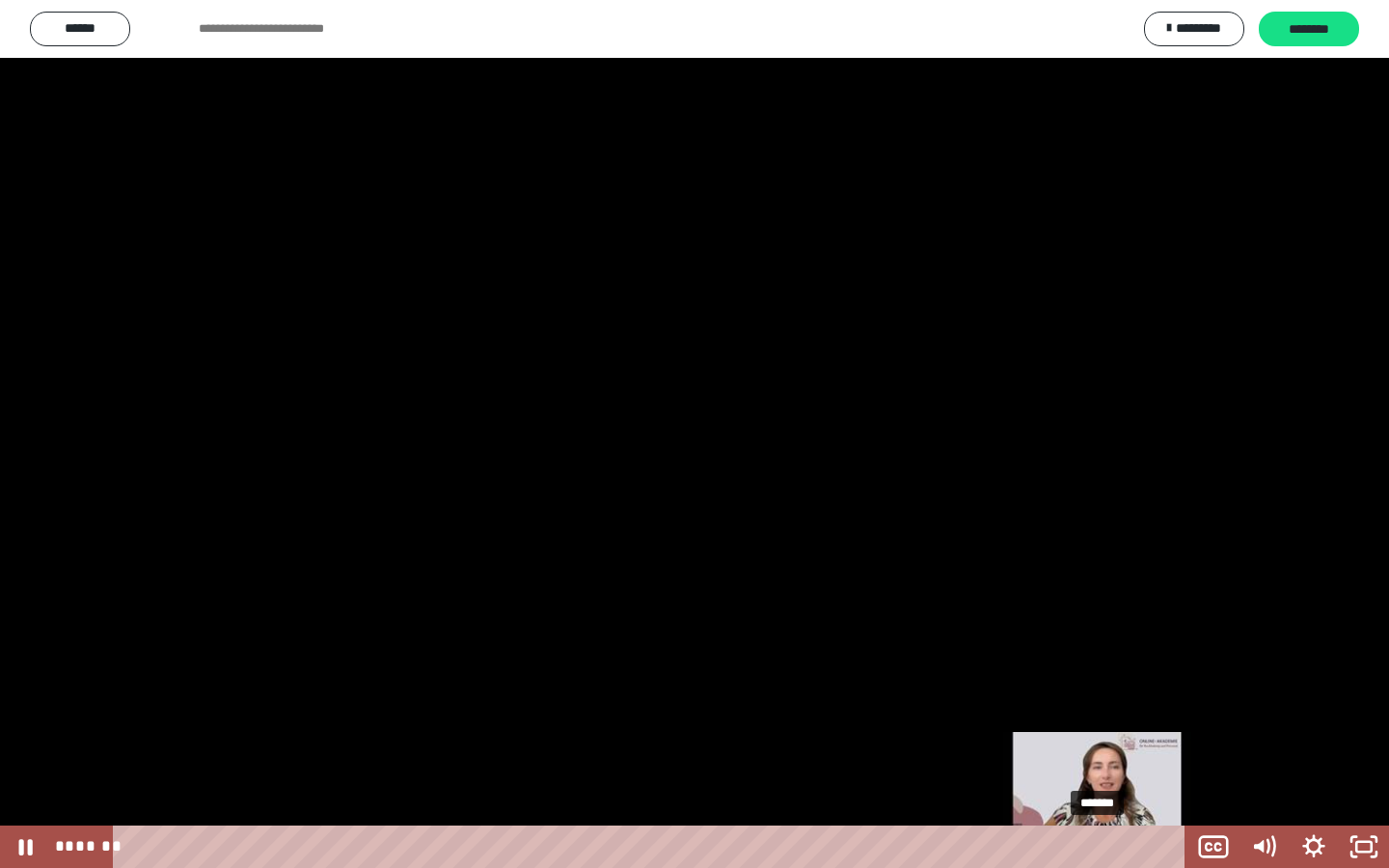 click on "*******" at bounding box center [653, 847] 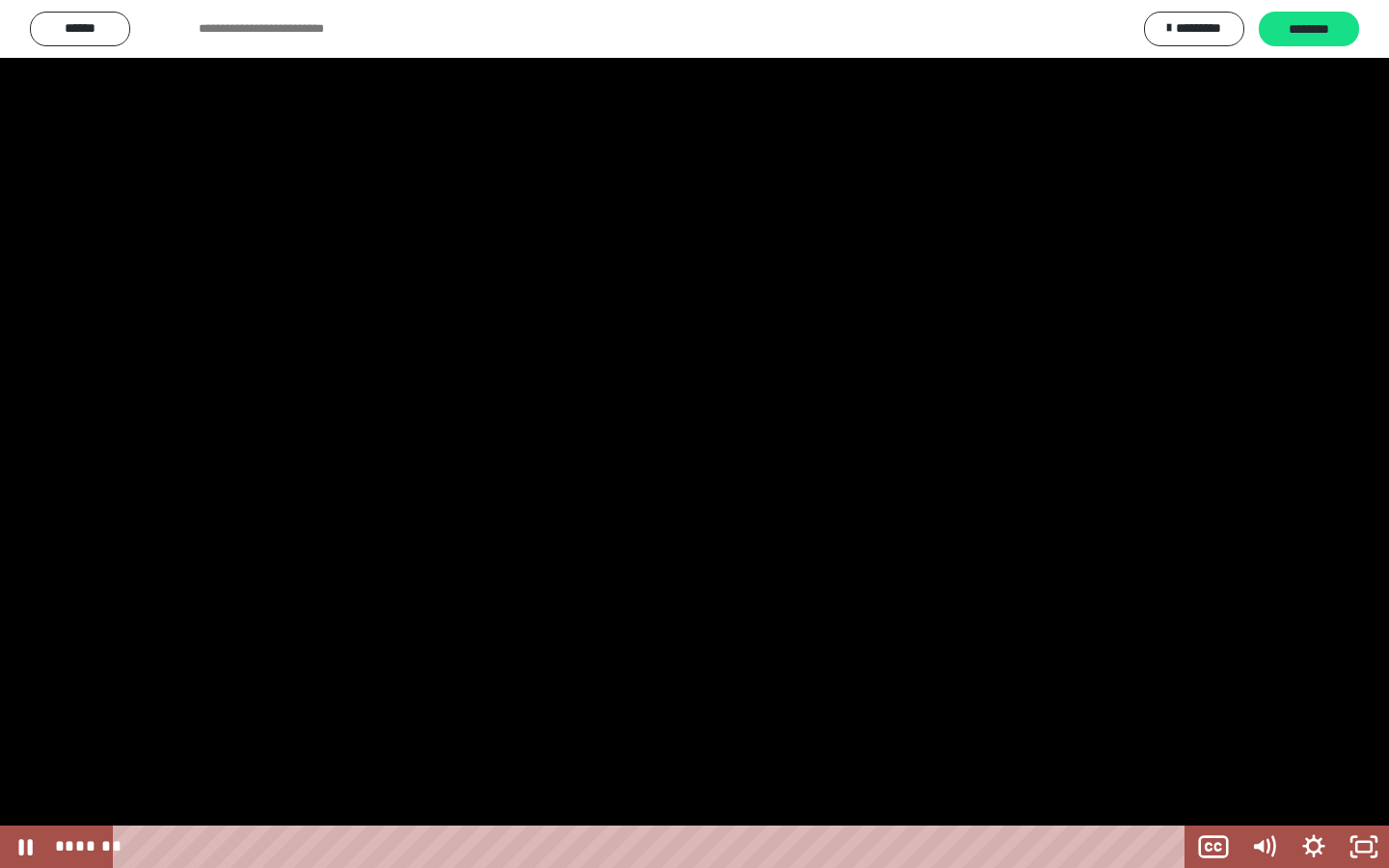 click at bounding box center (694, 434) 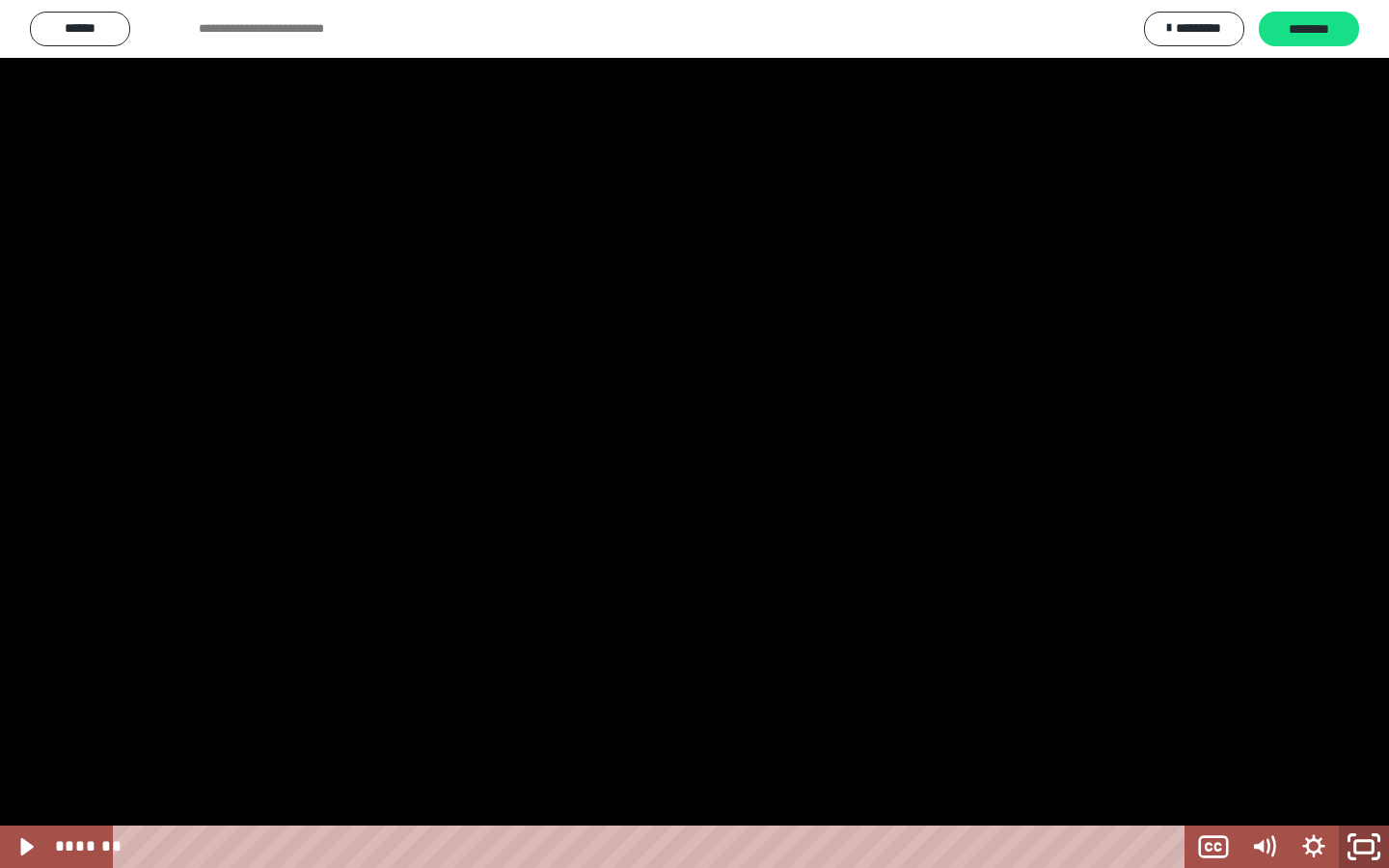 click 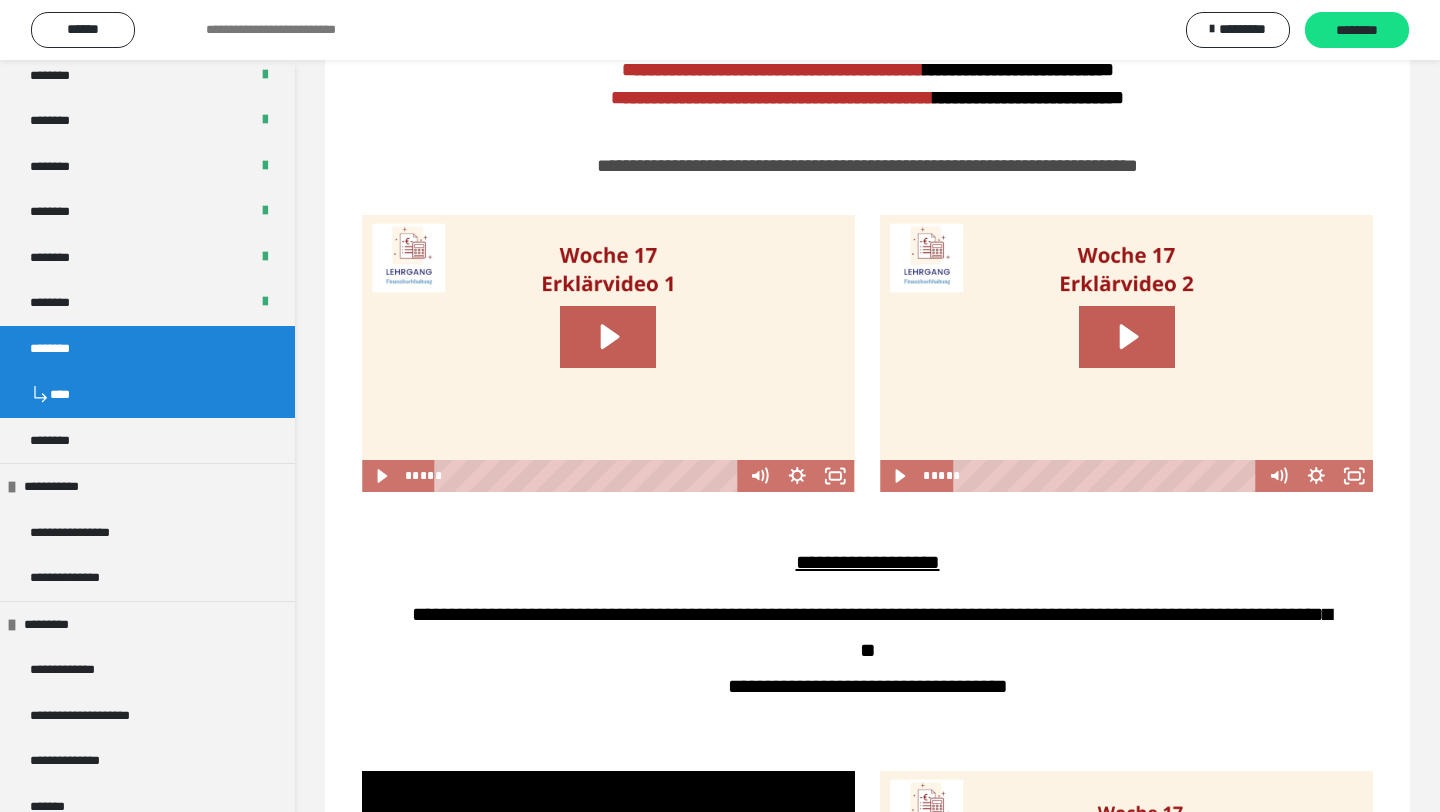 scroll, scrollTop: 0, scrollLeft: 0, axis: both 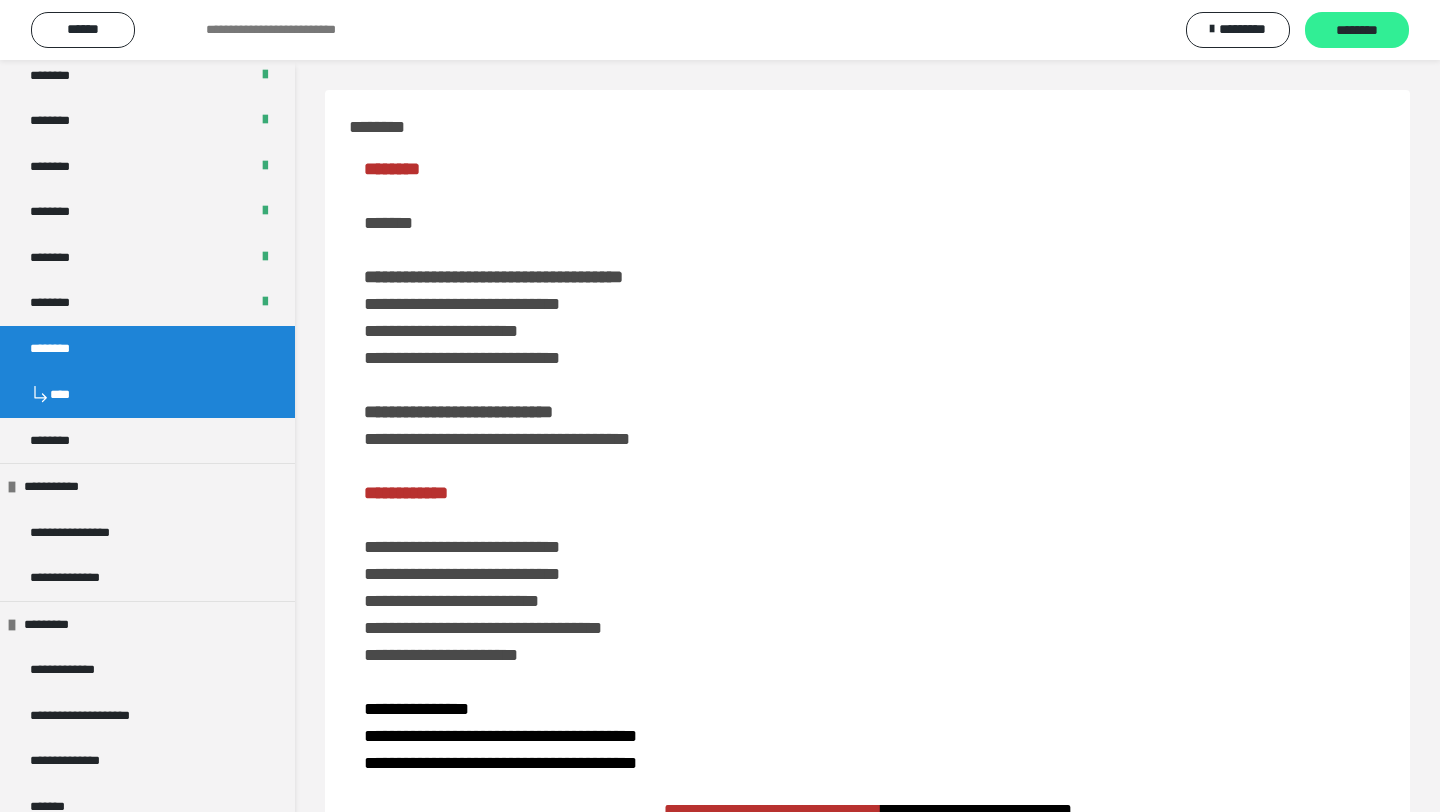 click on "********" at bounding box center (1357, 30) 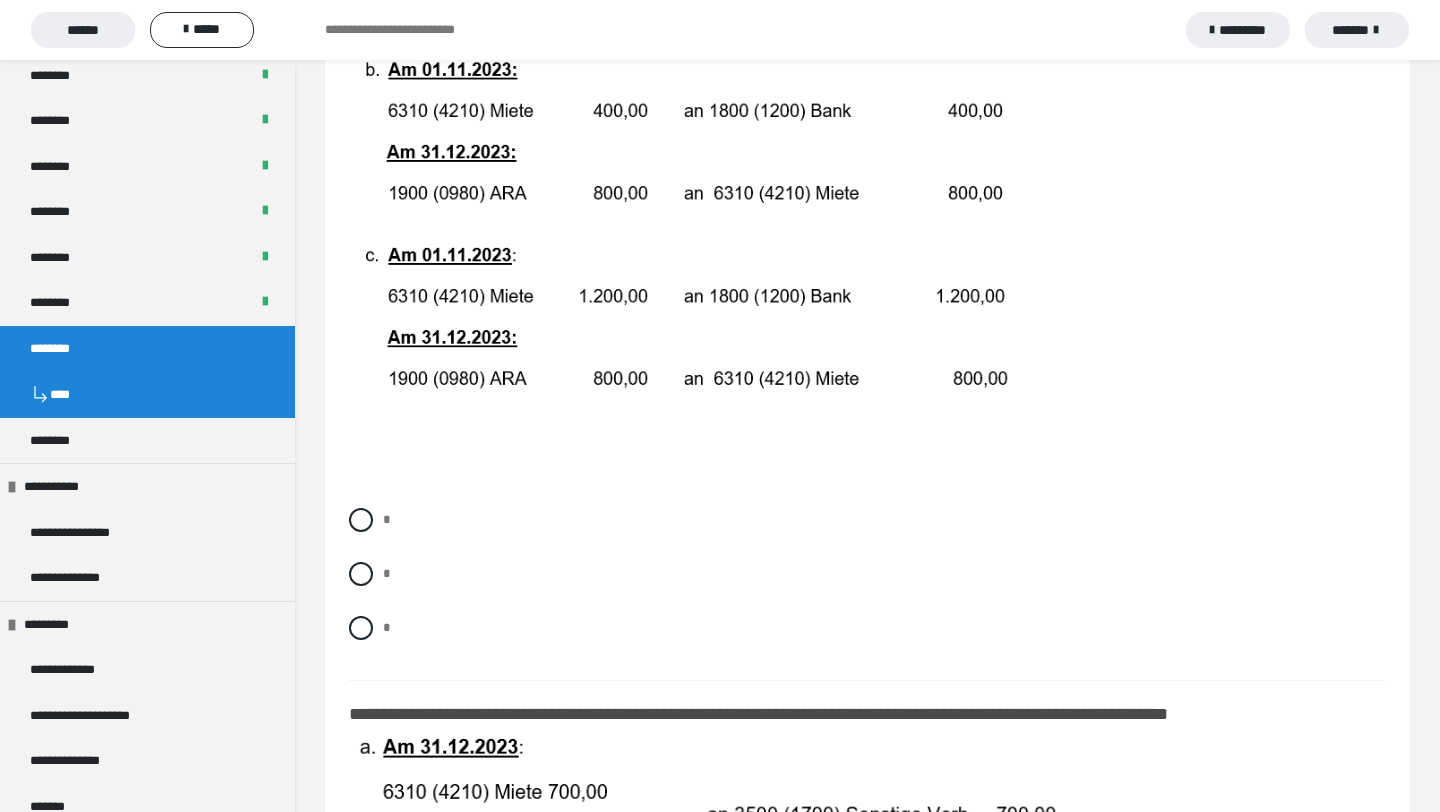 scroll, scrollTop: 535, scrollLeft: 0, axis: vertical 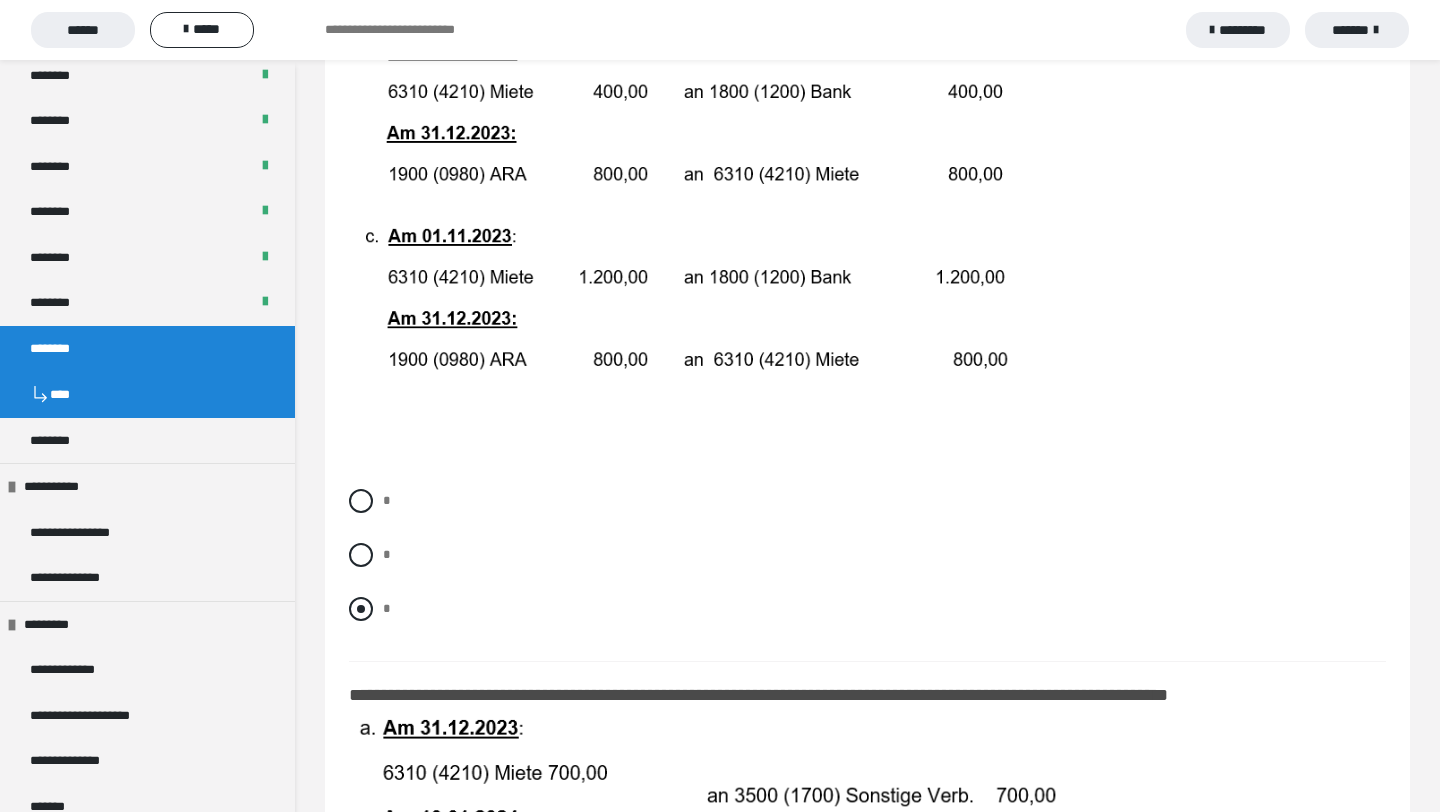 click on "*" at bounding box center [867, 609] 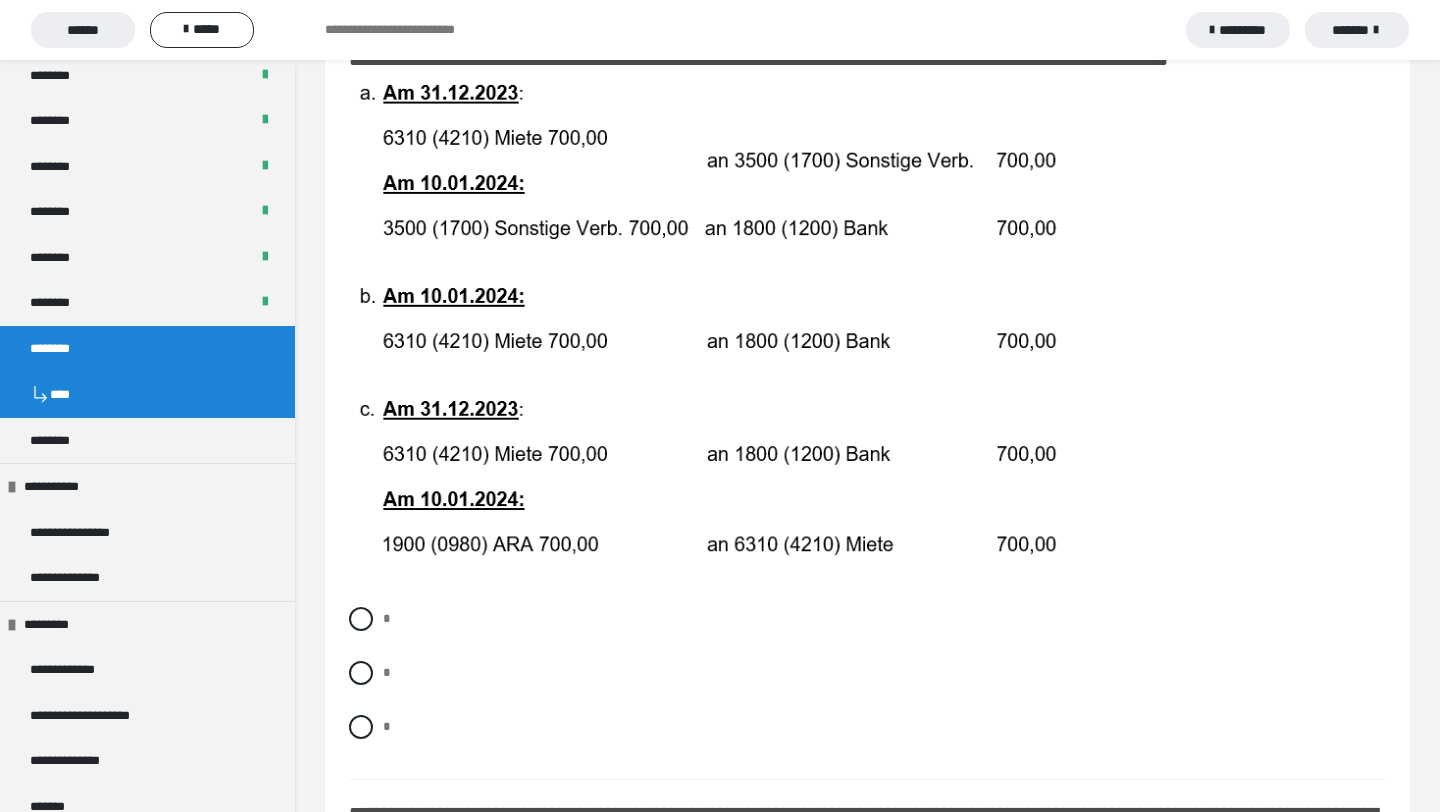 scroll, scrollTop: 1201, scrollLeft: 0, axis: vertical 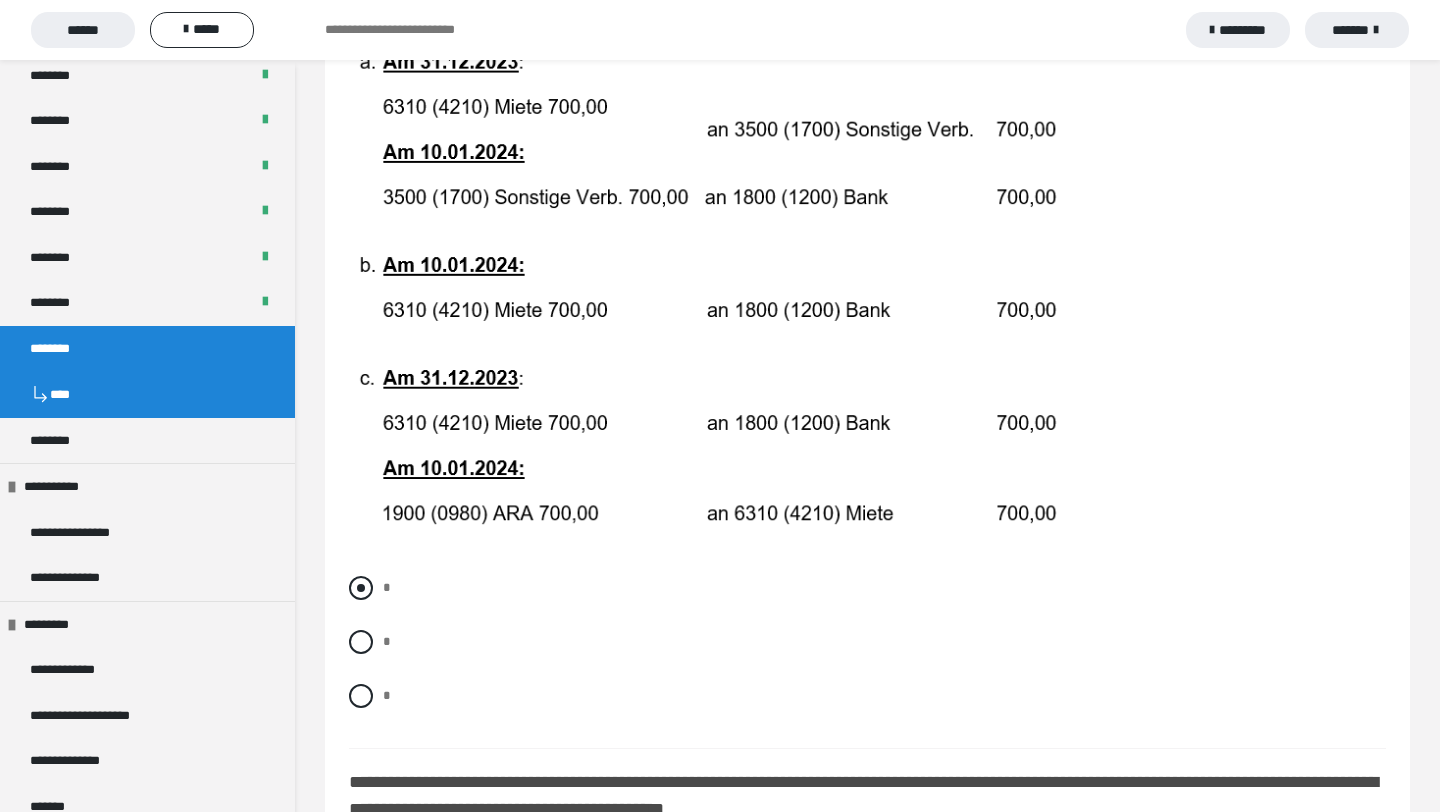 click at bounding box center (361, 588) 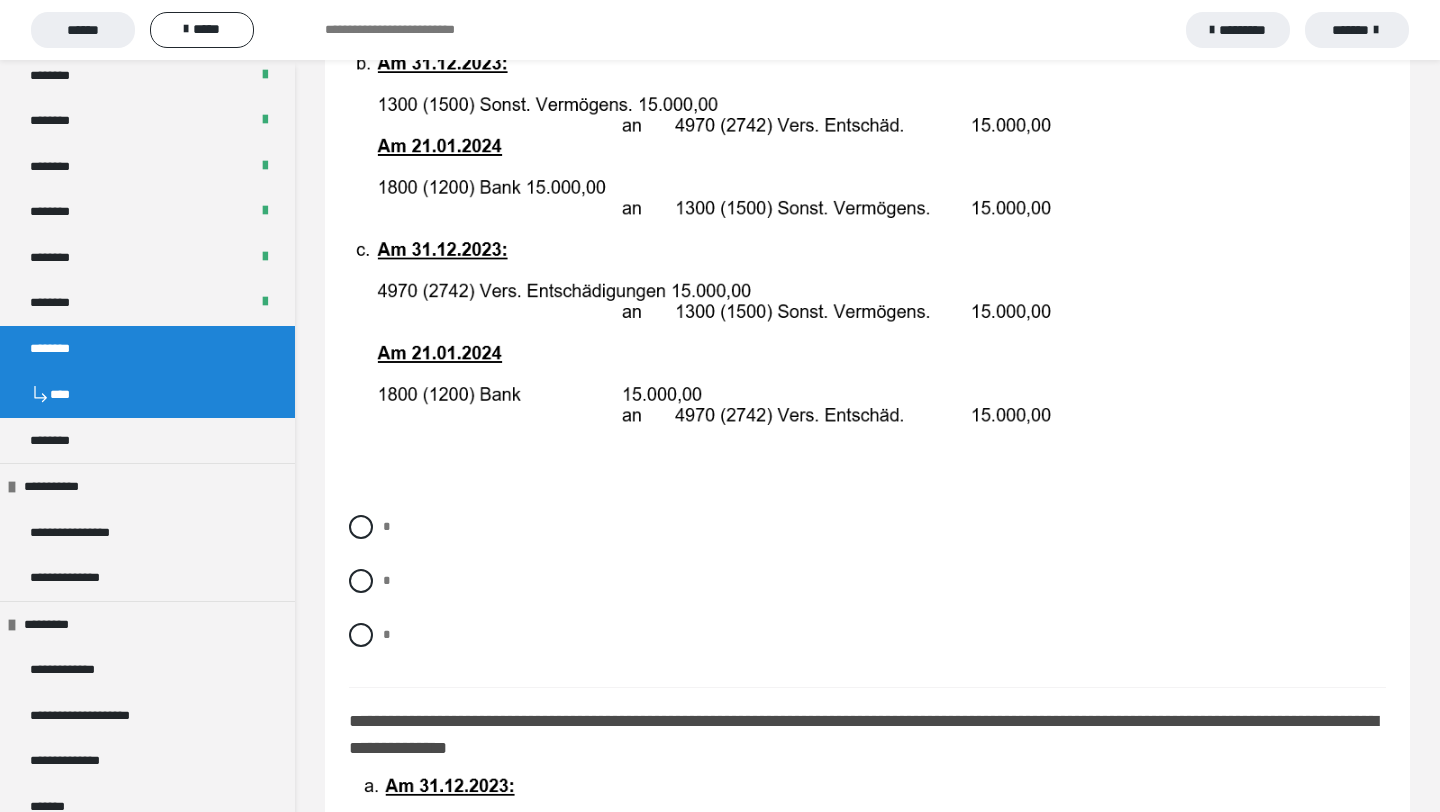scroll, scrollTop: 2218, scrollLeft: 0, axis: vertical 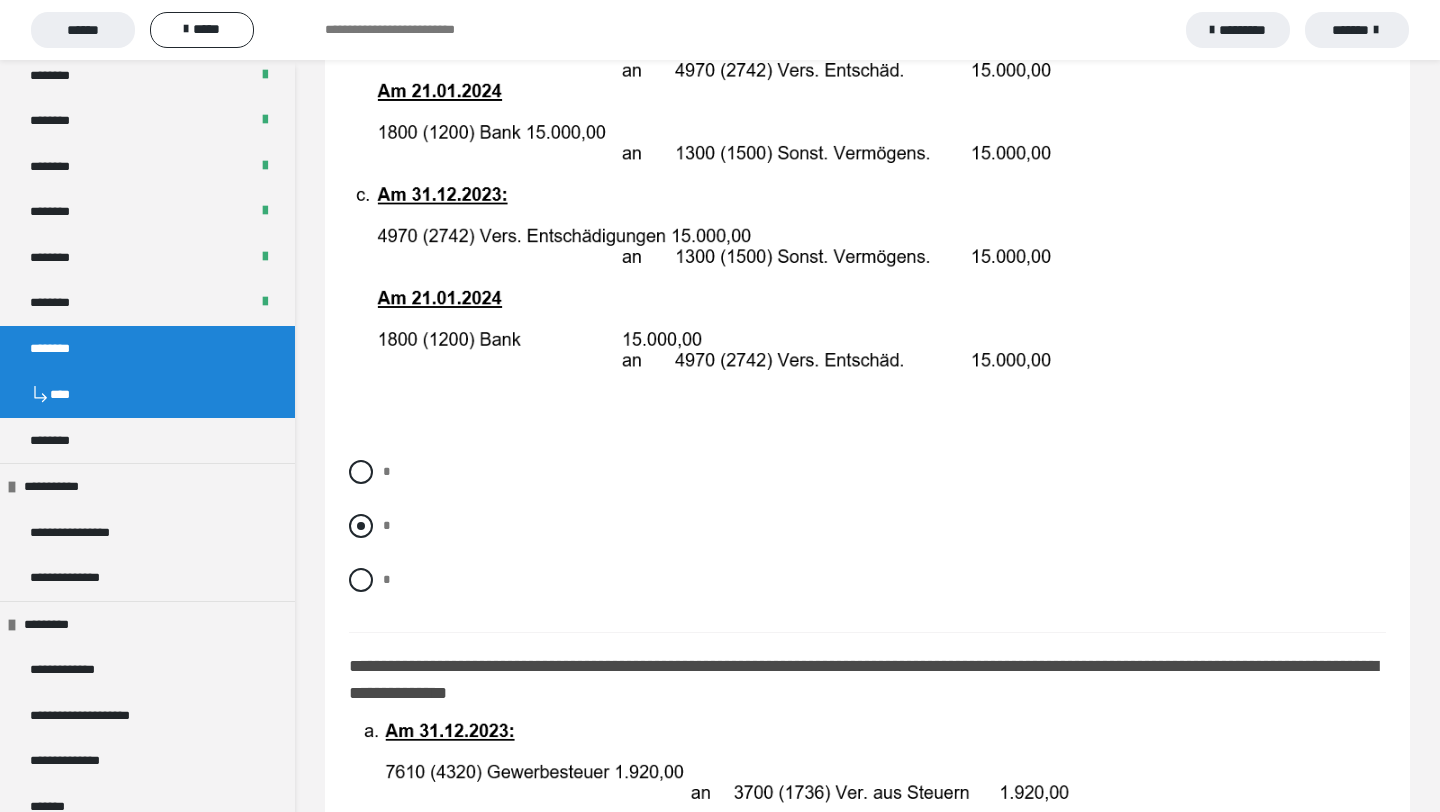 click on "*" at bounding box center (867, 526) 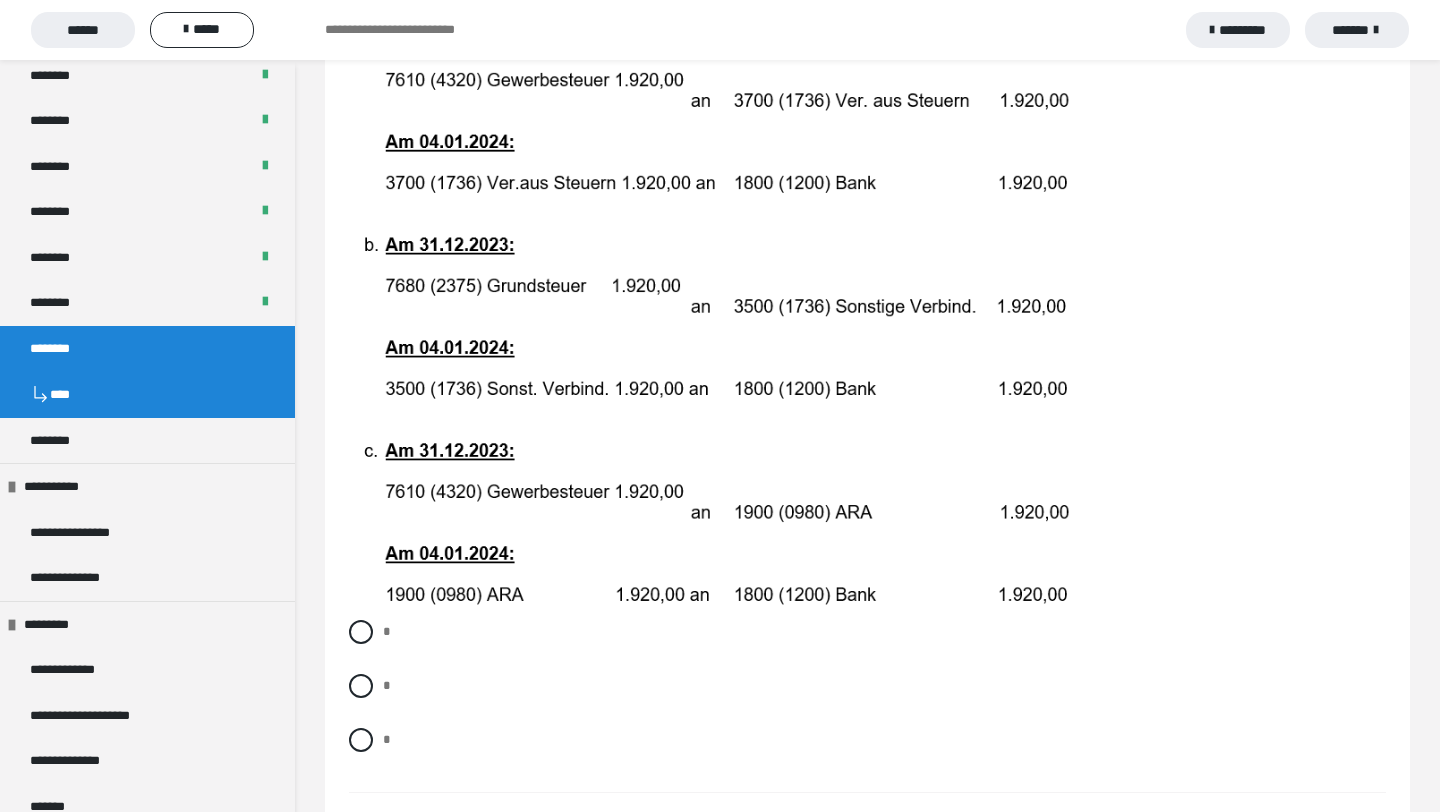scroll, scrollTop: 2961, scrollLeft: 0, axis: vertical 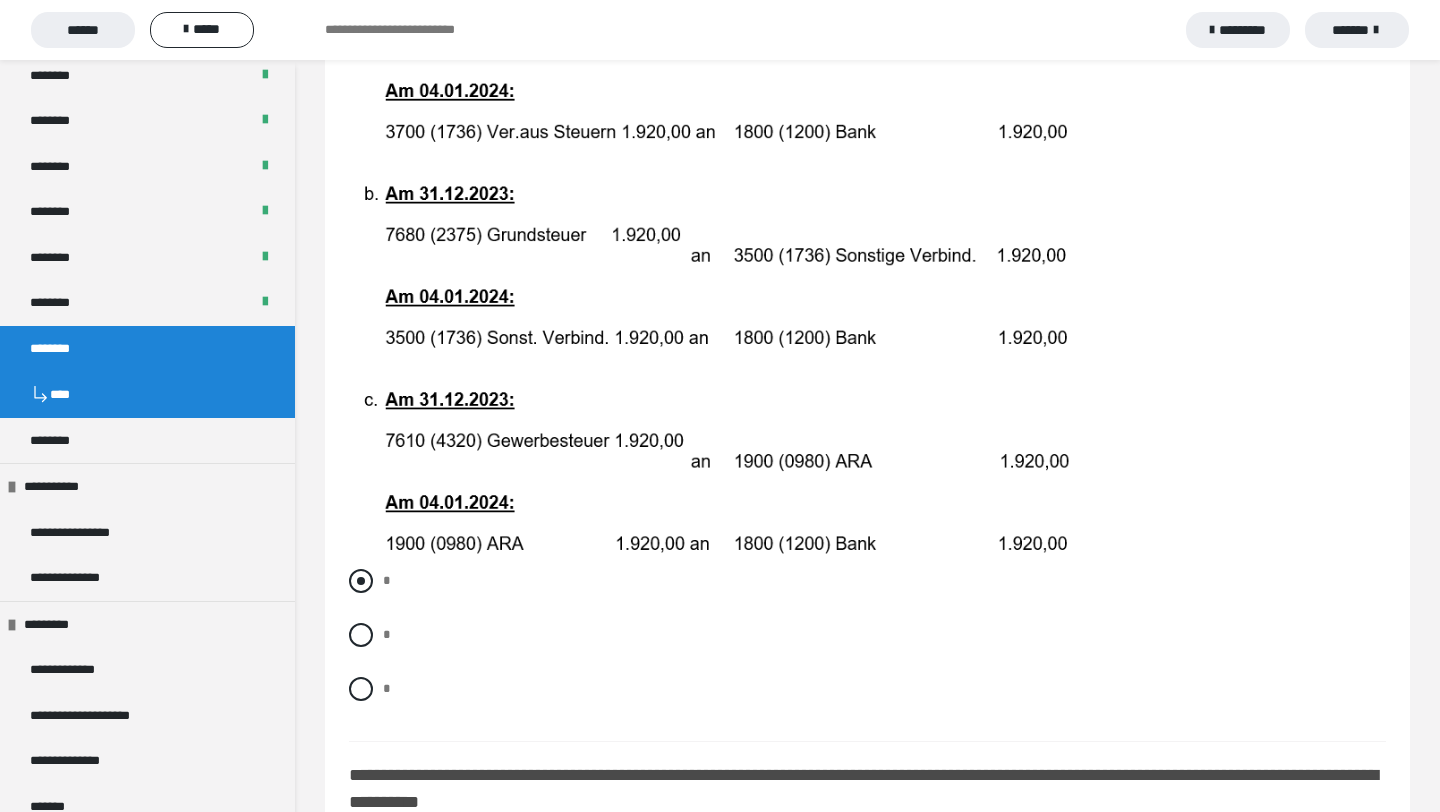click at bounding box center [361, 581] 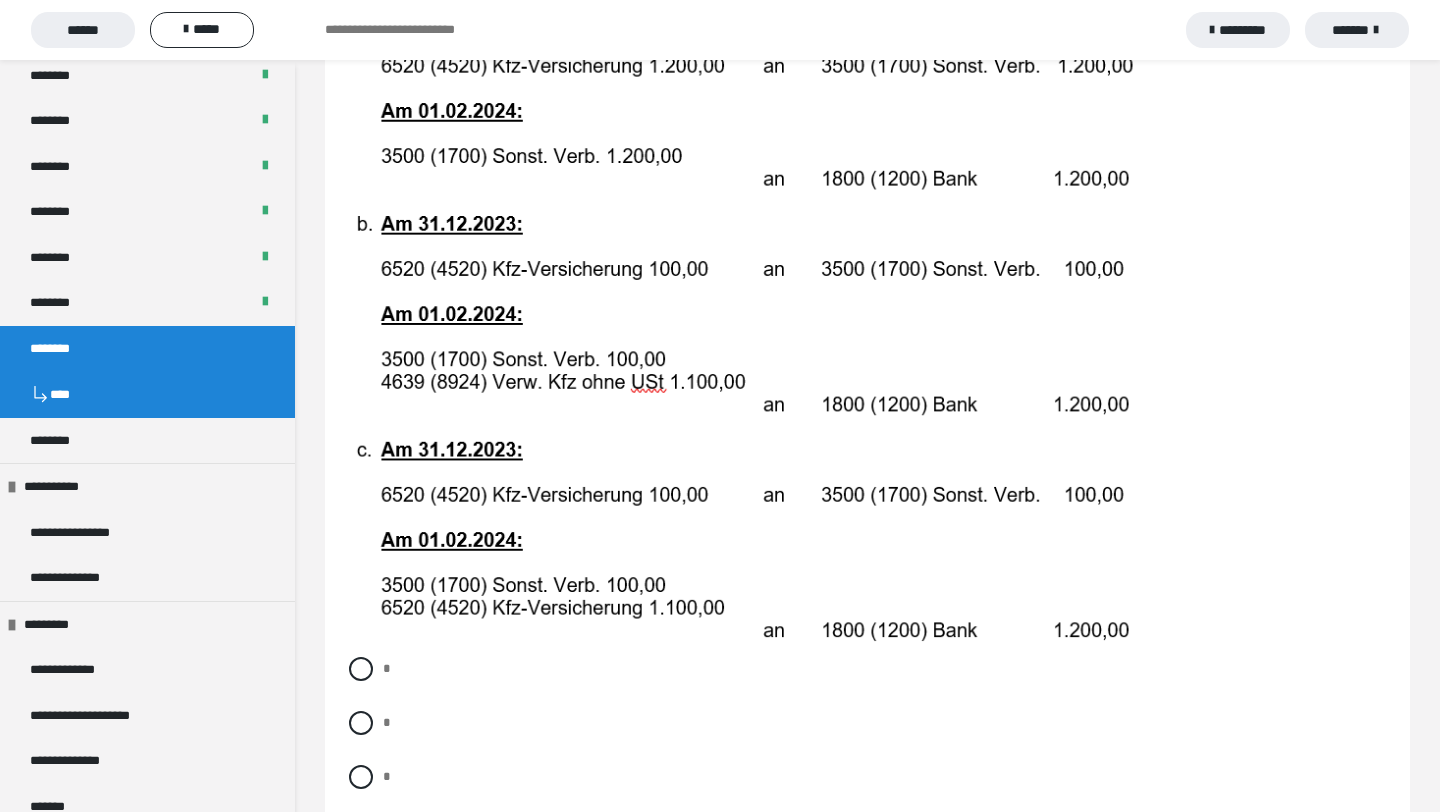 scroll, scrollTop: 3896, scrollLeft: 0, axis: vertical 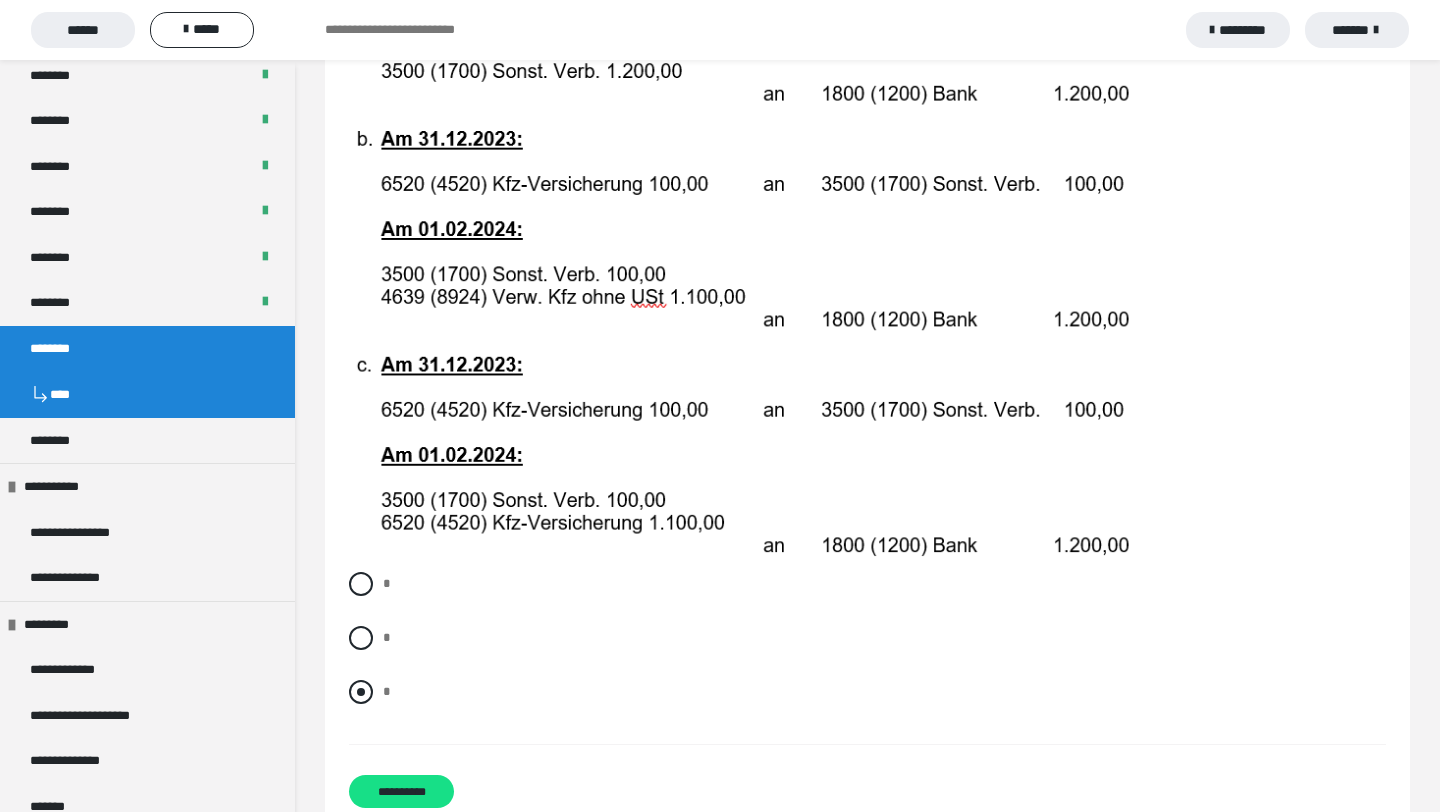 click on "*" at bounding box center (867, 692) 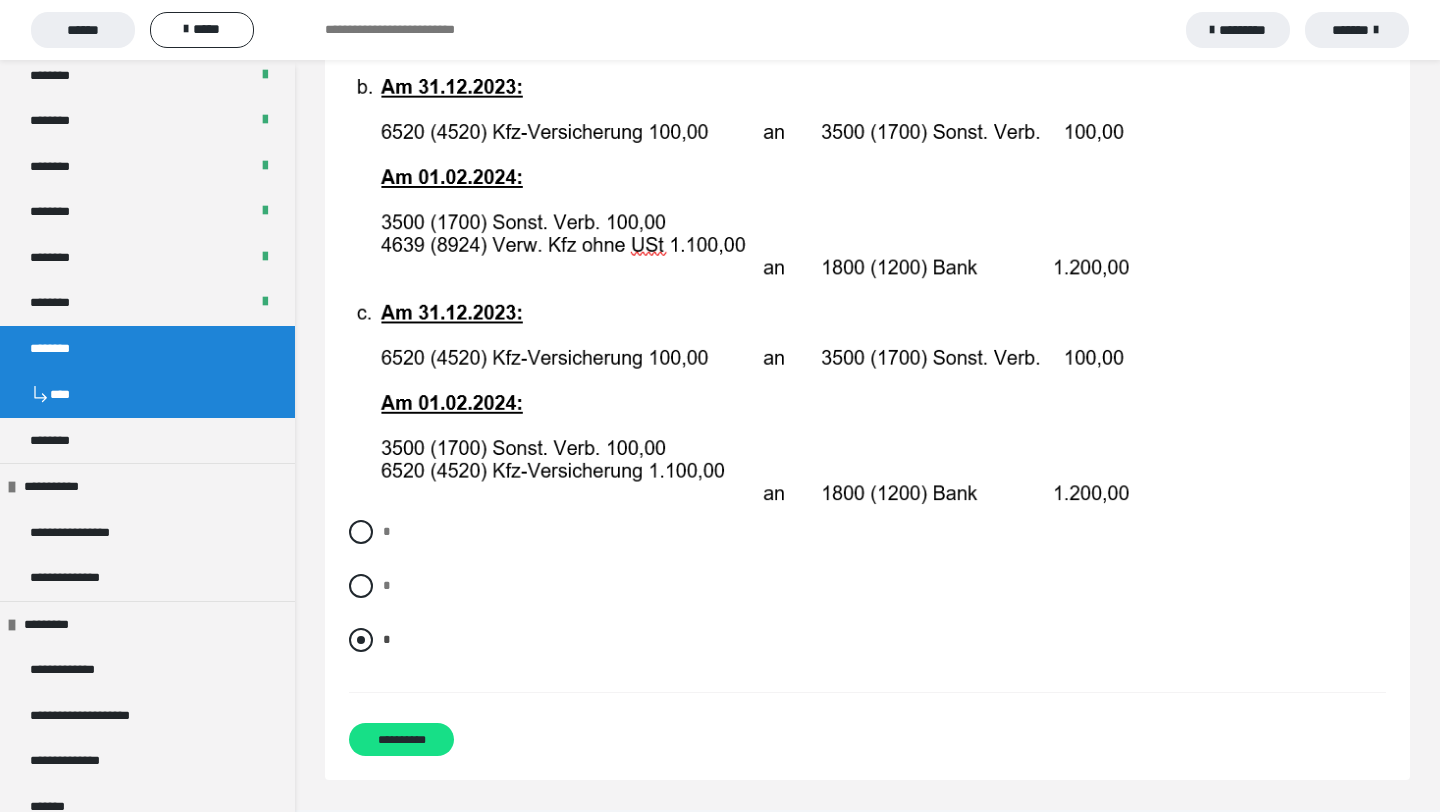 scroll, scrollTop: 3957, scrollLeft: 0, axis: vertical 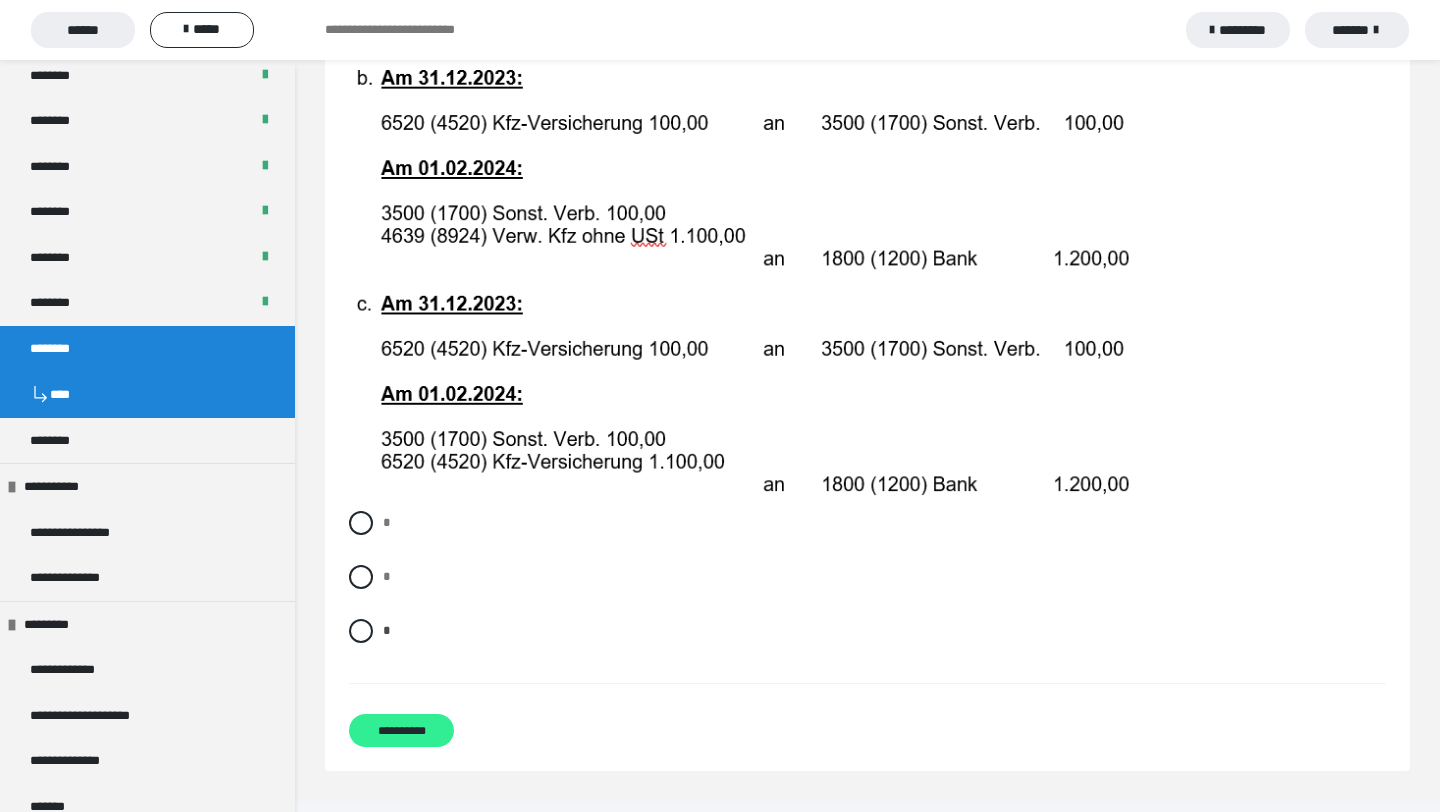 click on "**********" at bounding box center (401, 730) 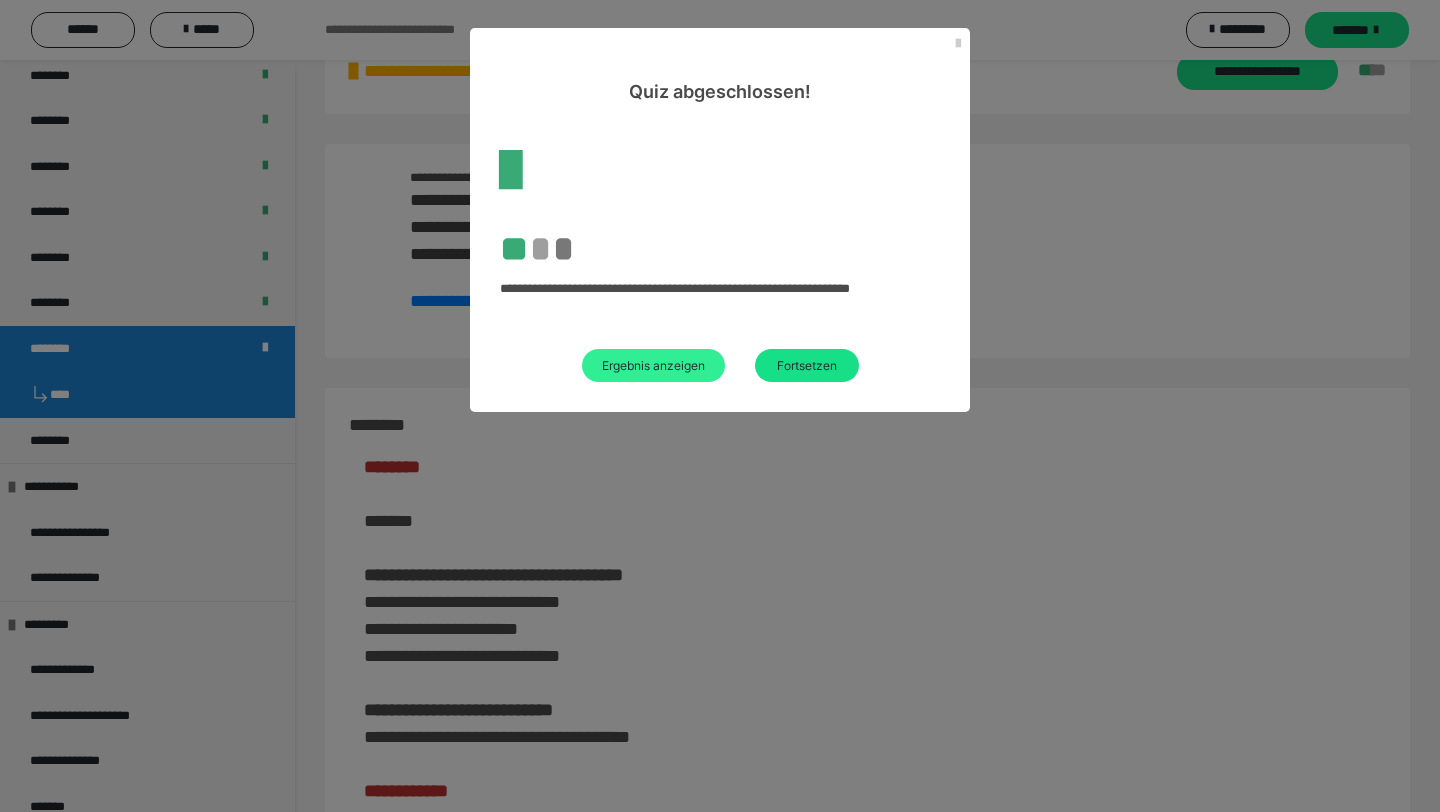 scroll, scrollTop: 3092, scrollLeft: 0, axis: vertical 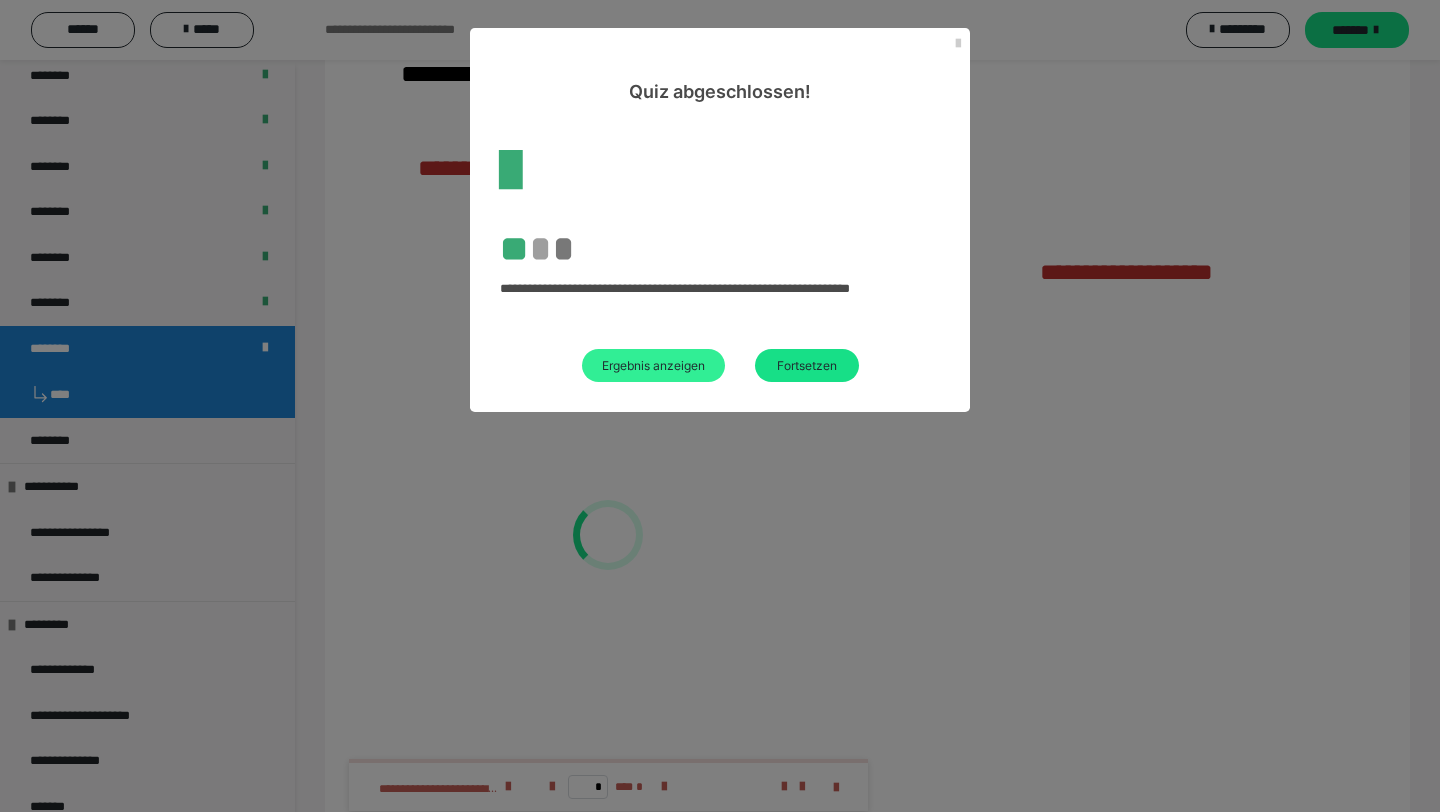 click on "Ergebnis anzeigen" at bounding box center (653, 365) 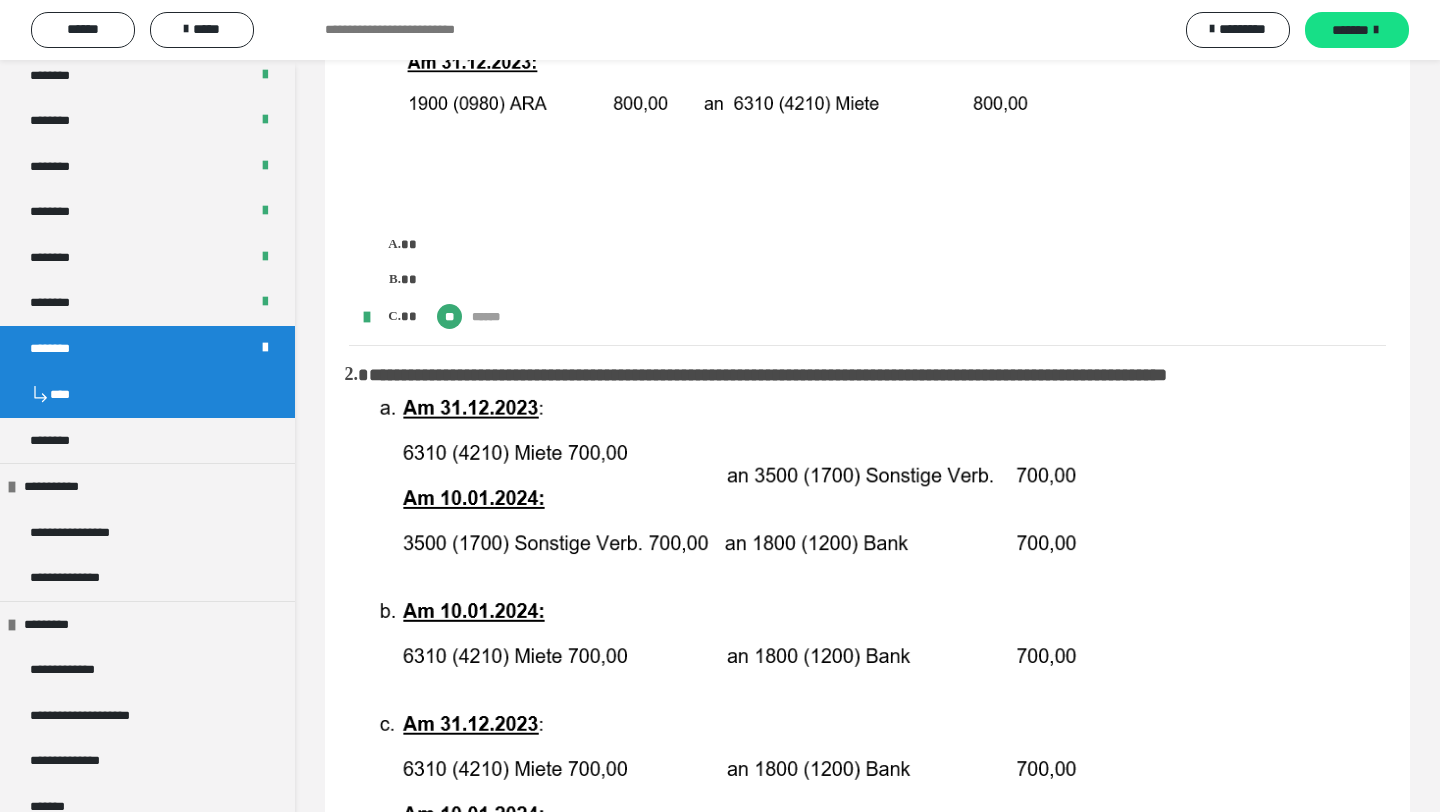 scroll, scrollTop: 0, scrollLeft: 0, axis: both 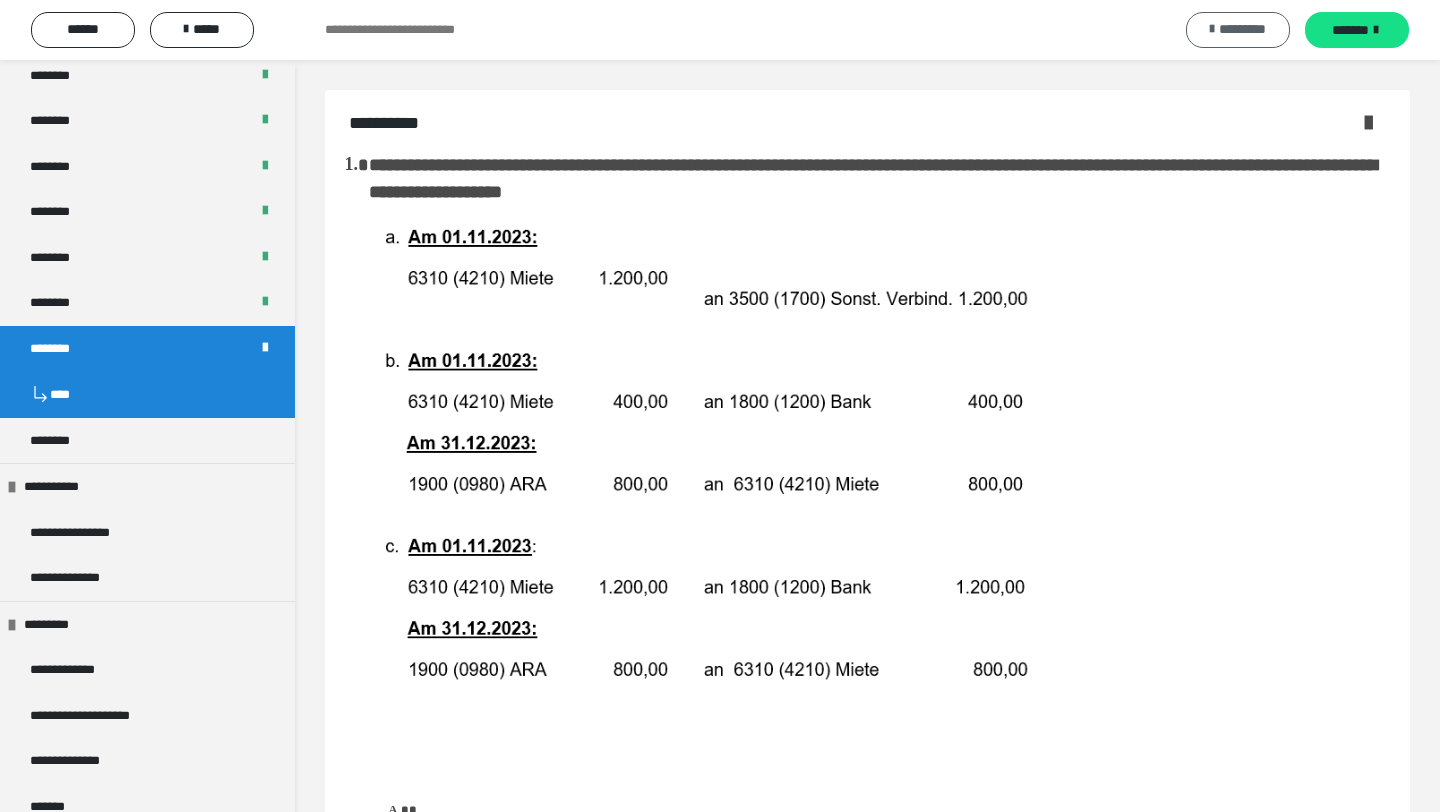 click on "*********" at bounding box center (1242, 29) 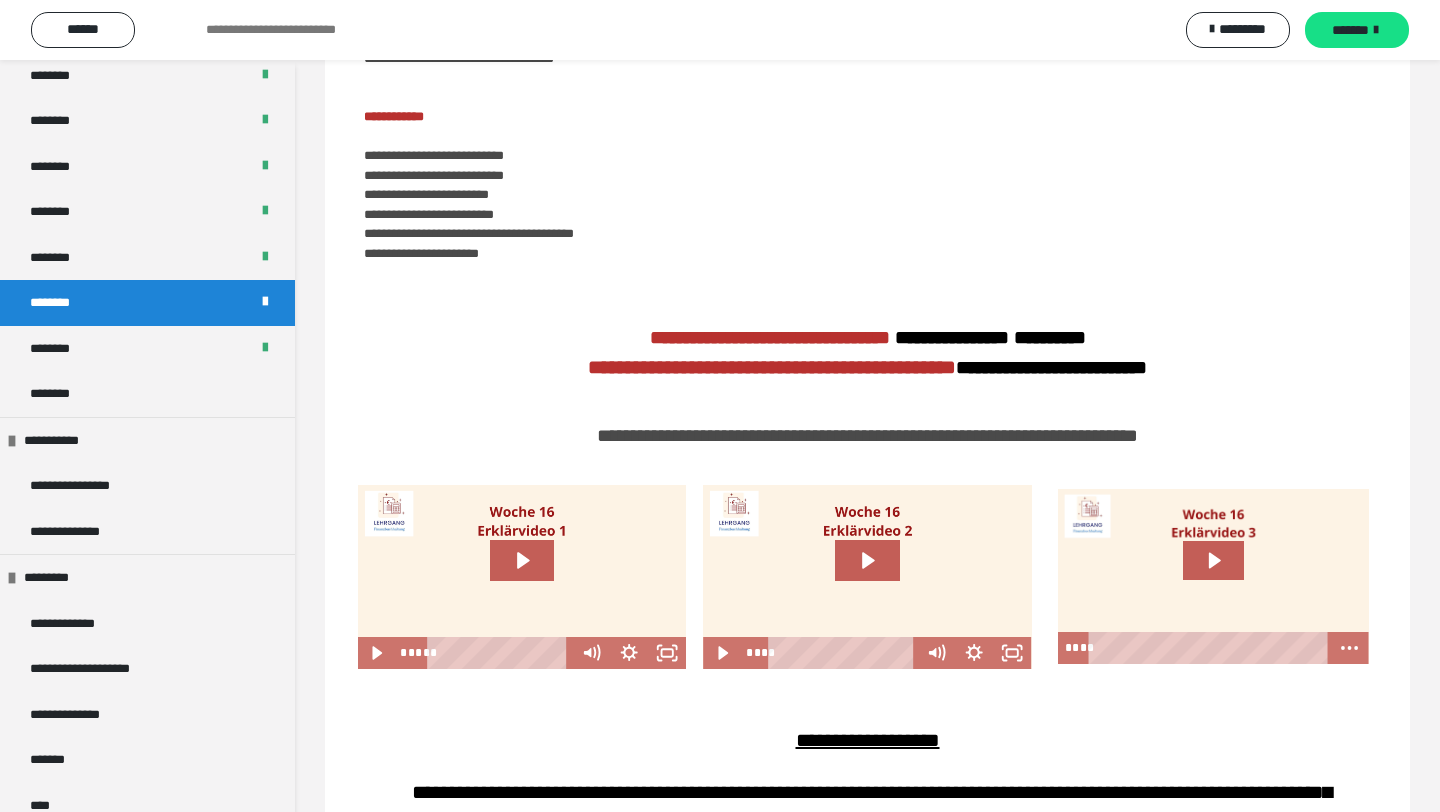 scroll, scrollTop: 337, scrollLeft: 0, axis: vertical 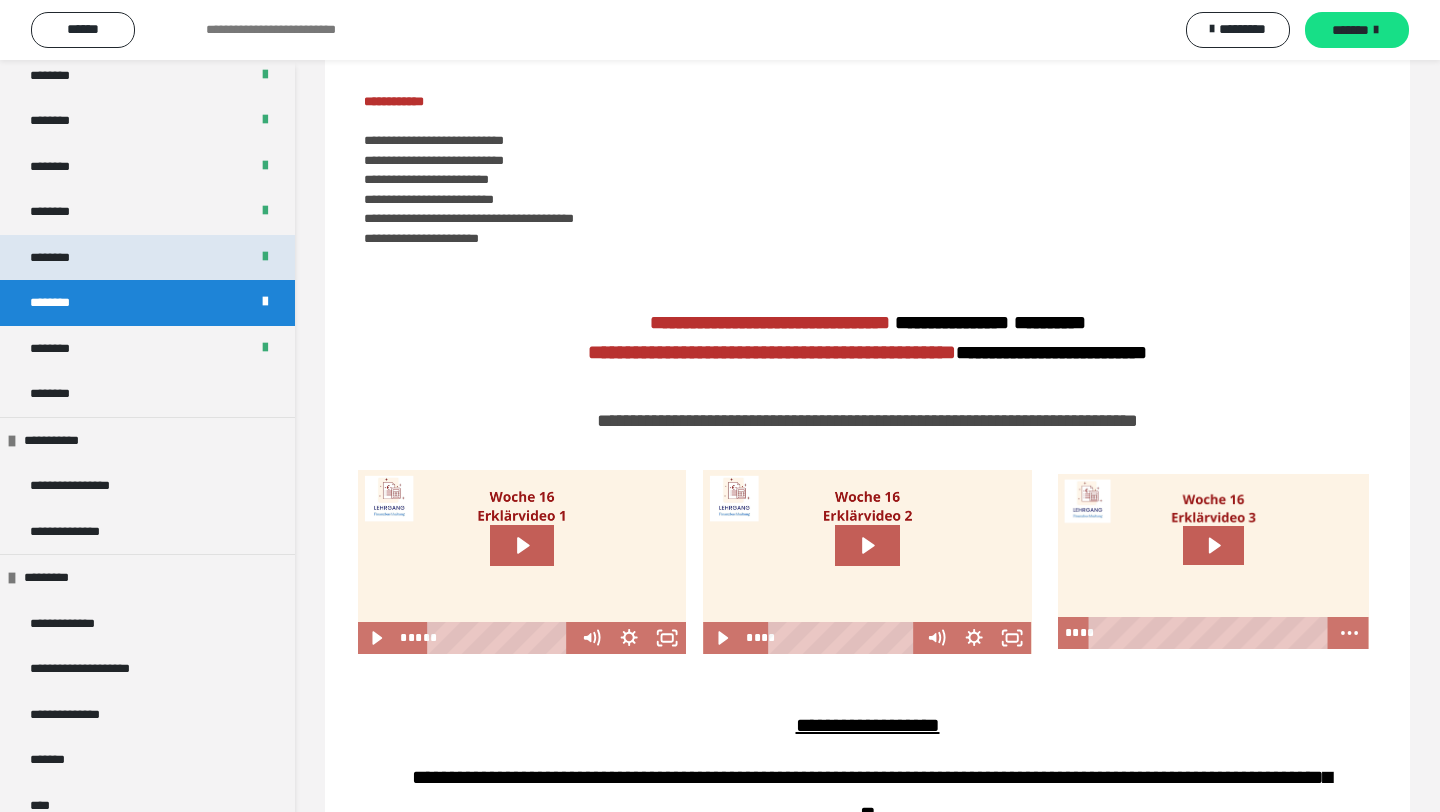 click on "********" at bounding box center [147, 258] 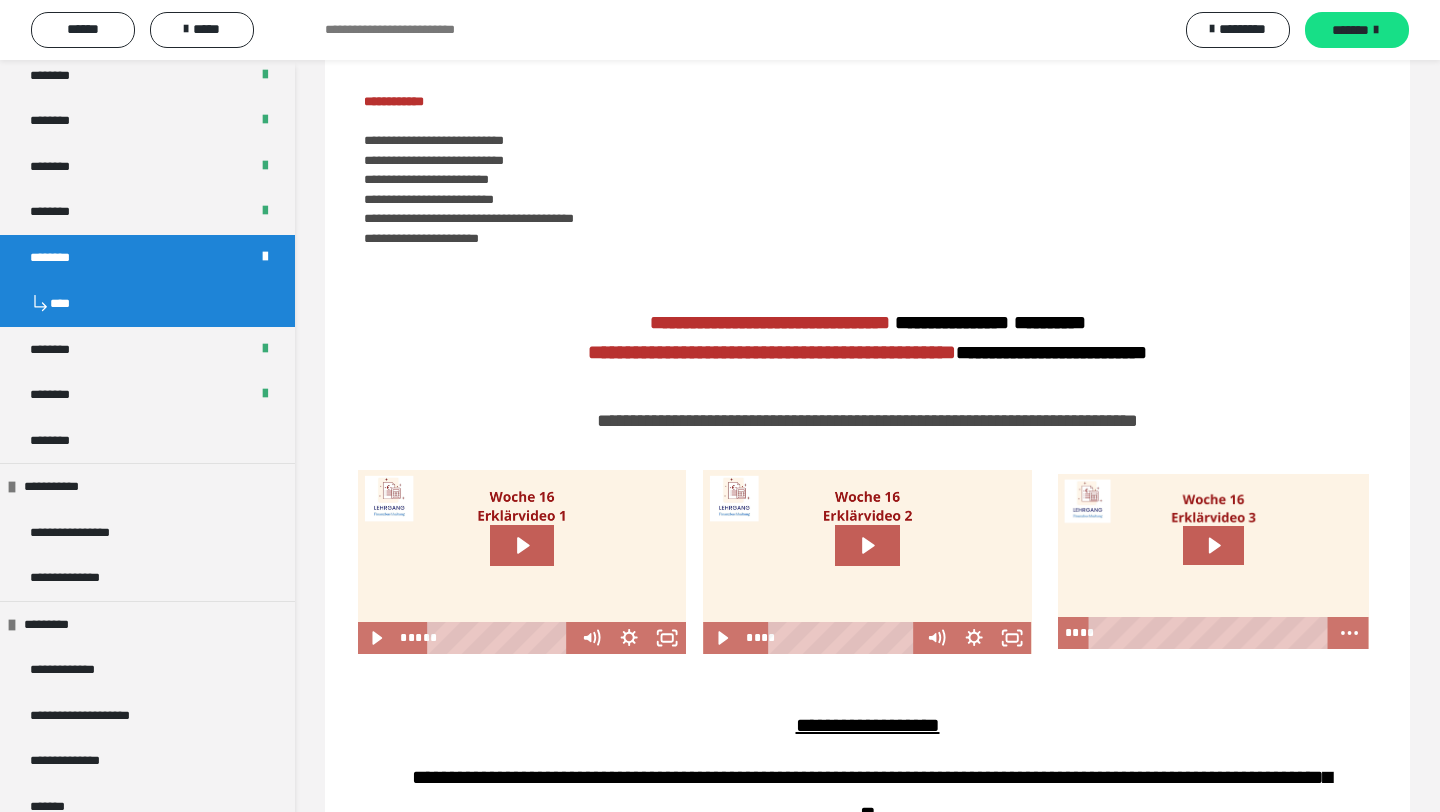 scroll, scrollTop: 629, scrollLeft: 0, axis: vertical 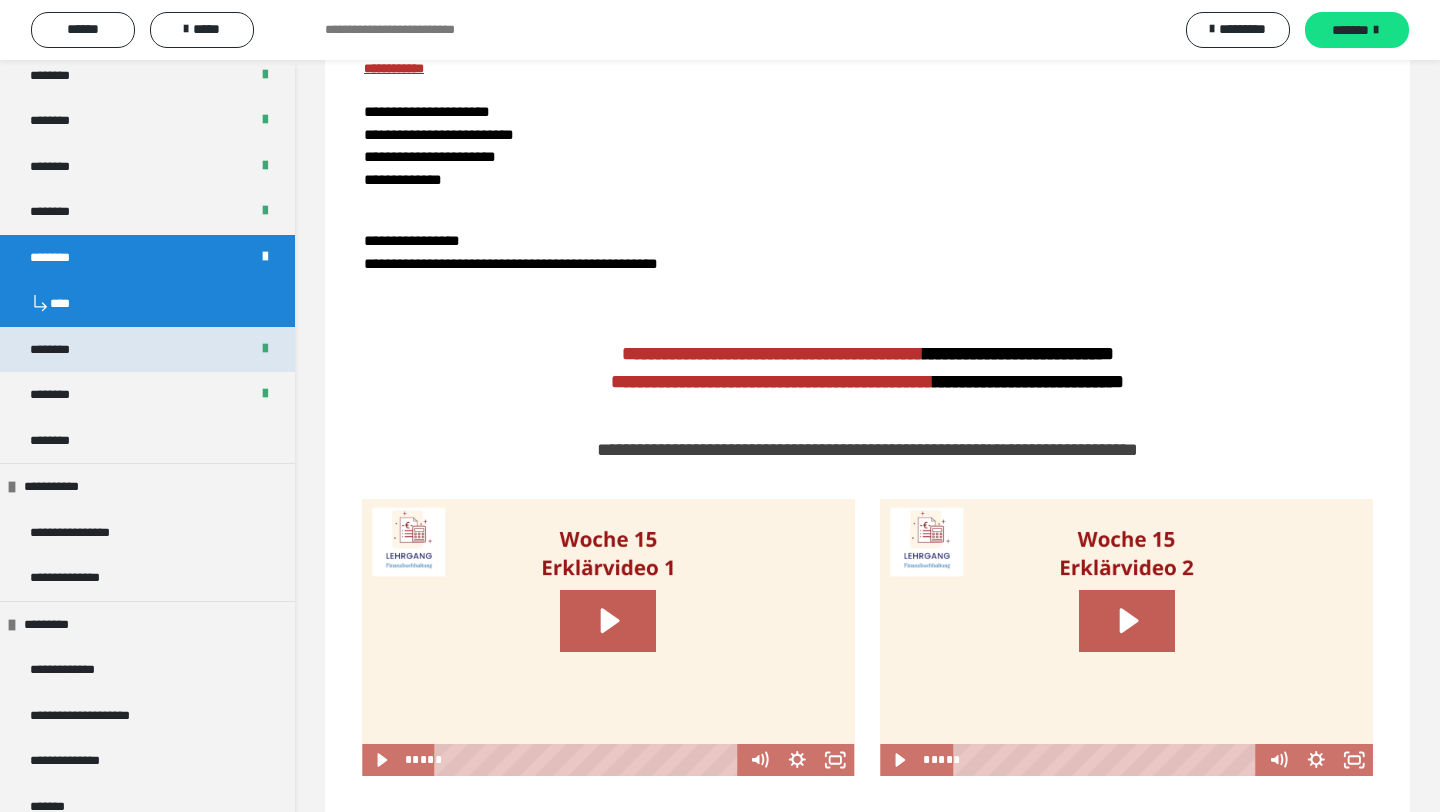 click on "********" at bounding box center [147, 350] 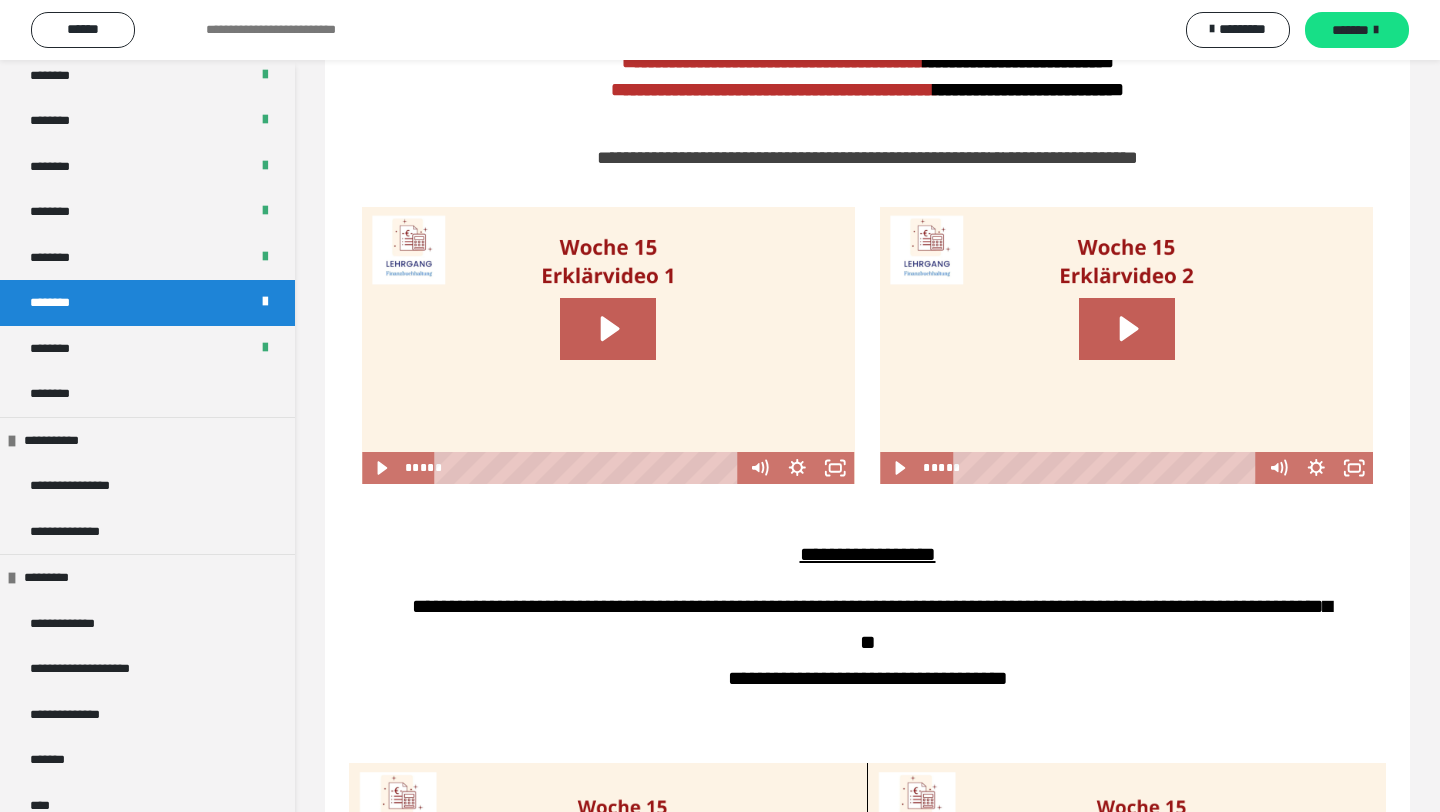 scroll, scrollTop: 337, scrollLeft: 0, axis: vertical 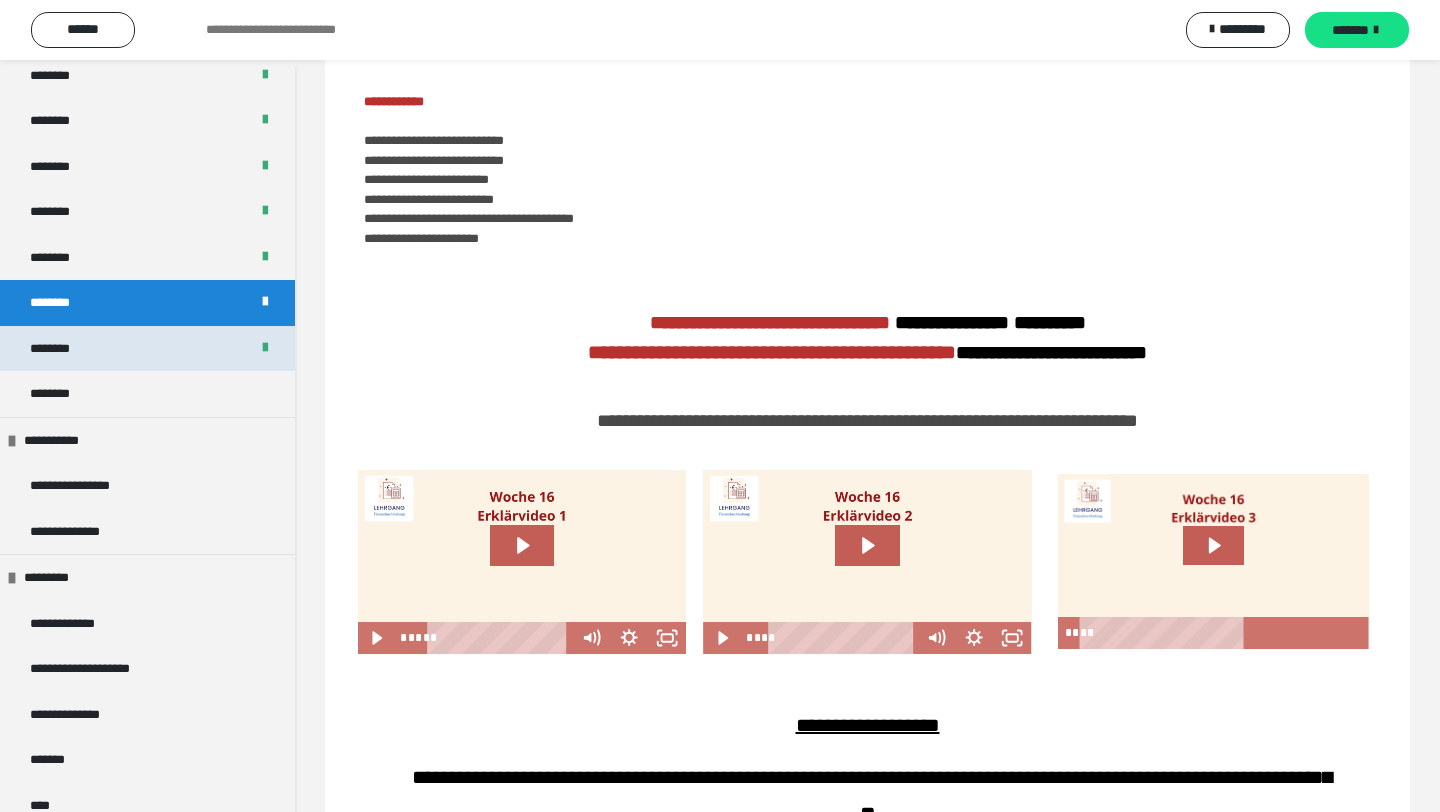 click on "********" at bounding box center (147, 349) 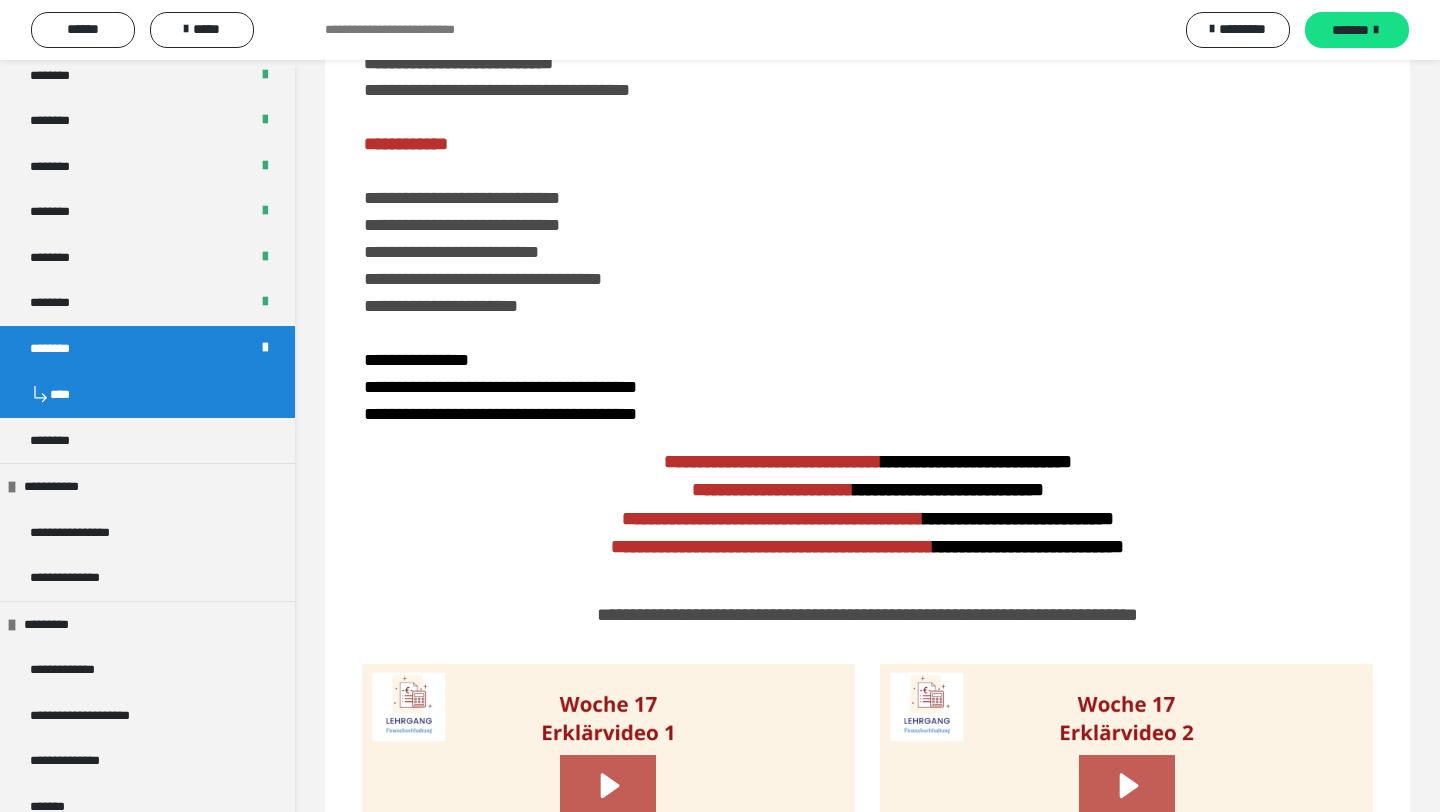 scroll, scrollTop: 782, scrollLeft: 0, axis: vertical 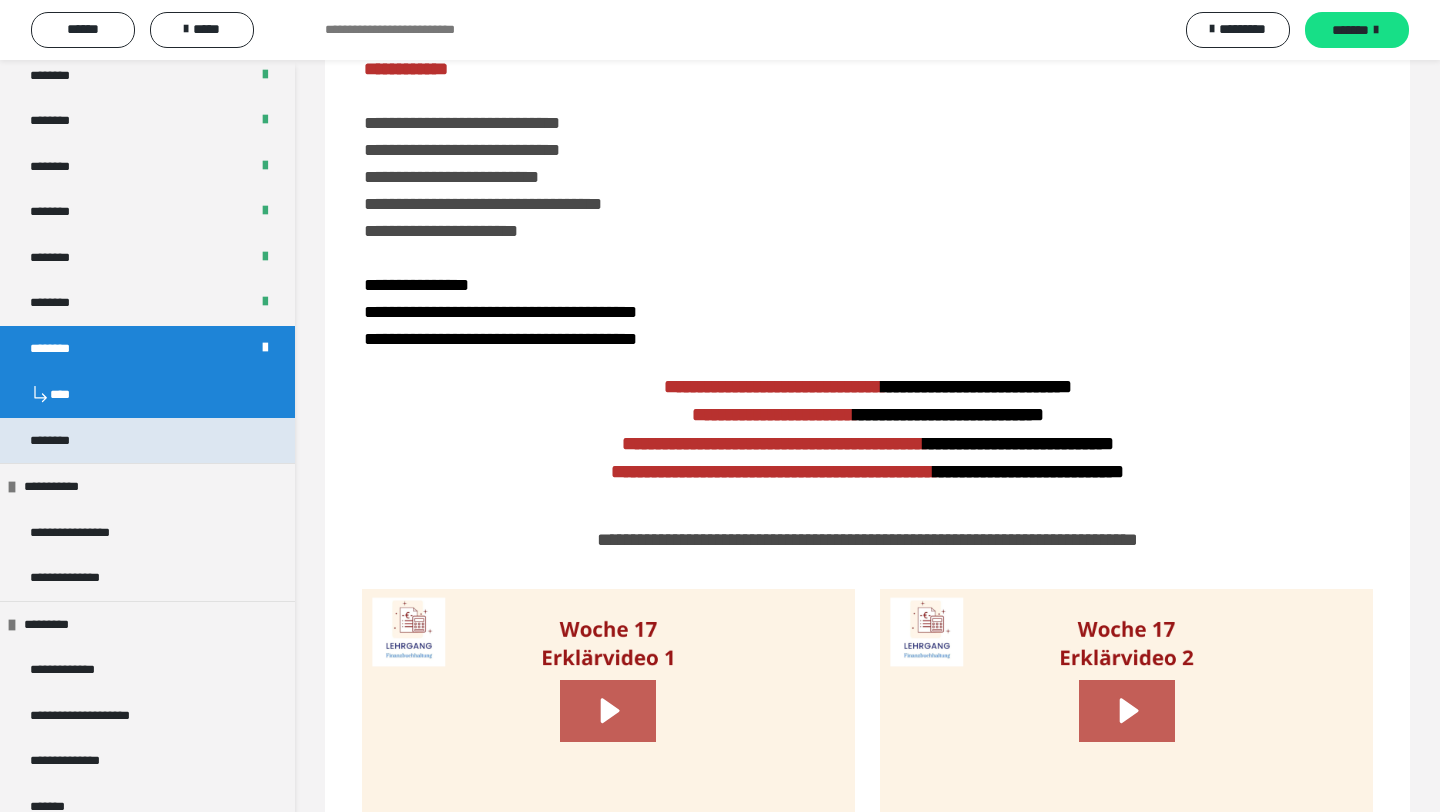 click on "********" at bounding box center (61, 441) 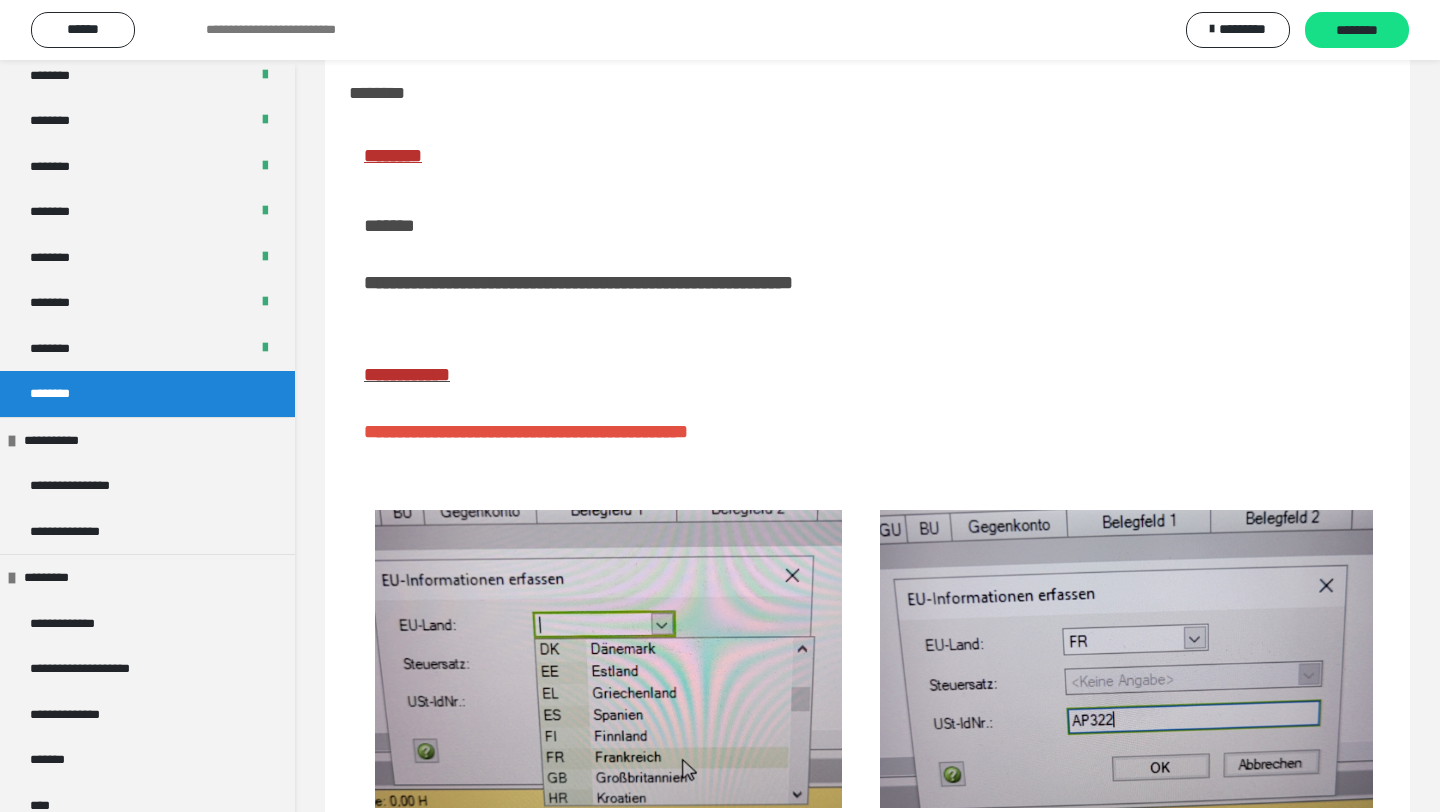 scroll, scrollTop: 0, scrollLeft: 0, axis: both 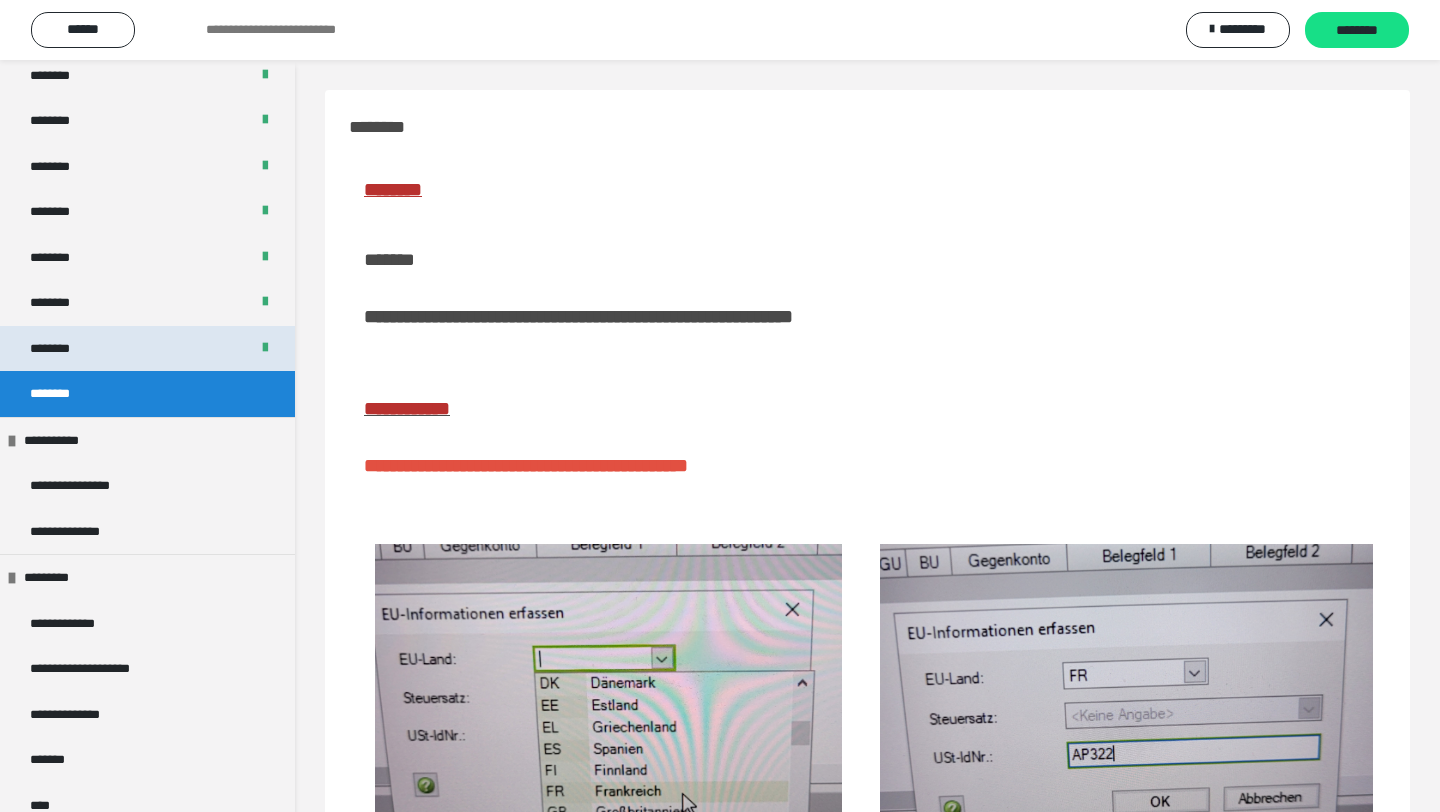 click on "********" at bounding box center (147, 349) 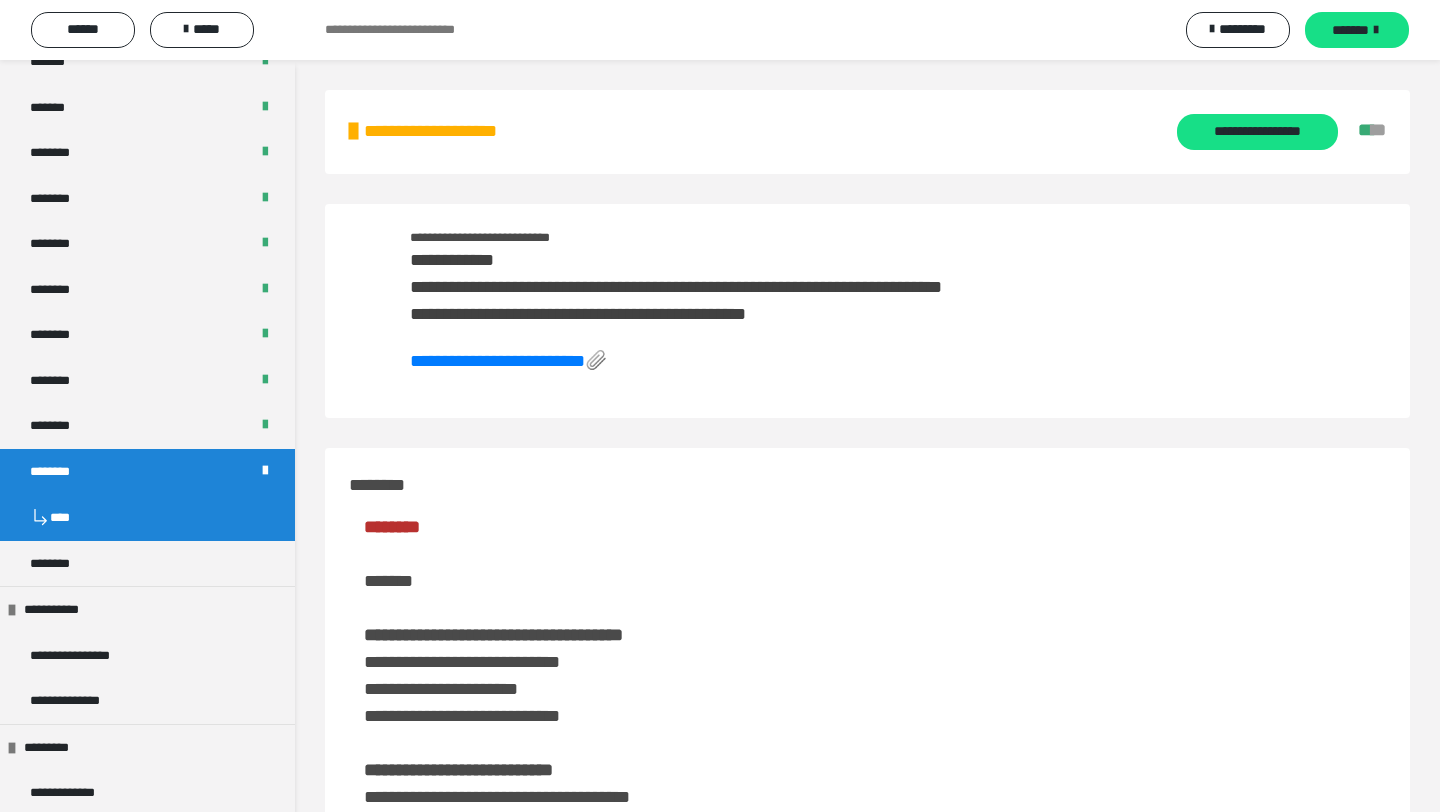 scroll, scrollTop: 1032, scrollLeft: 0, axis: vertical 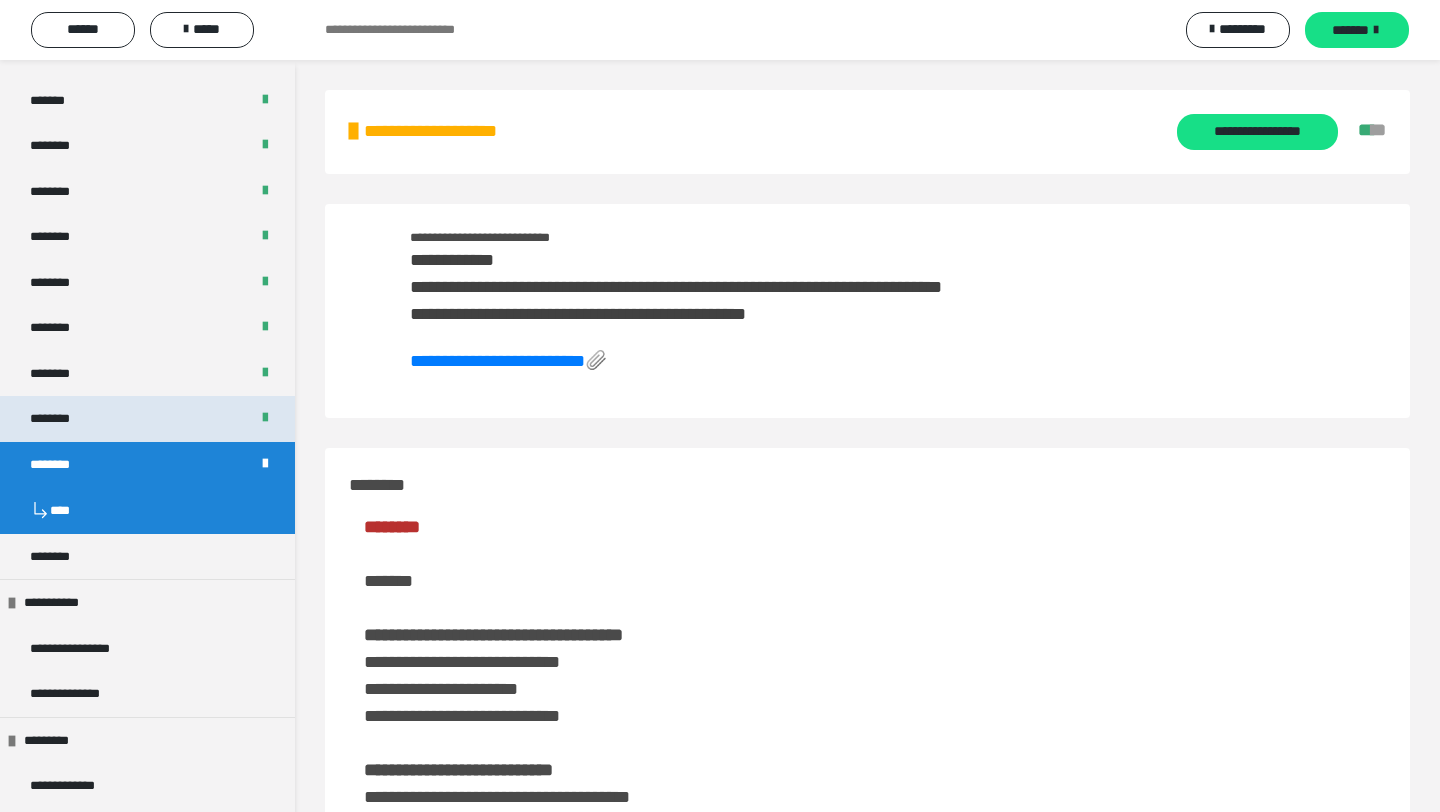 click on "********" at bounding box center [147, 419] 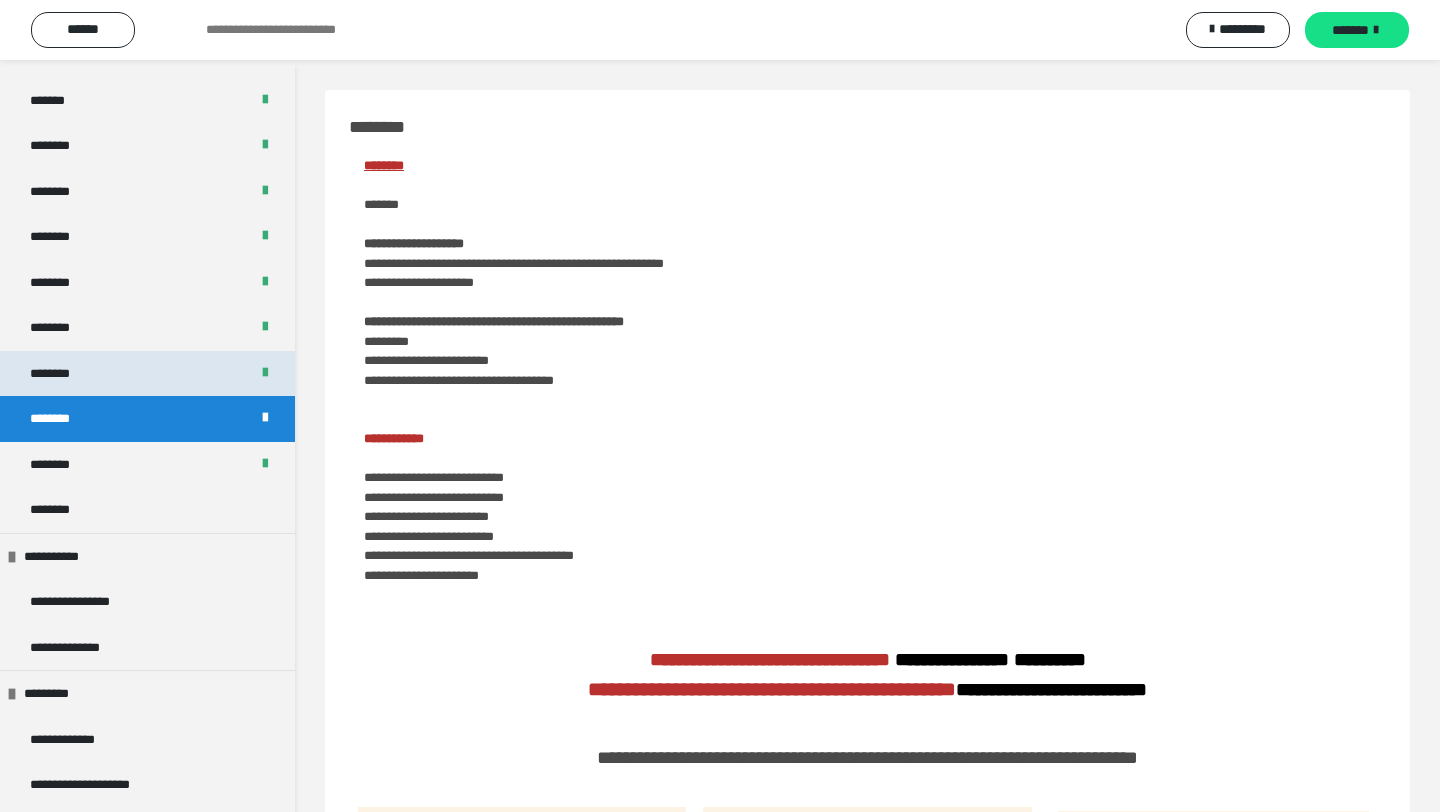 click on "********" at bounding box center (147, 374) 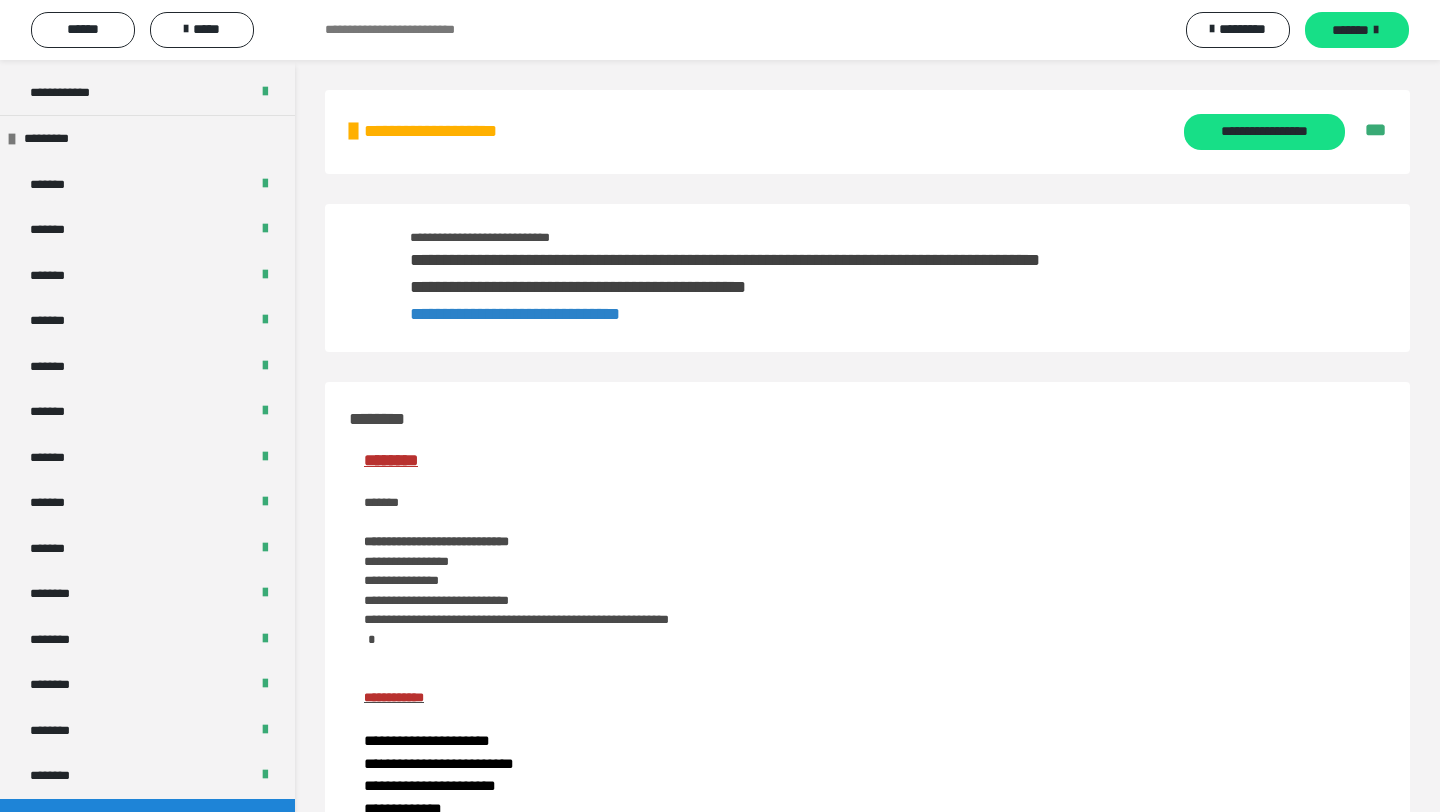 scroll, scrollTop: 590, scrollLeft: 0, axis: vertical 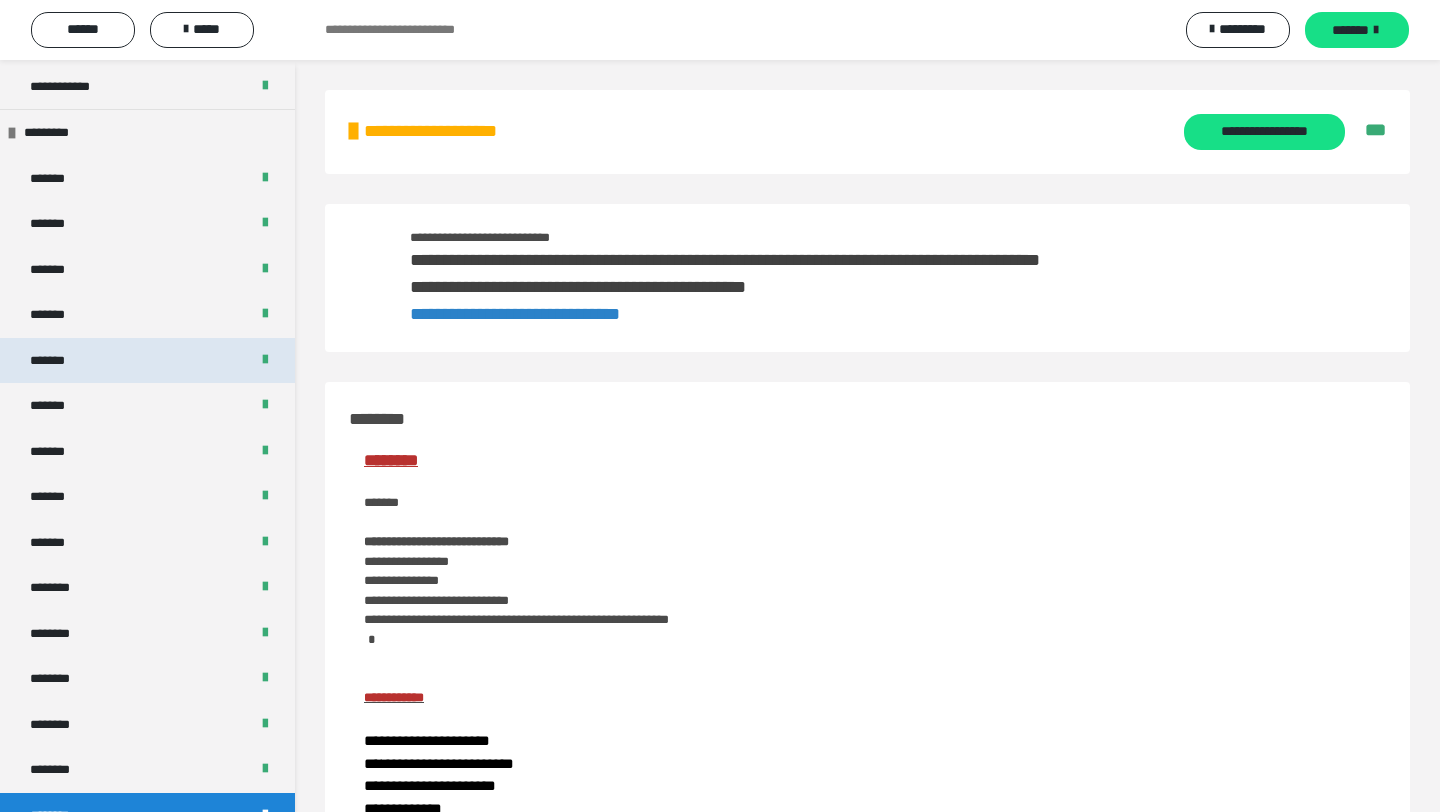 click on "*******" at bounding box center [147, 361] 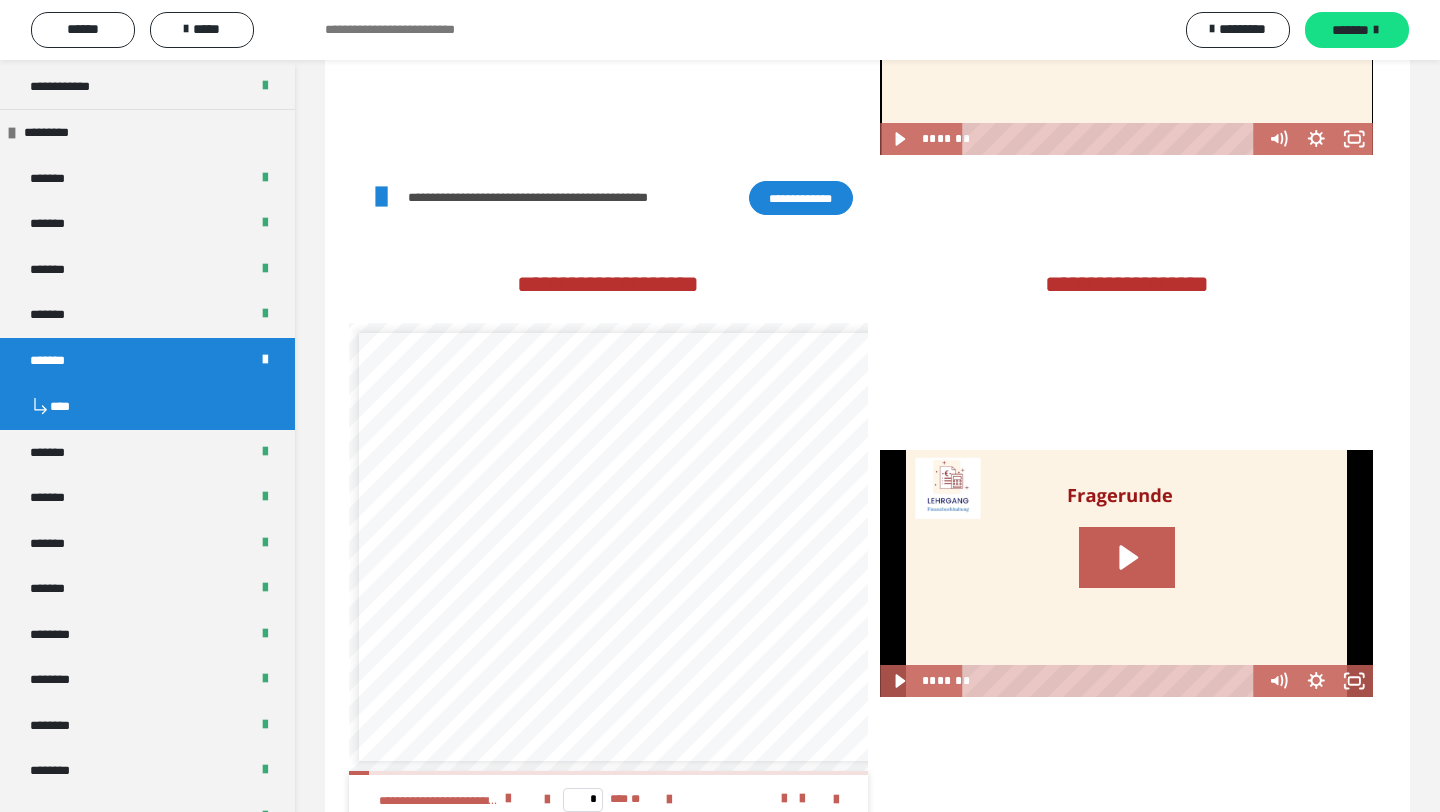 scroll, scrollTop: 3763, scrollLeft: 0, axis: vertical 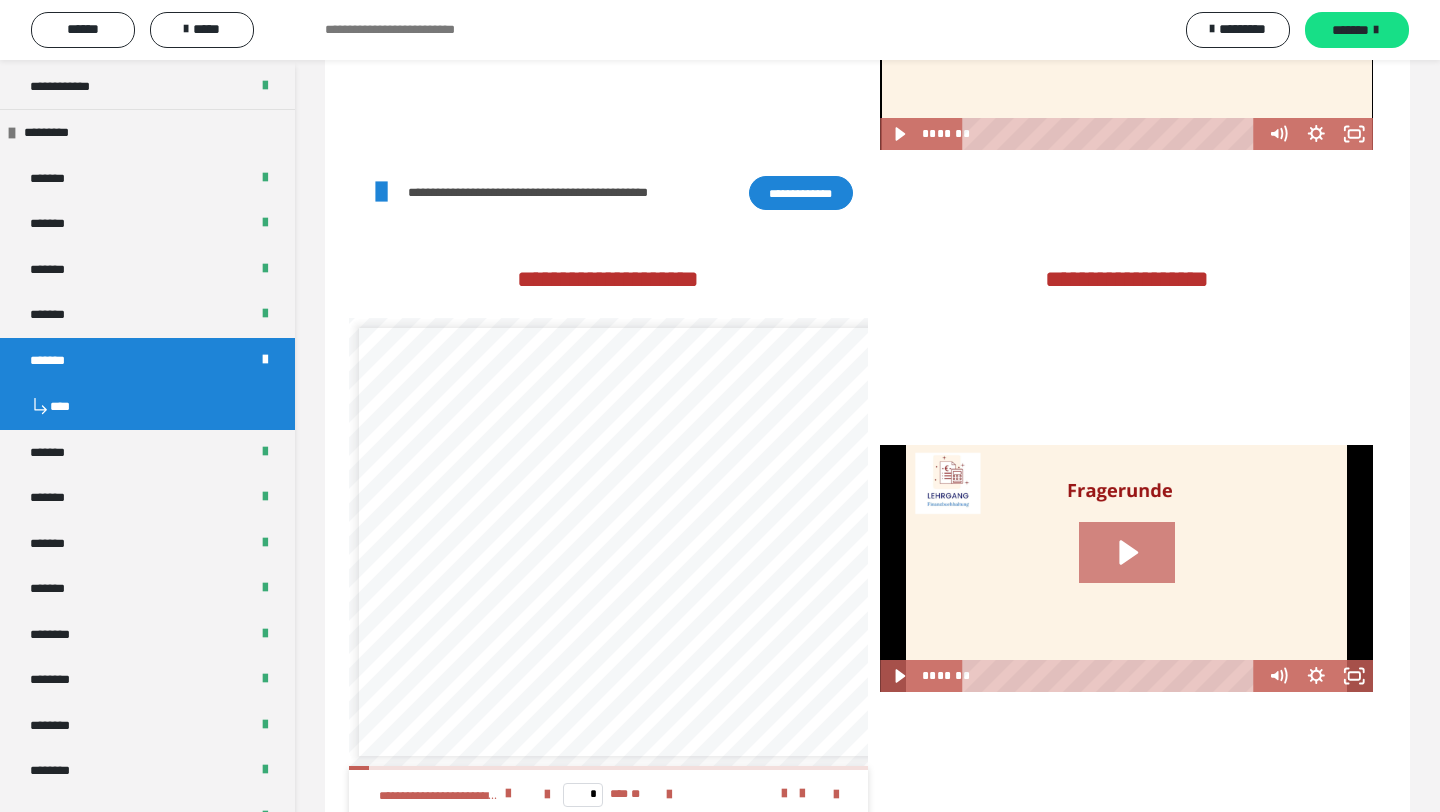 click 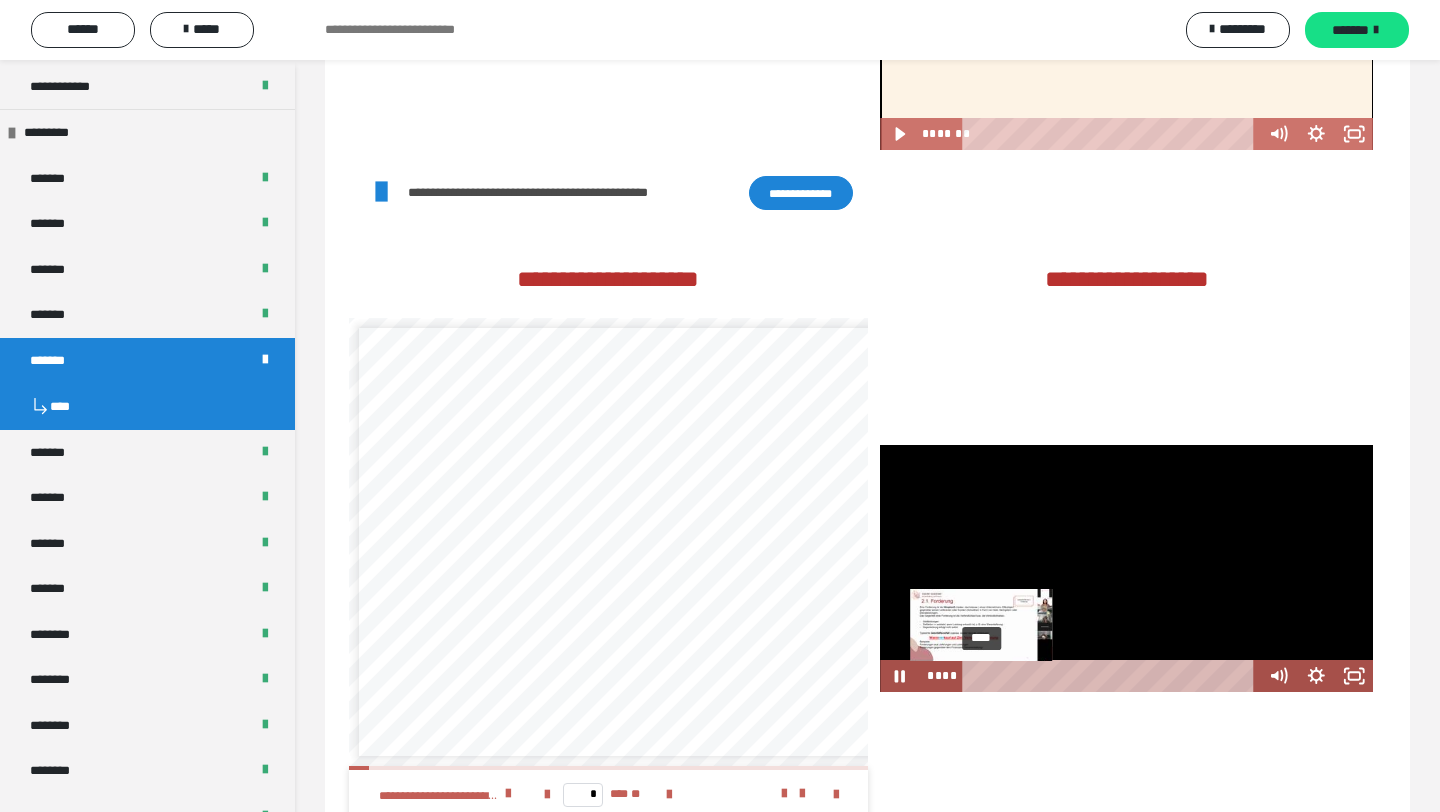 click on "****" at bounding box center [1113, 676] 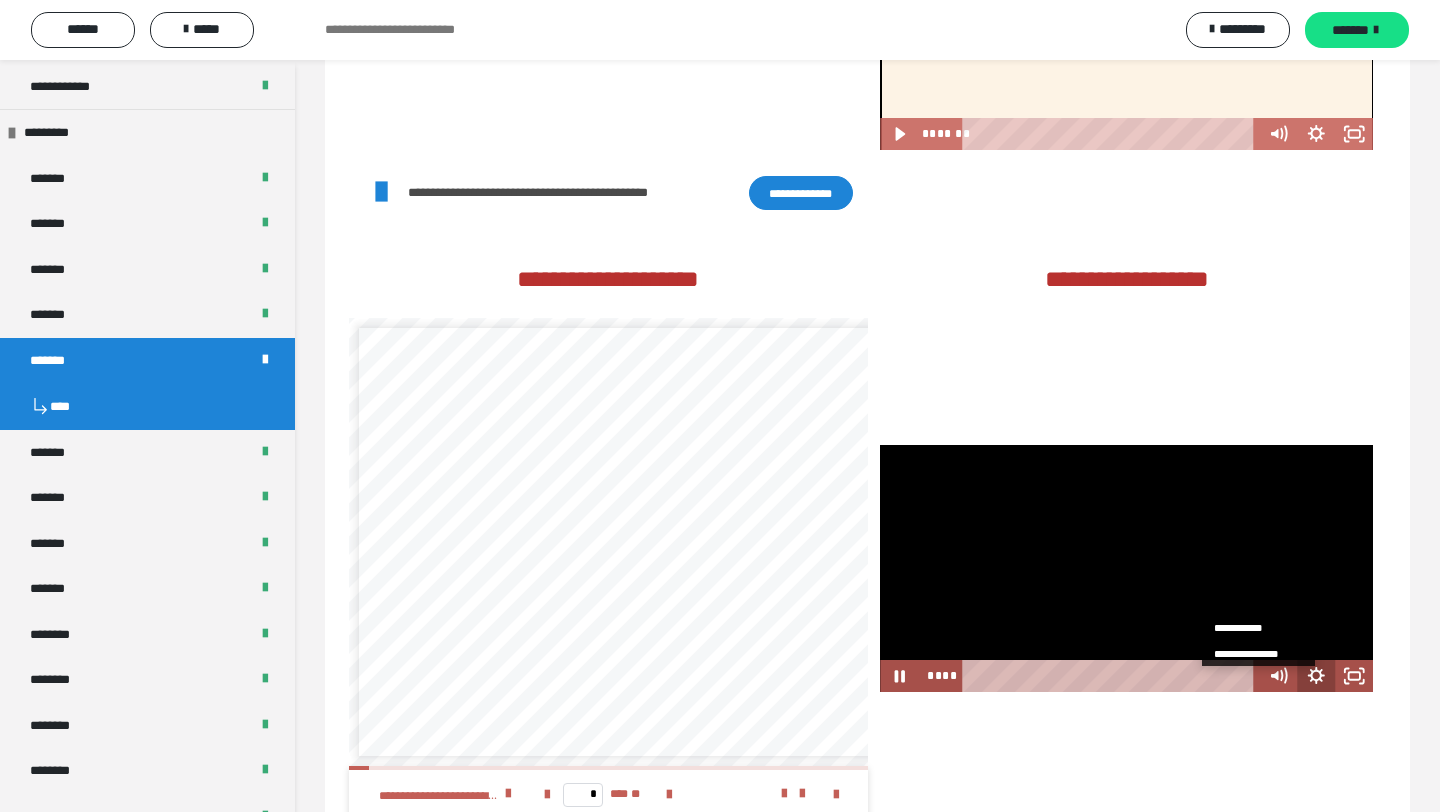 click 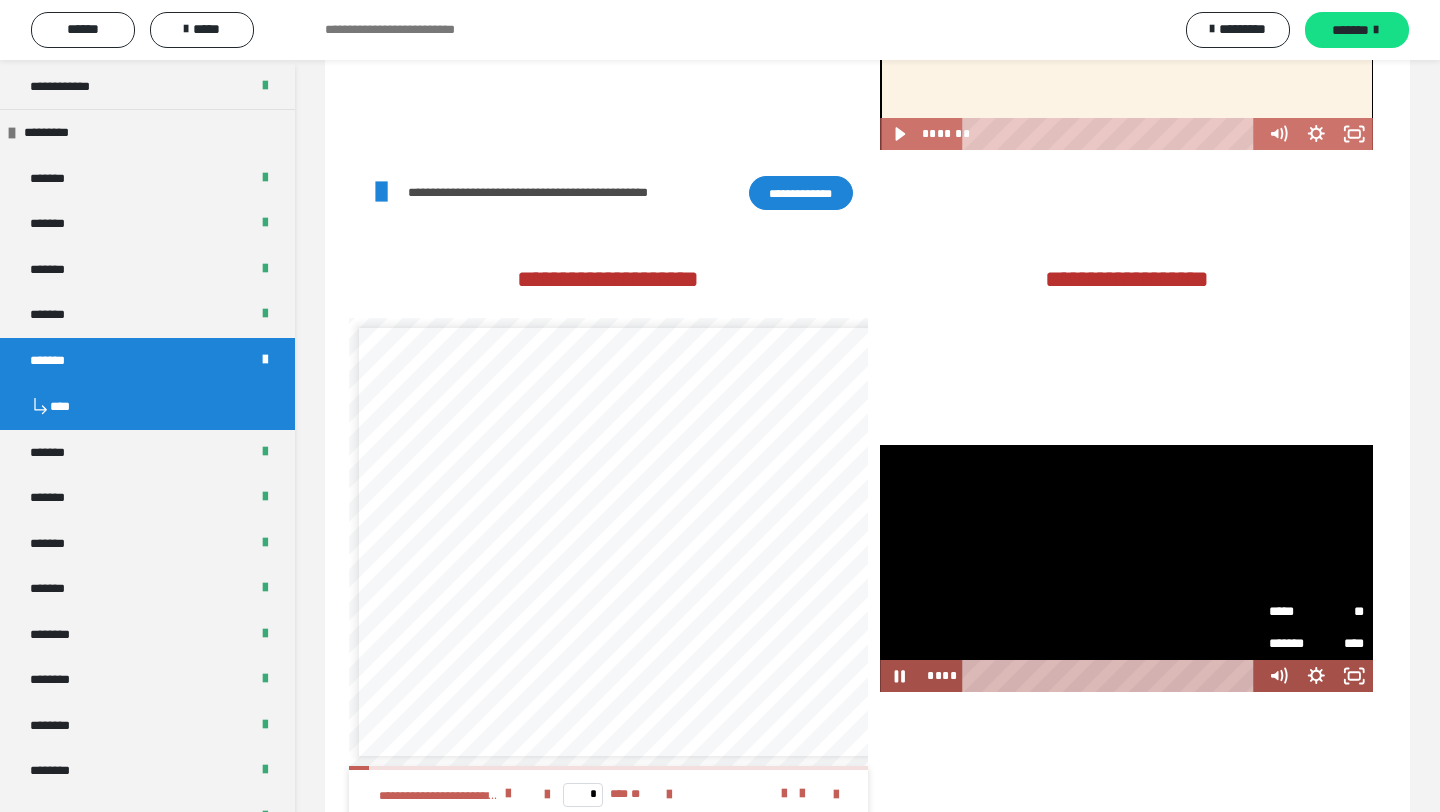 click on "**" at bounding box center (1340, 612) 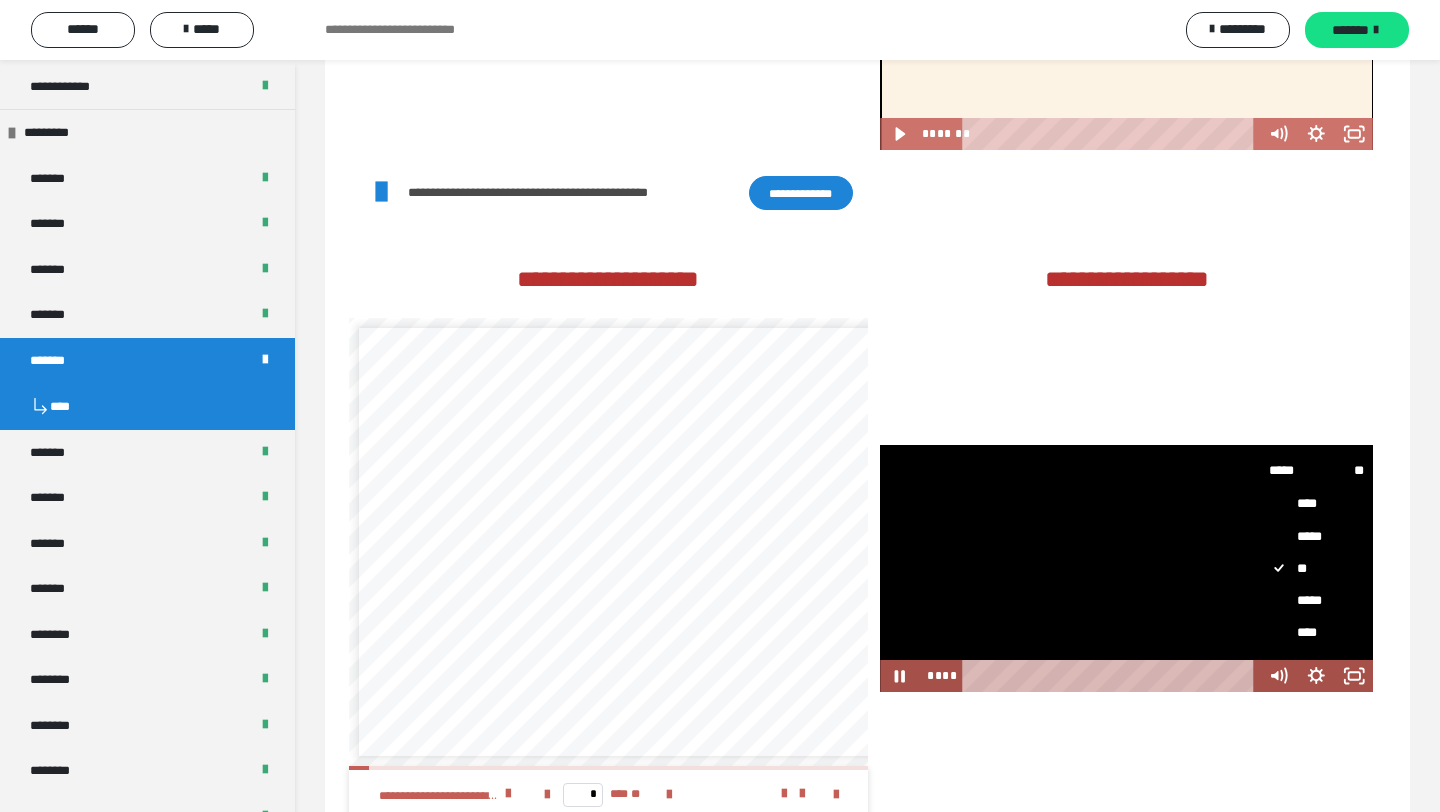 click on "*****" at bounding box center [1316, 601] 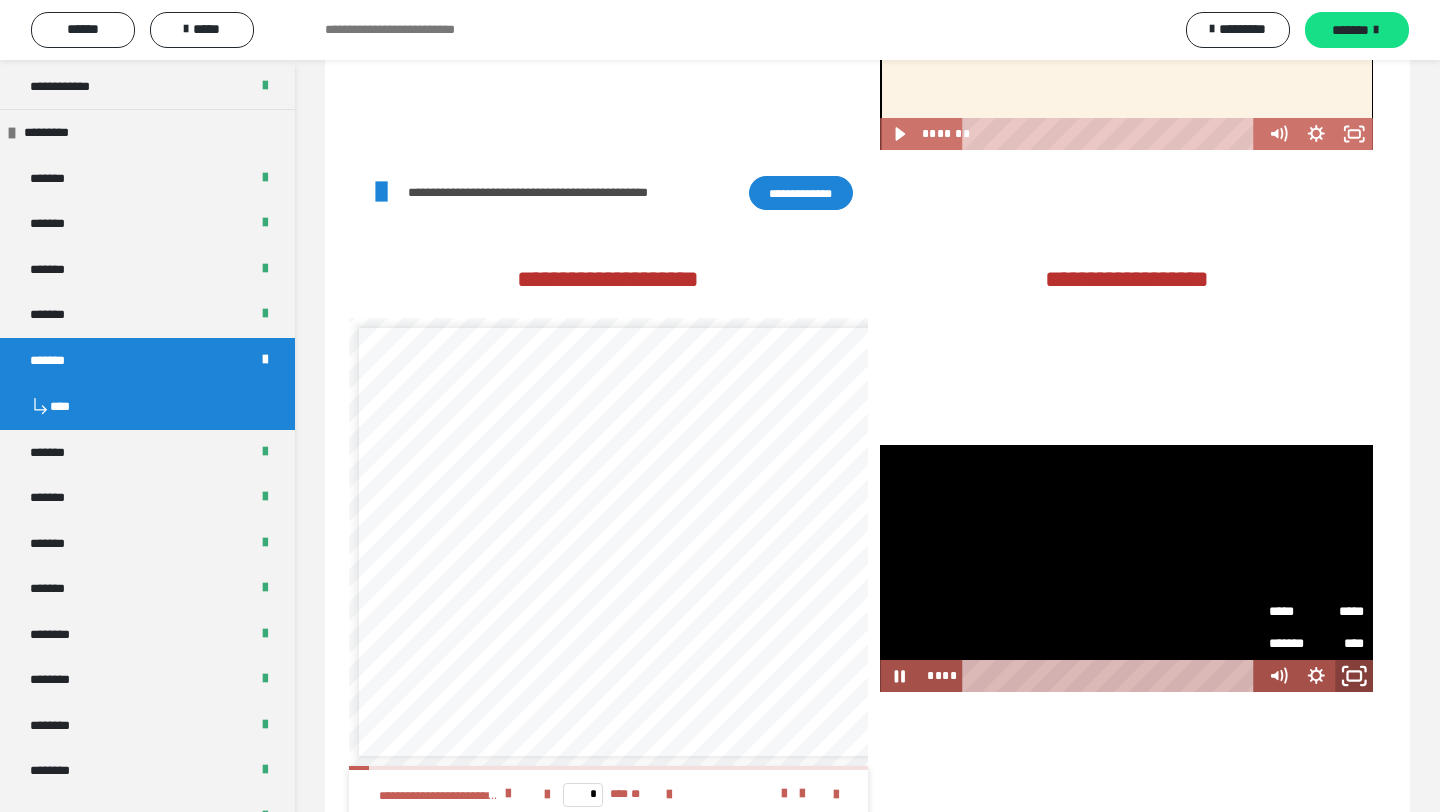 click 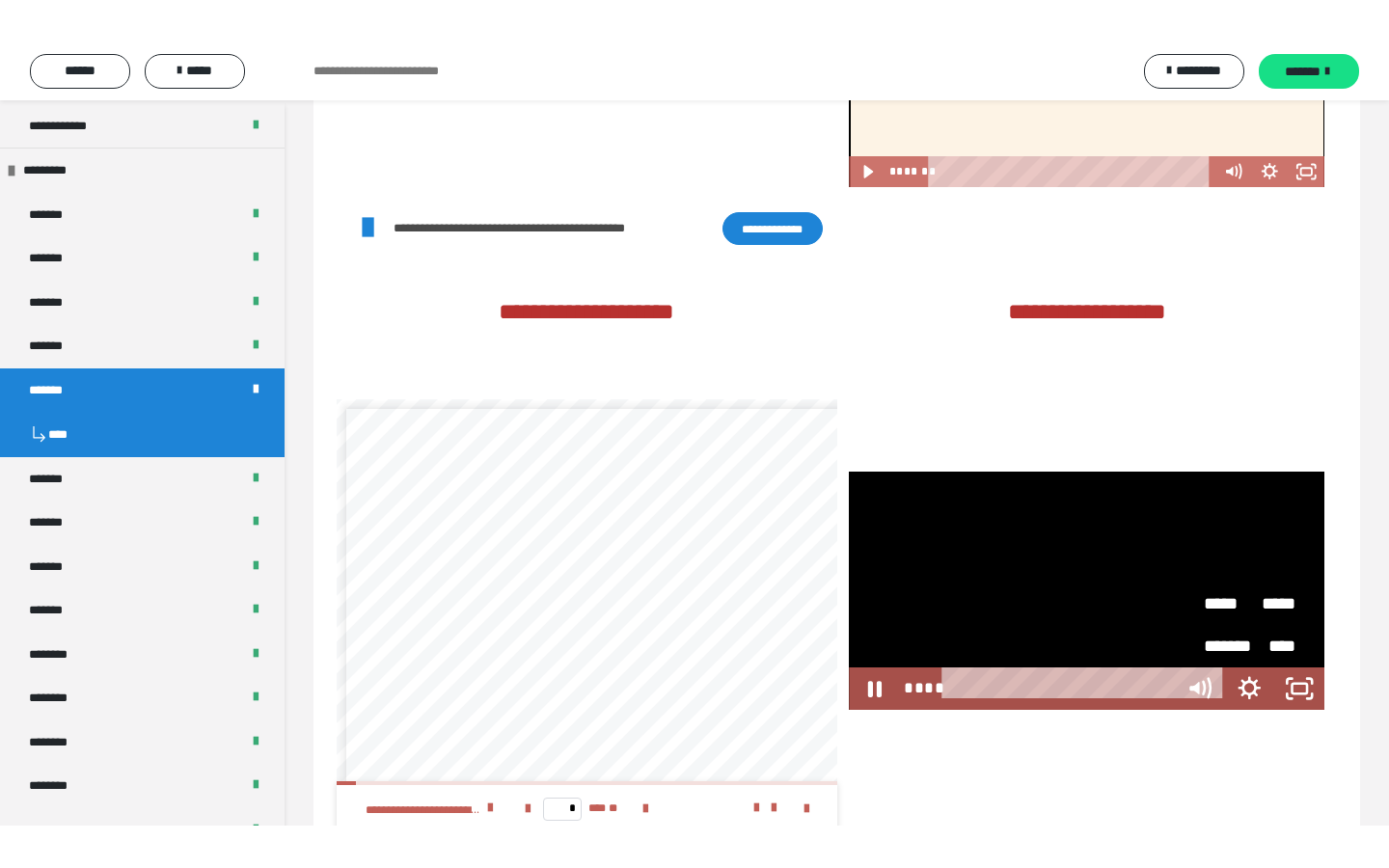 scroll, scrollTop: 3613, scrollLeft: 0, axis: vertical 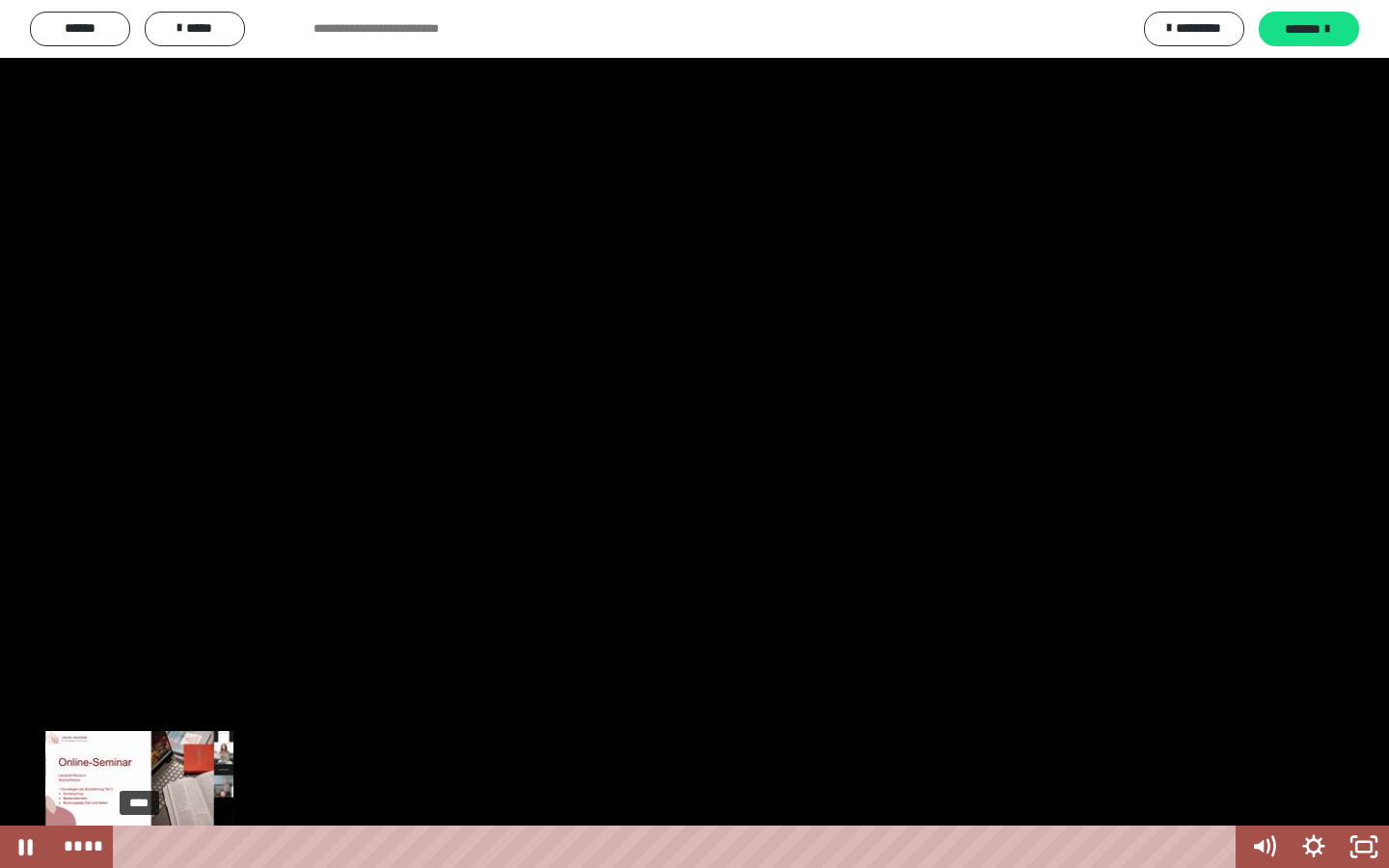 click on "****" at bounding box center (678, 847) 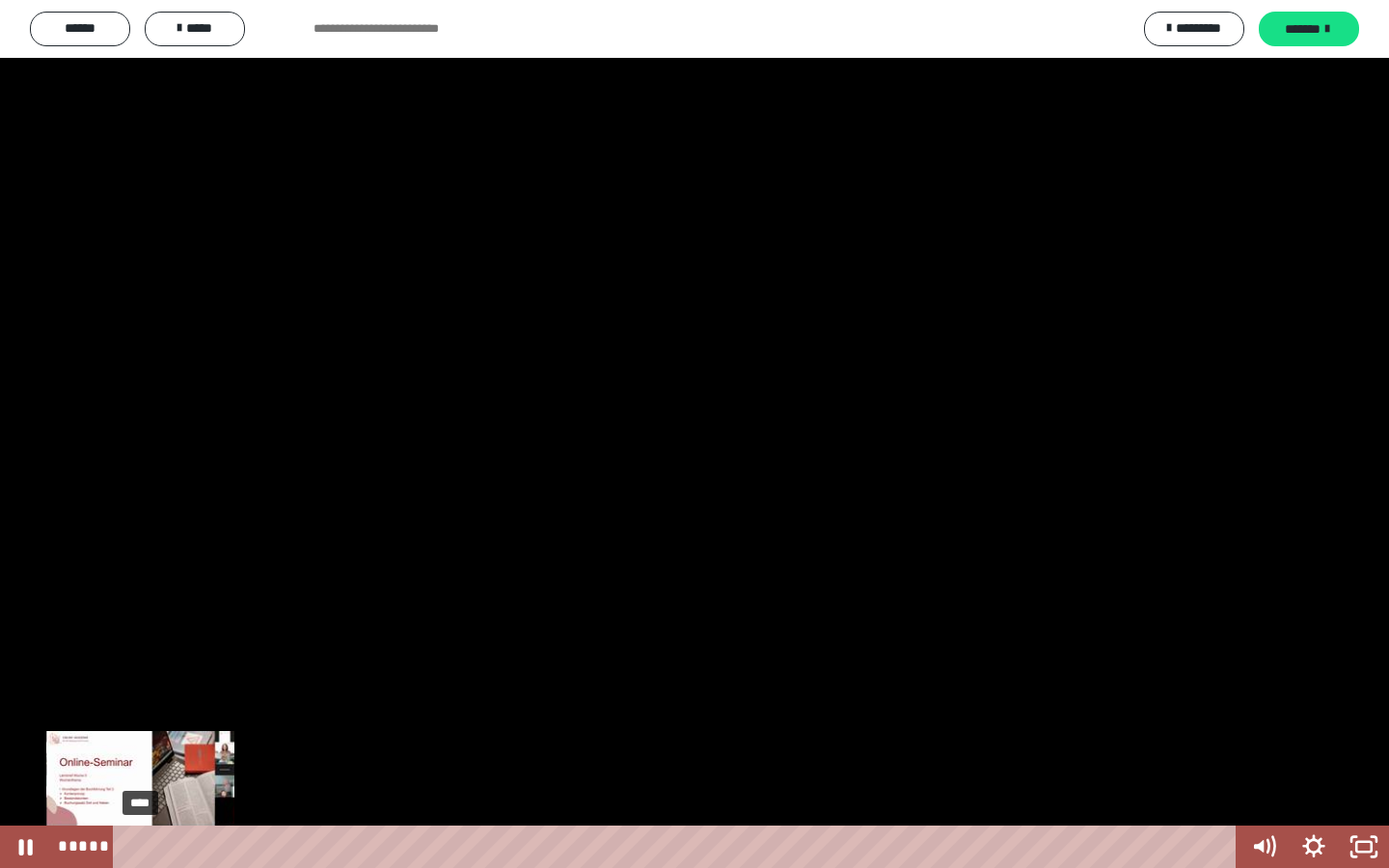 click on "****" at bounding box center (678, 847) 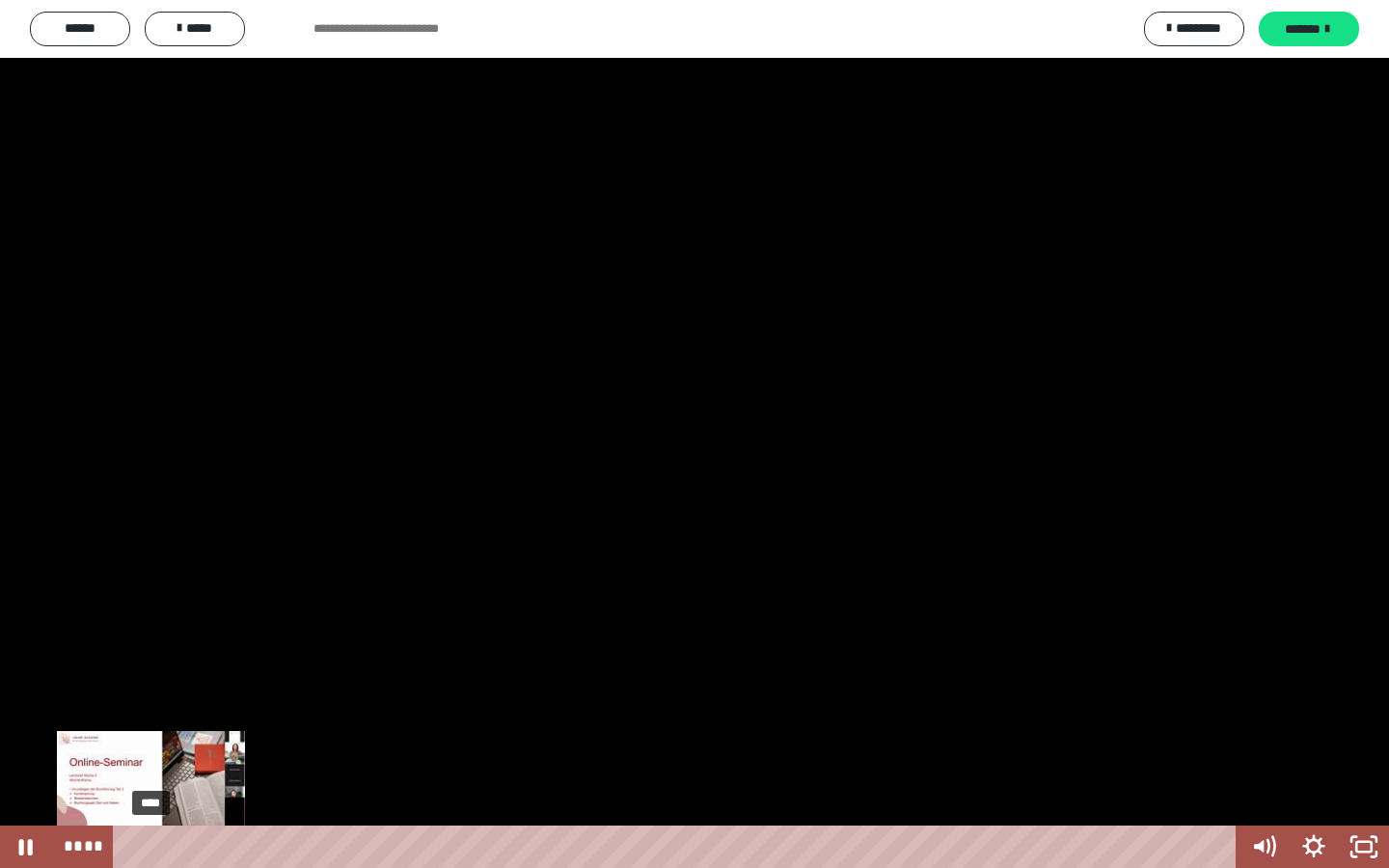 click on "****" at bounding box center (678, 847) 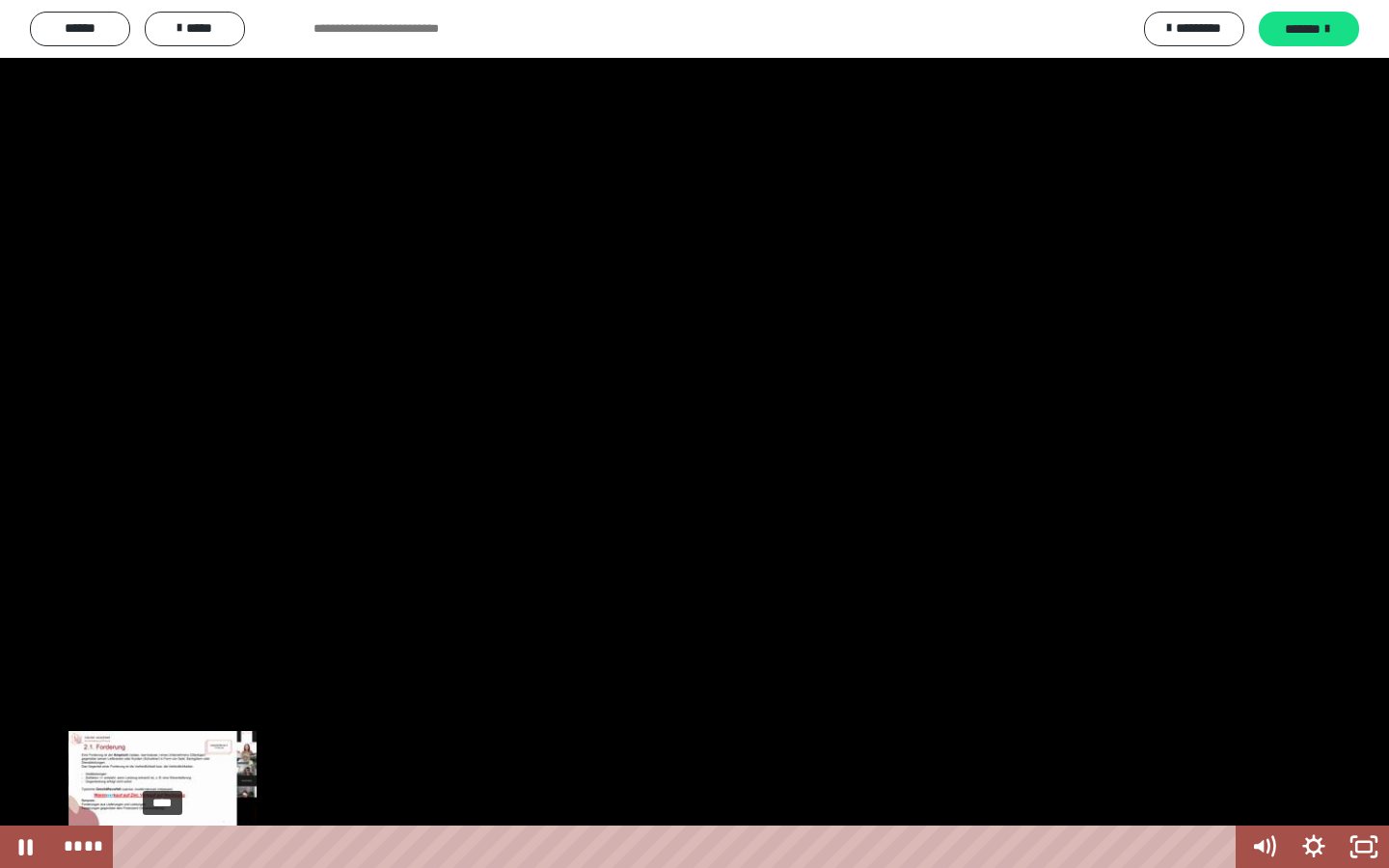 click on "****" at bounding box center (678, 847) 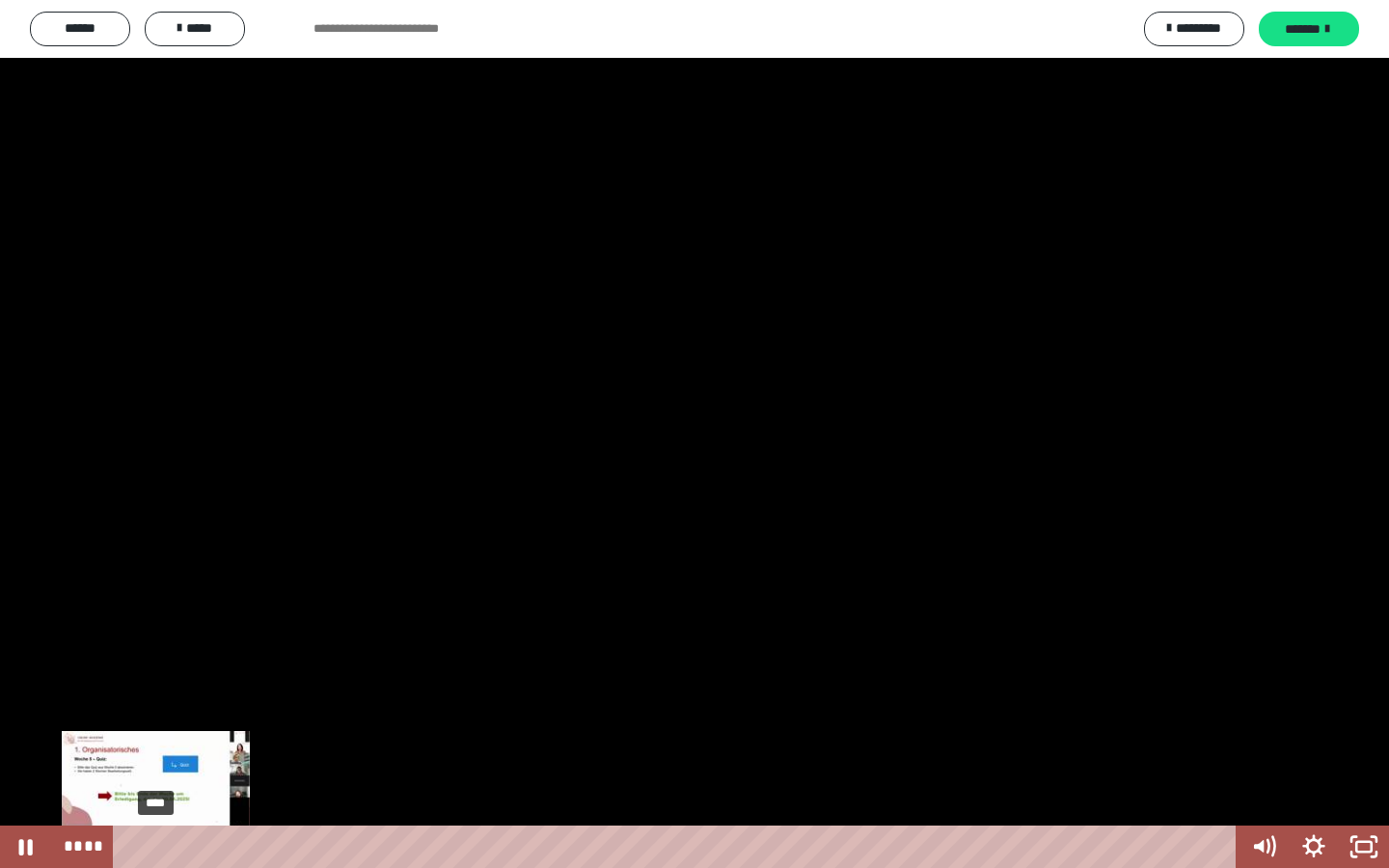 click at bounding box center [155, 847] 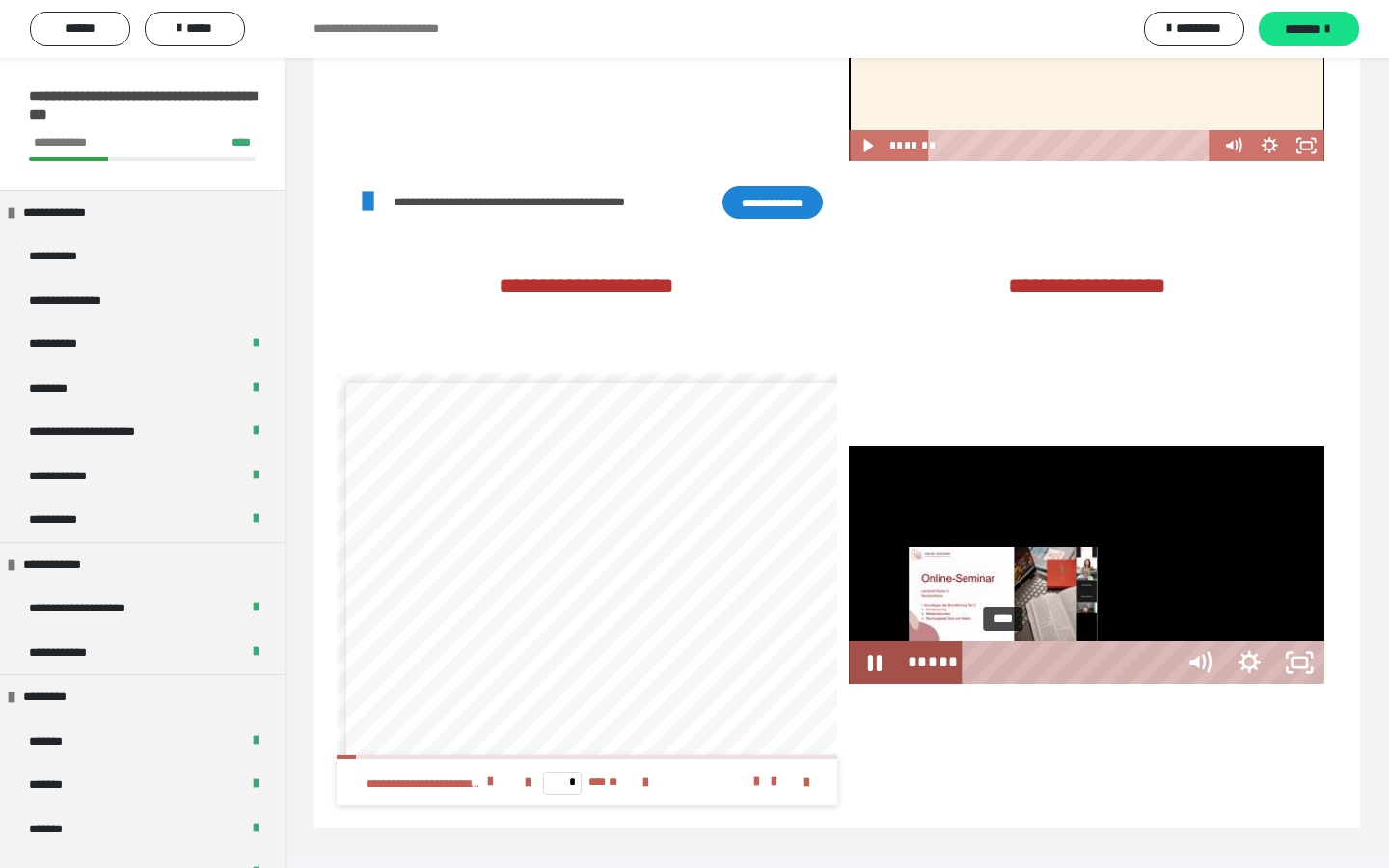 scroll, scrollTop: 0, scrollLeft: 0, axis: both 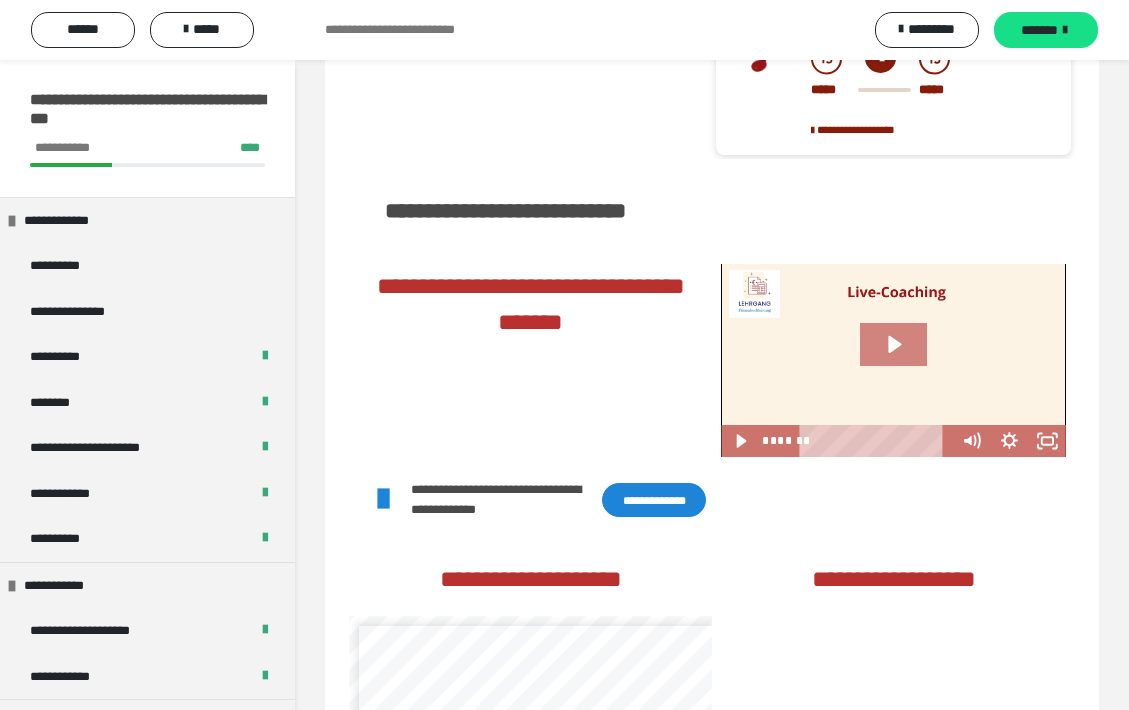 click 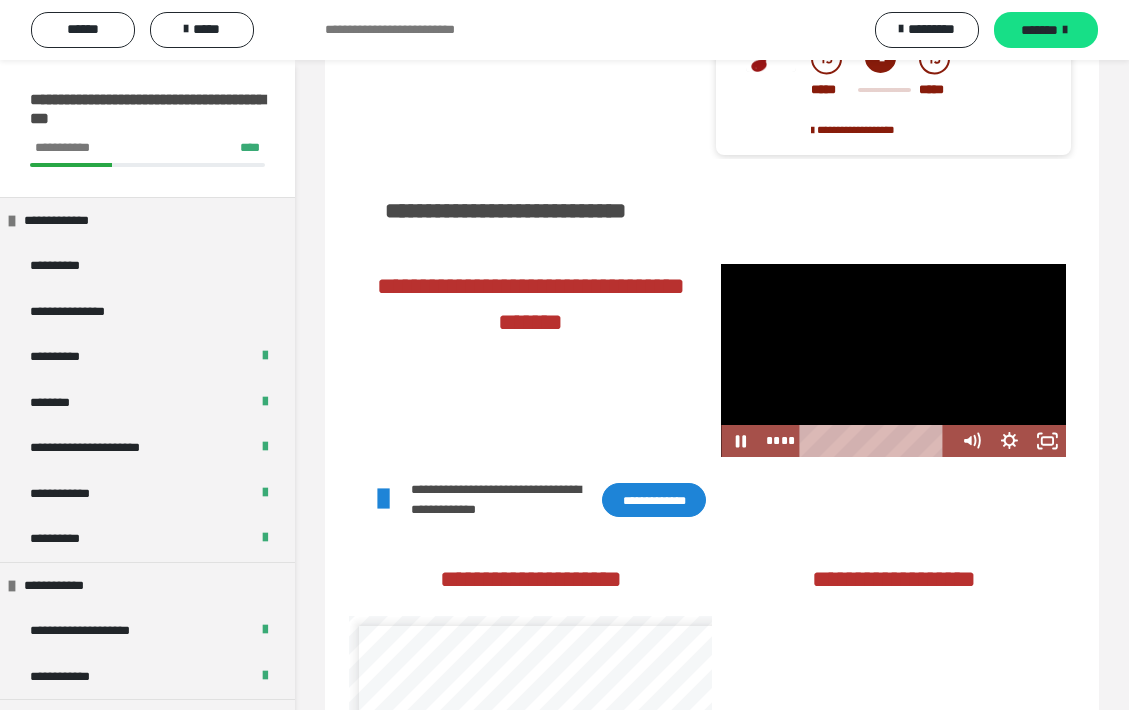 click at bounding box center (893, 360) 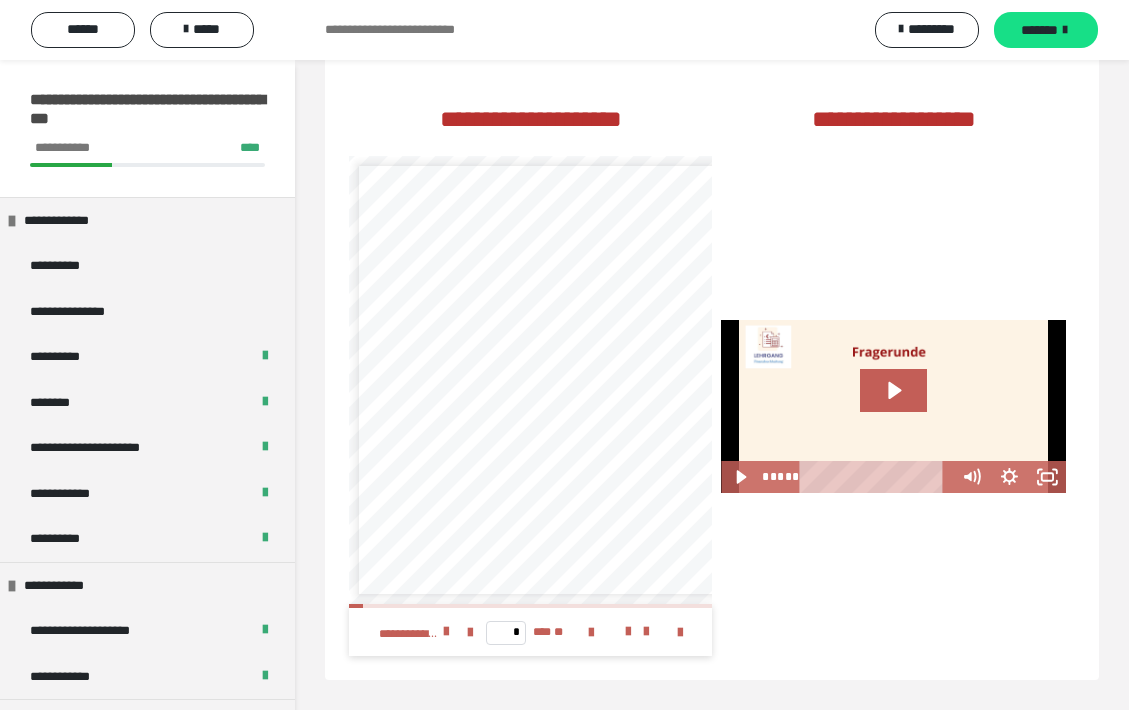 scroll, scrollTop: 3579, scrollLeft: 0, axis: vertical 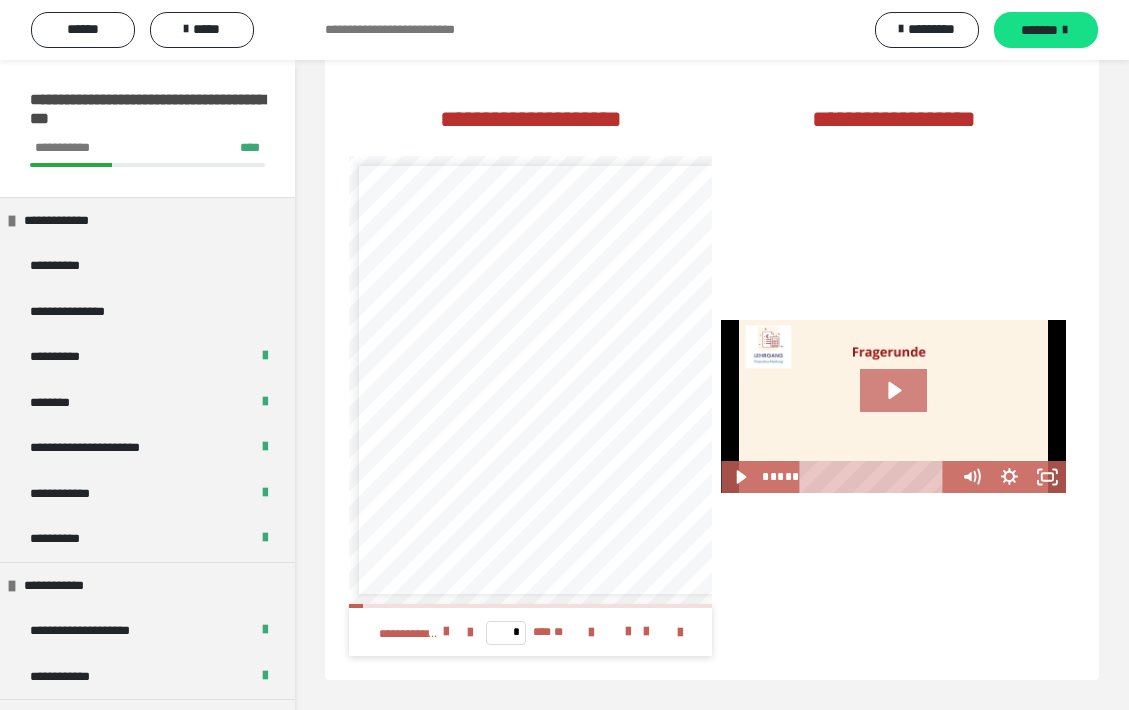 click 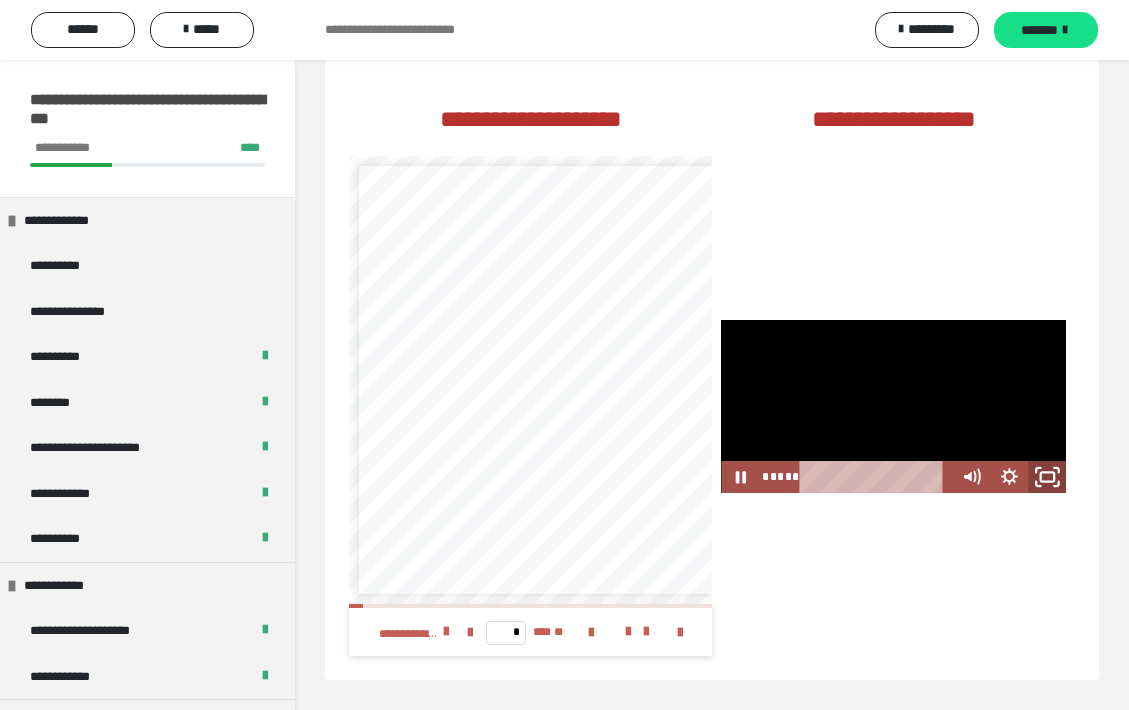 click 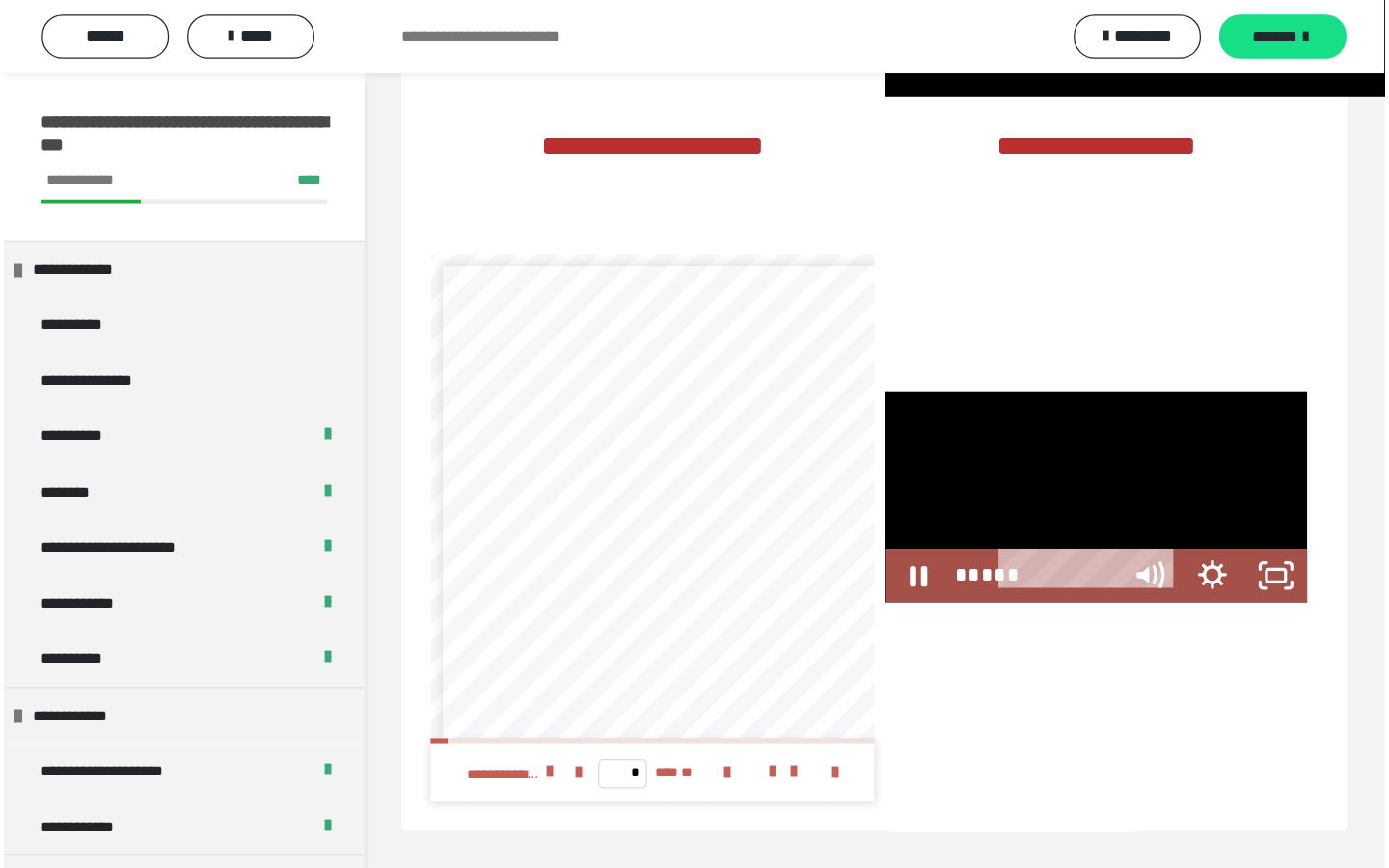 scroll, scrollTop: 3379, scrollLeft: 0, axis: vertical 